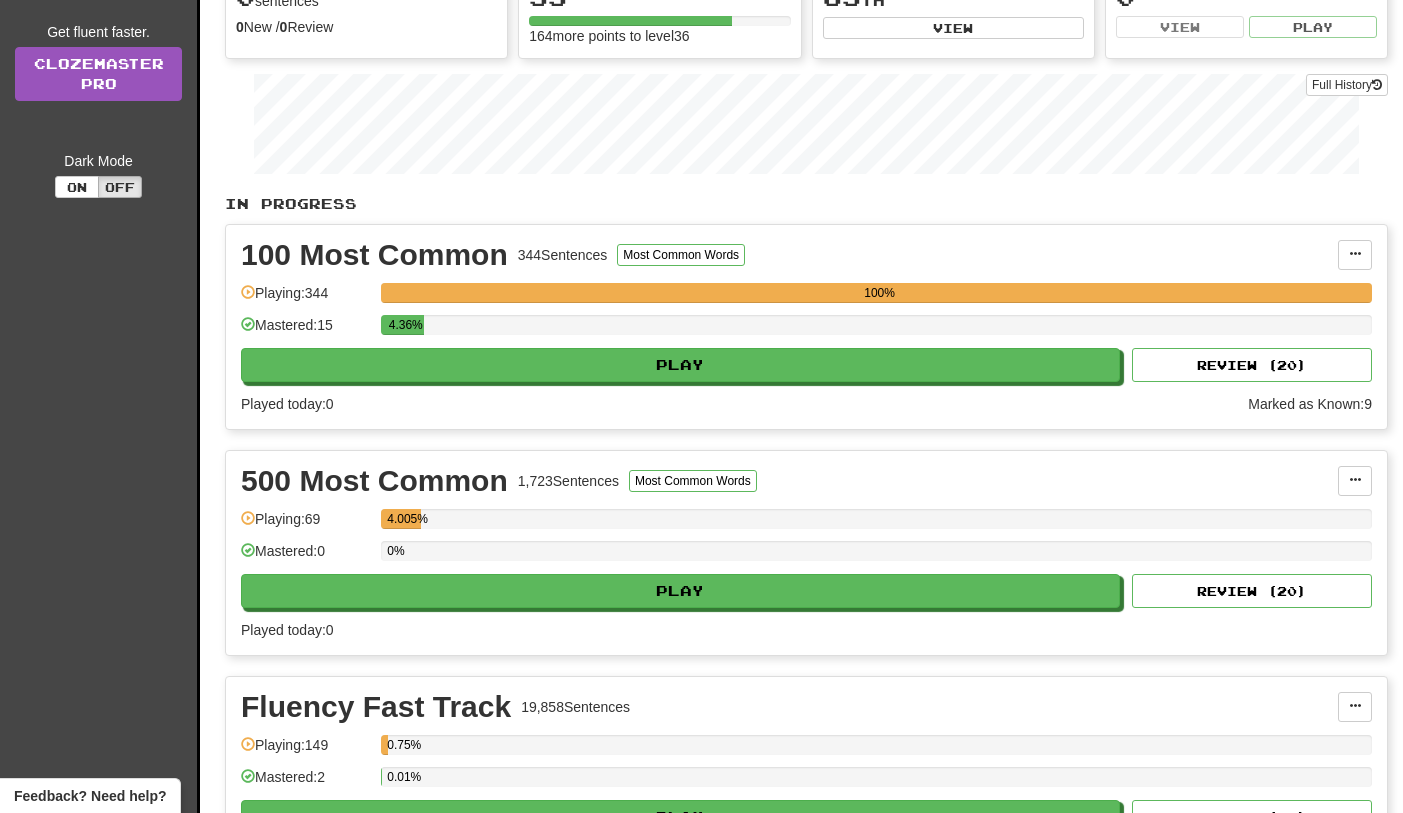 scroll, scrollTop: 440, scrollLeft: 0, axis: vertical 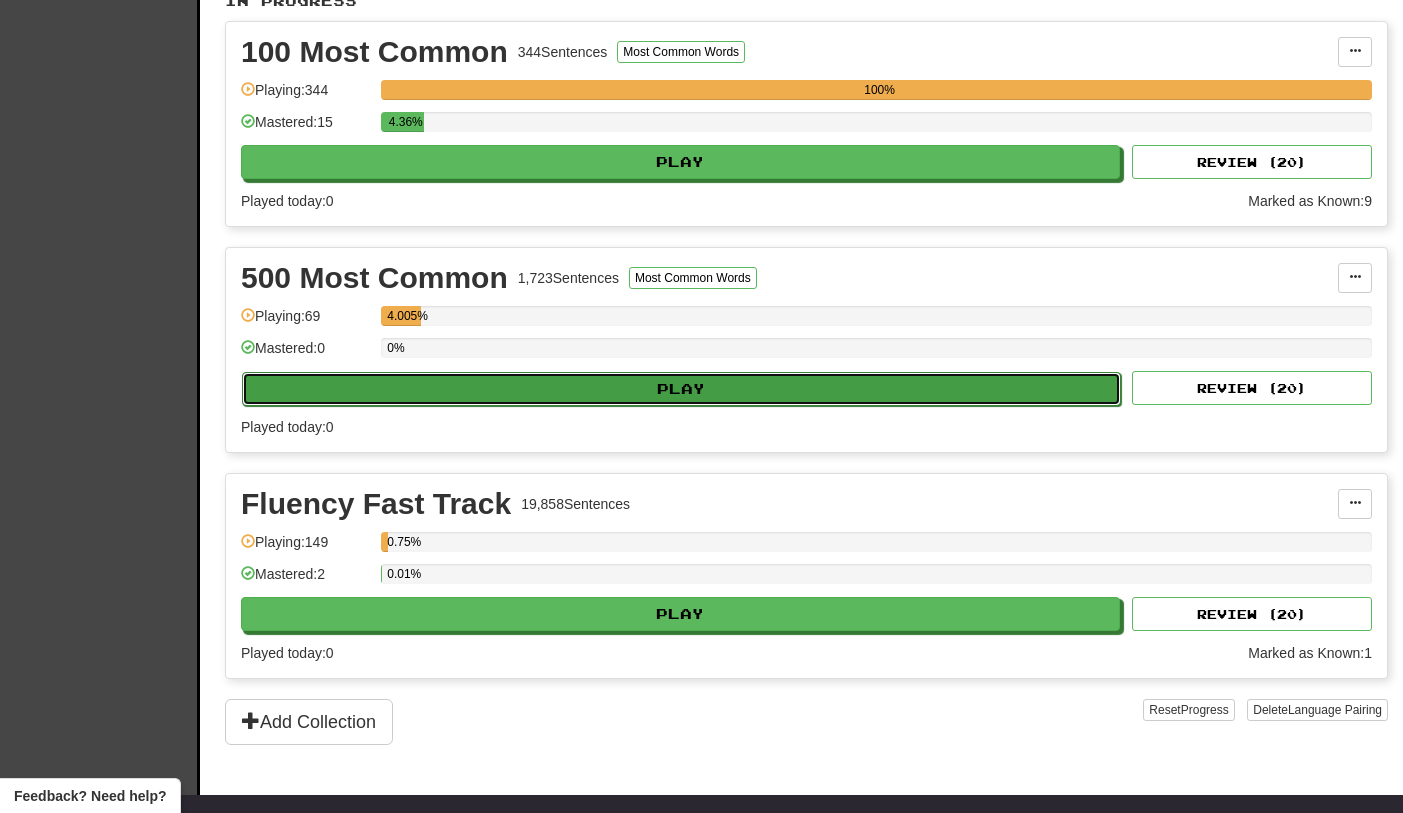 click on "Play" at bounding box center [681, 389] 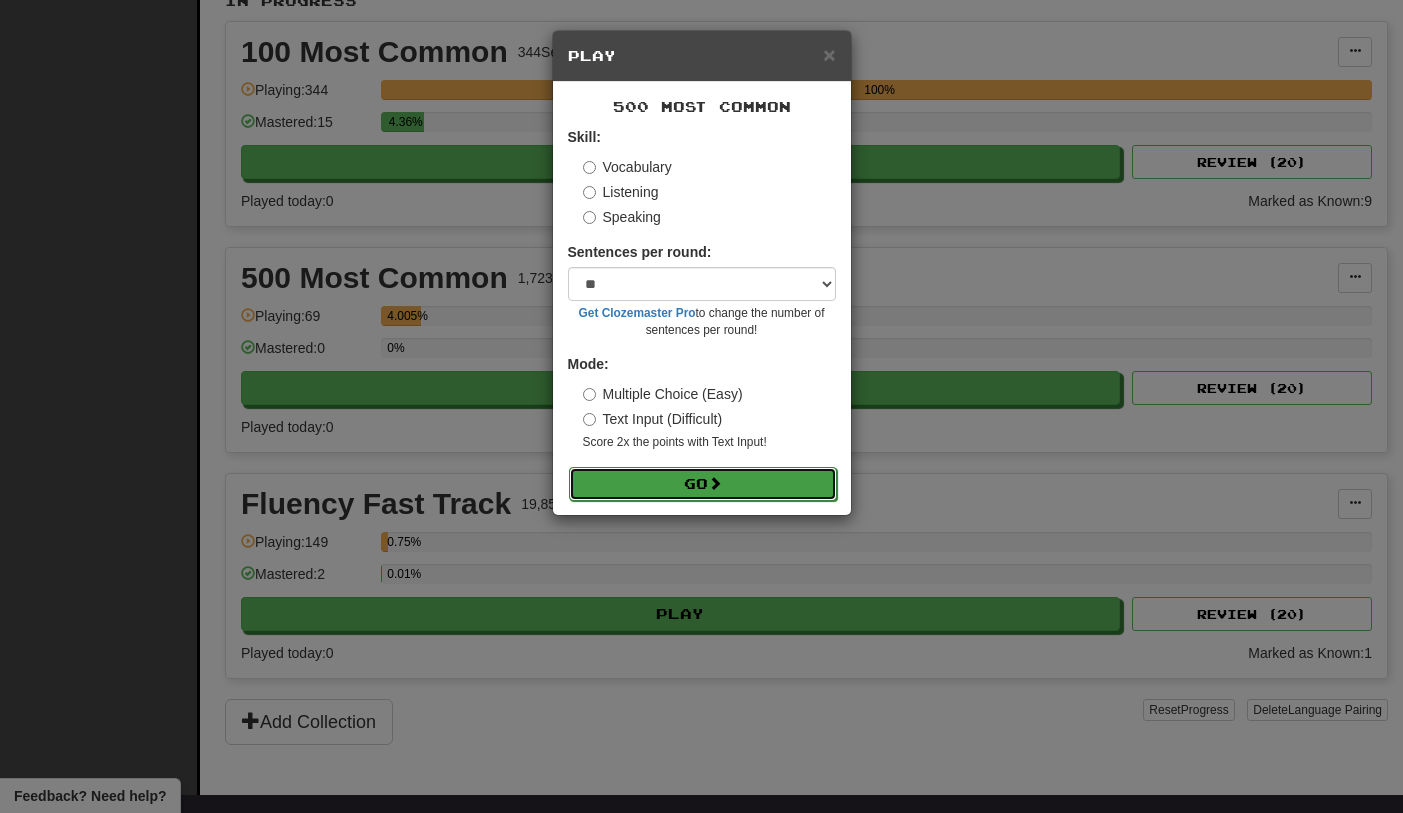 click on "Go" at bounding box center [703, 484] 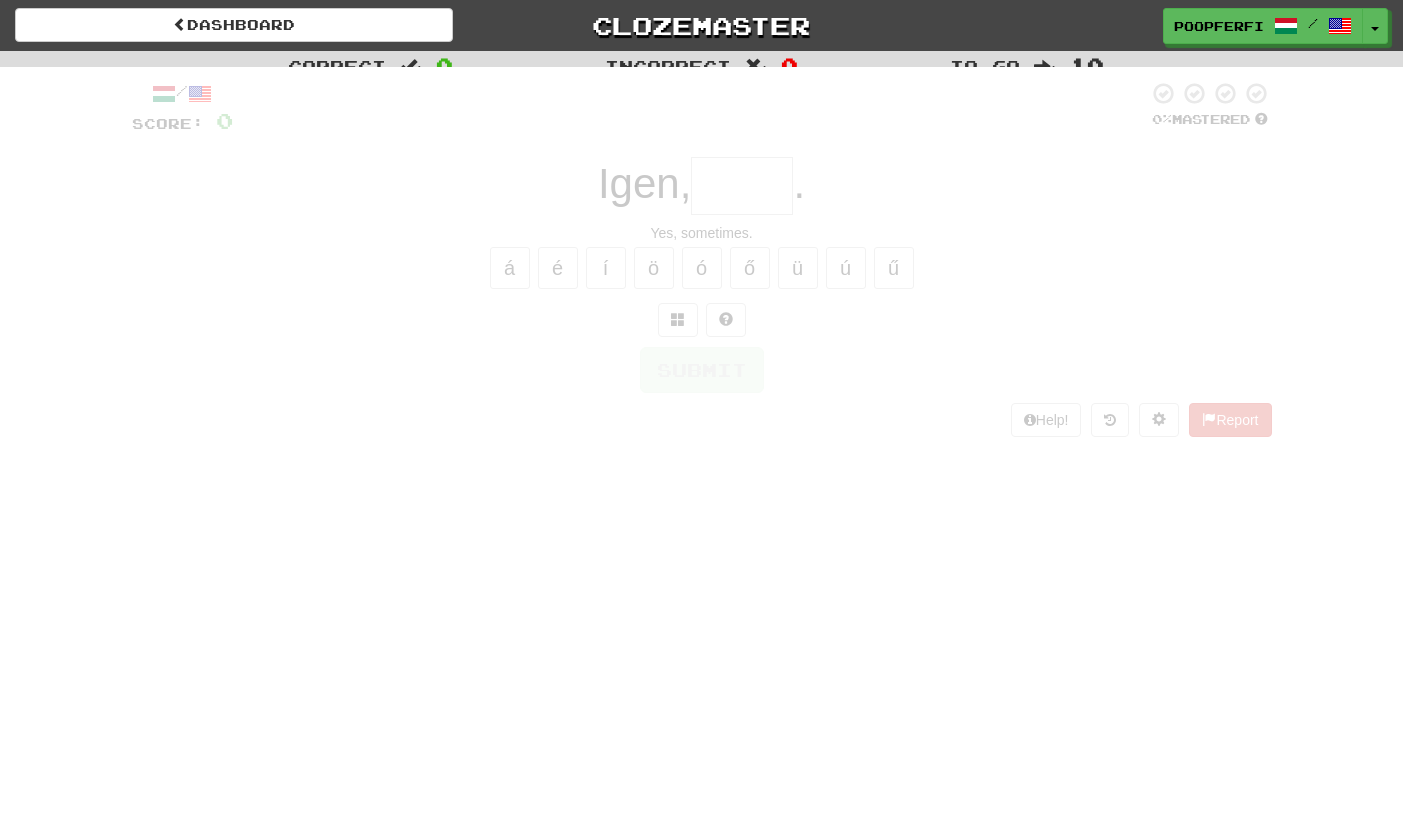 scroll, scrollTop: 0, scrollLeft: 0, axis: both 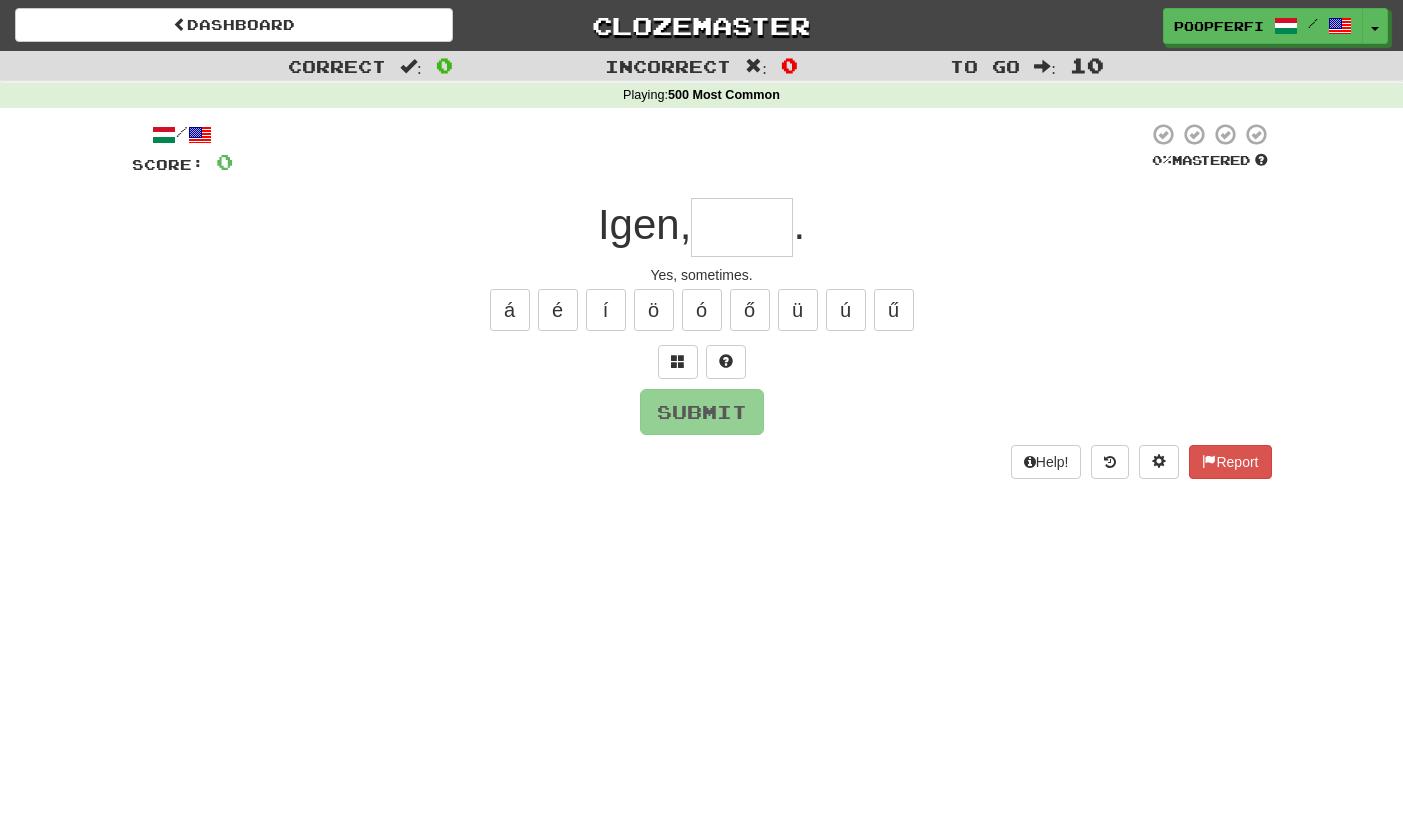type on "*" 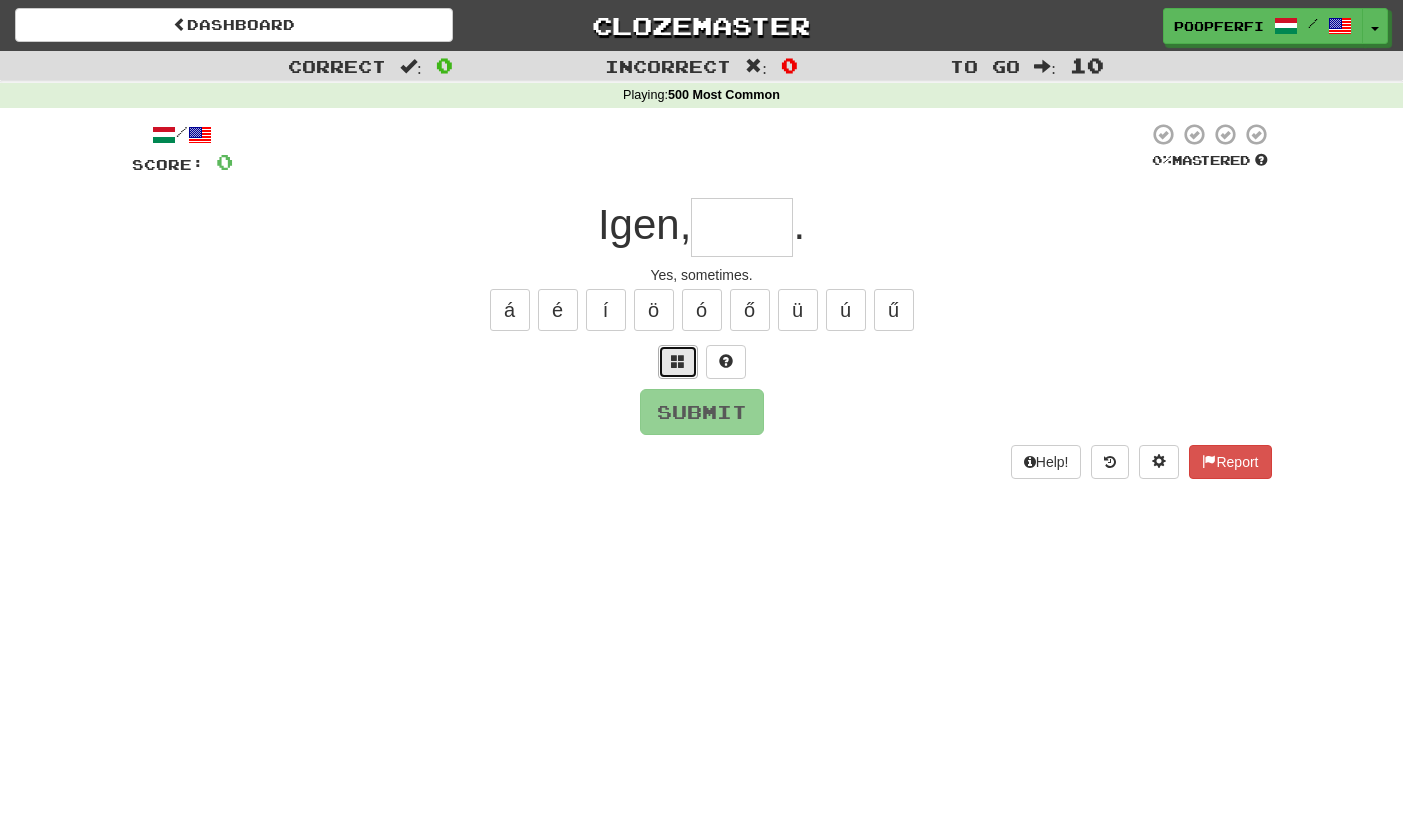 click at bounding box center [678, 362] 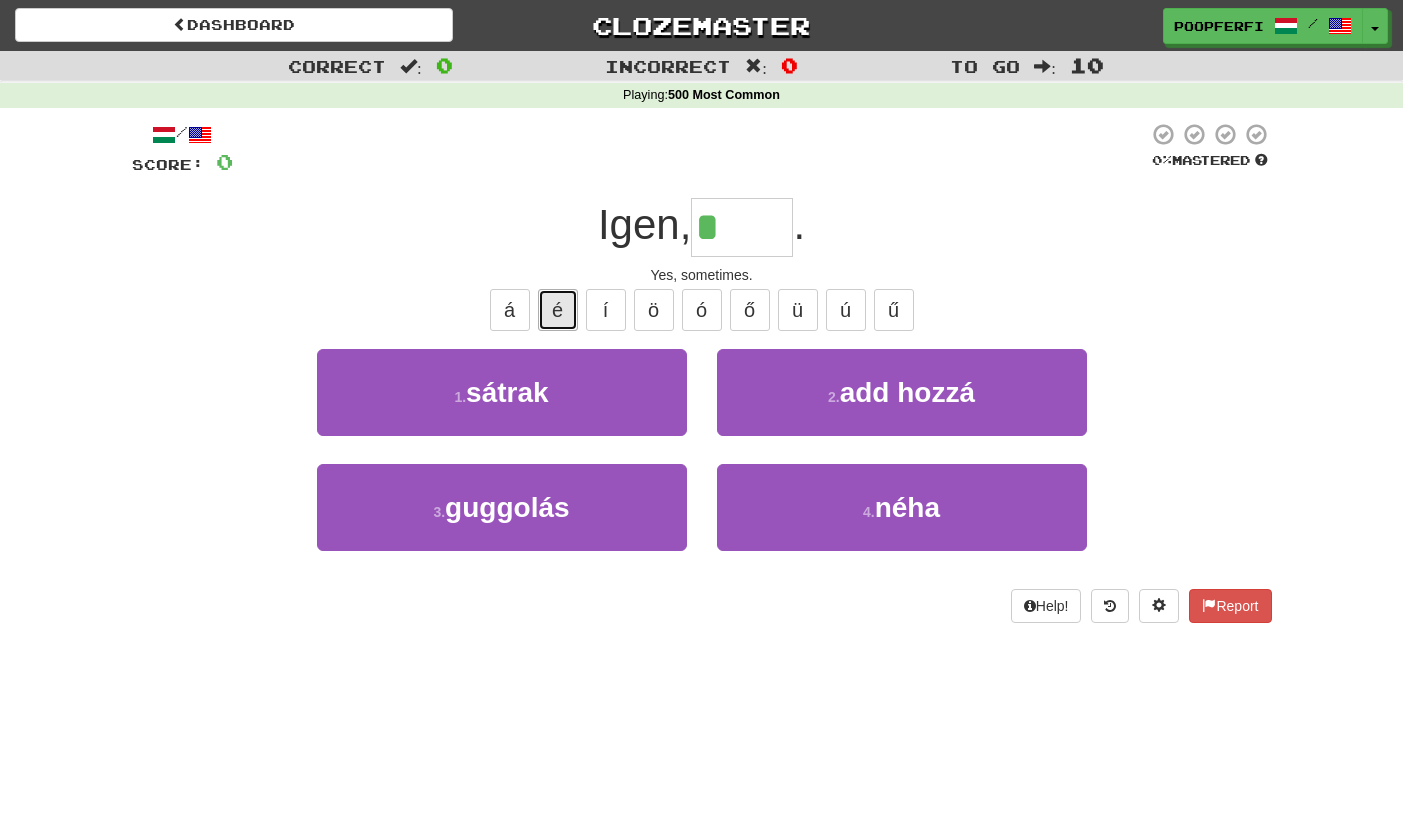 click on "é" at bounding box center (558, 310) 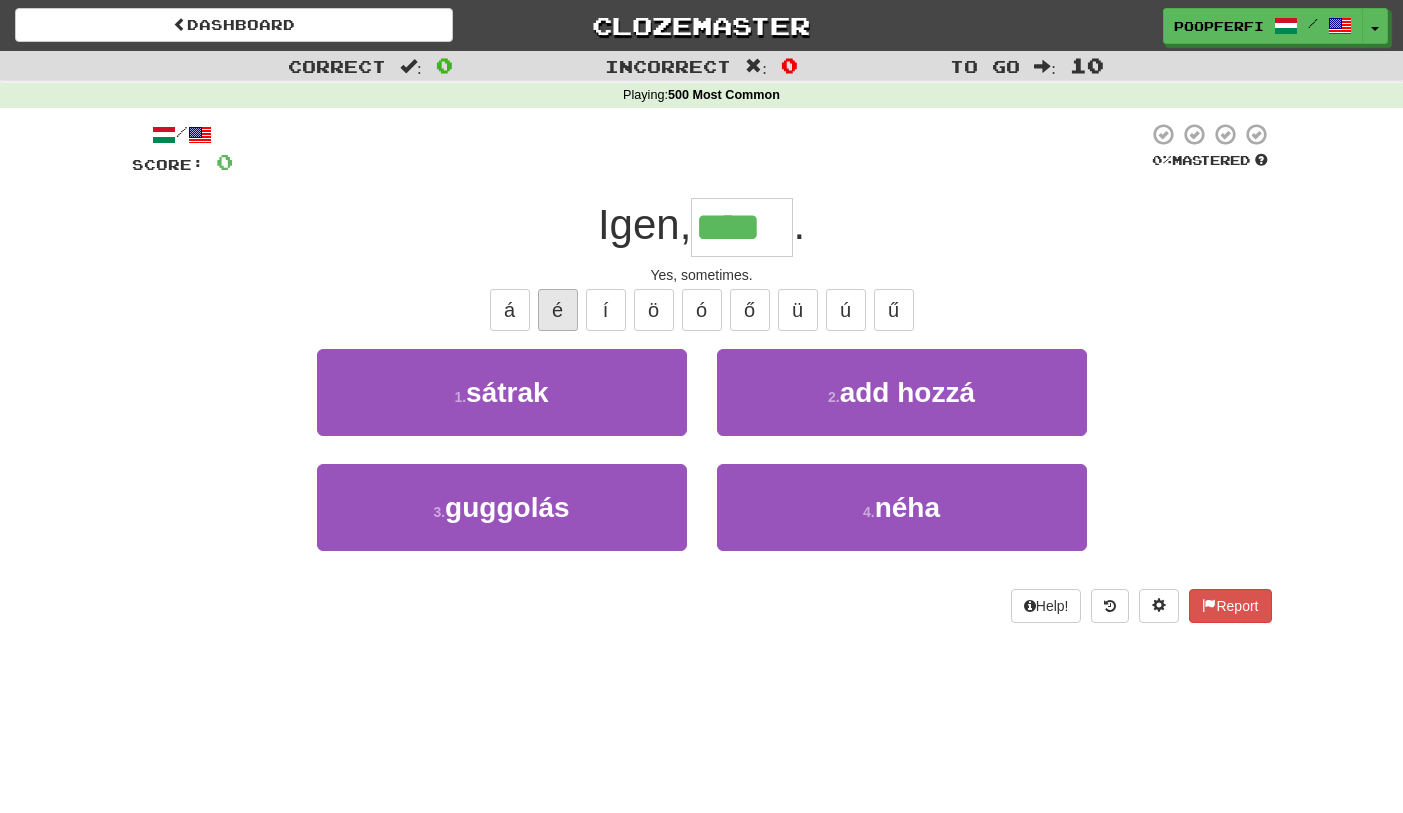 type on "****" 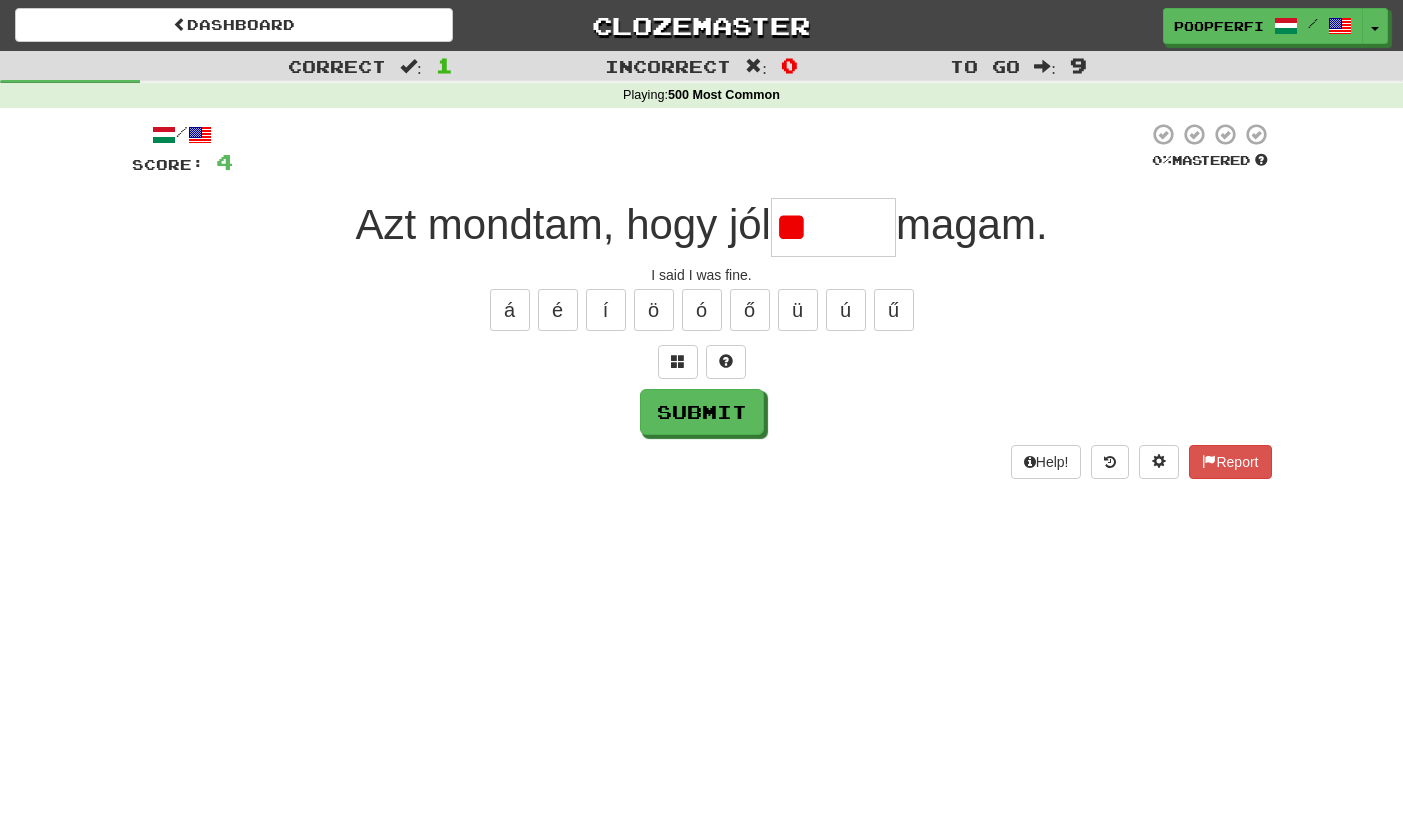 type on "*" 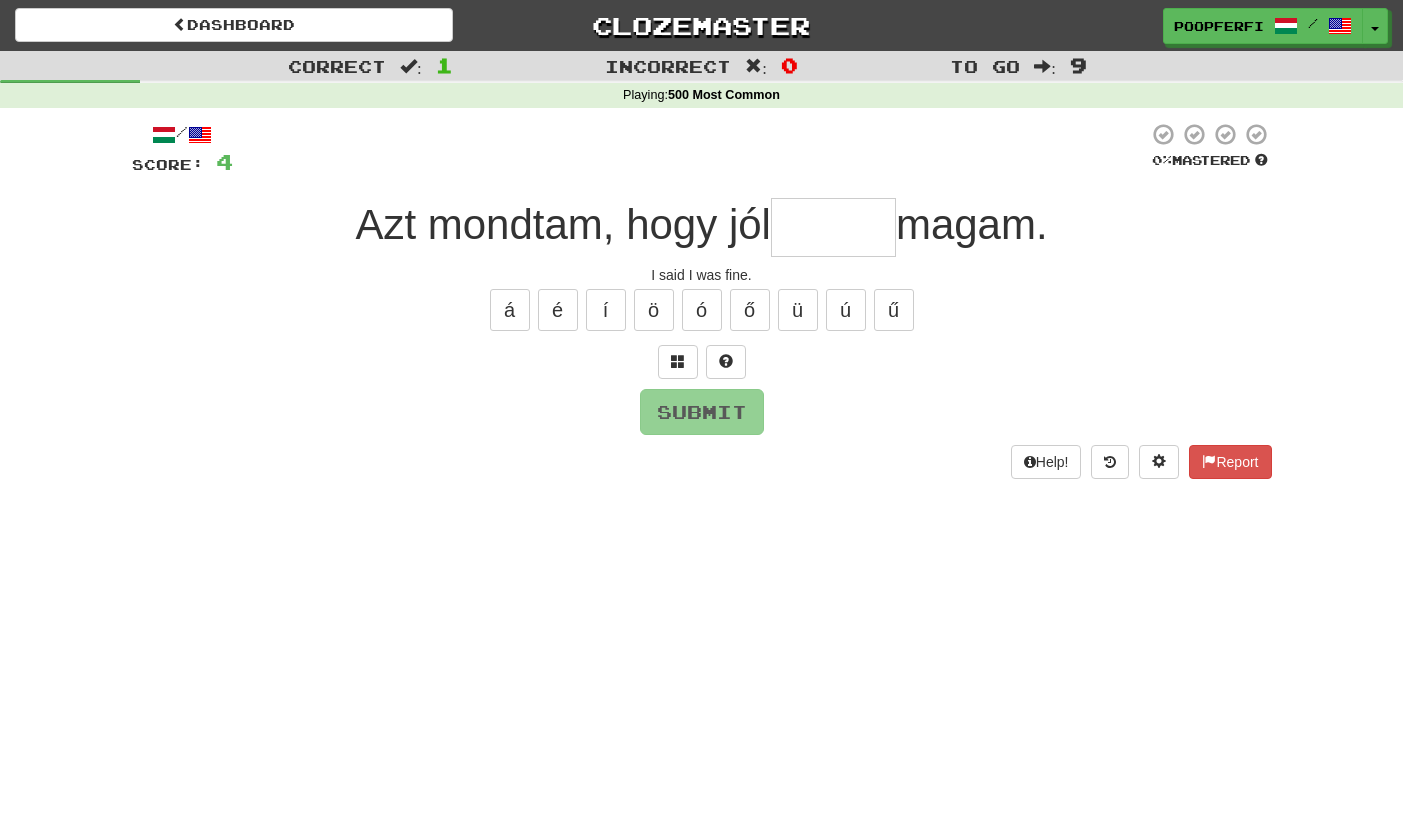 type on "*" 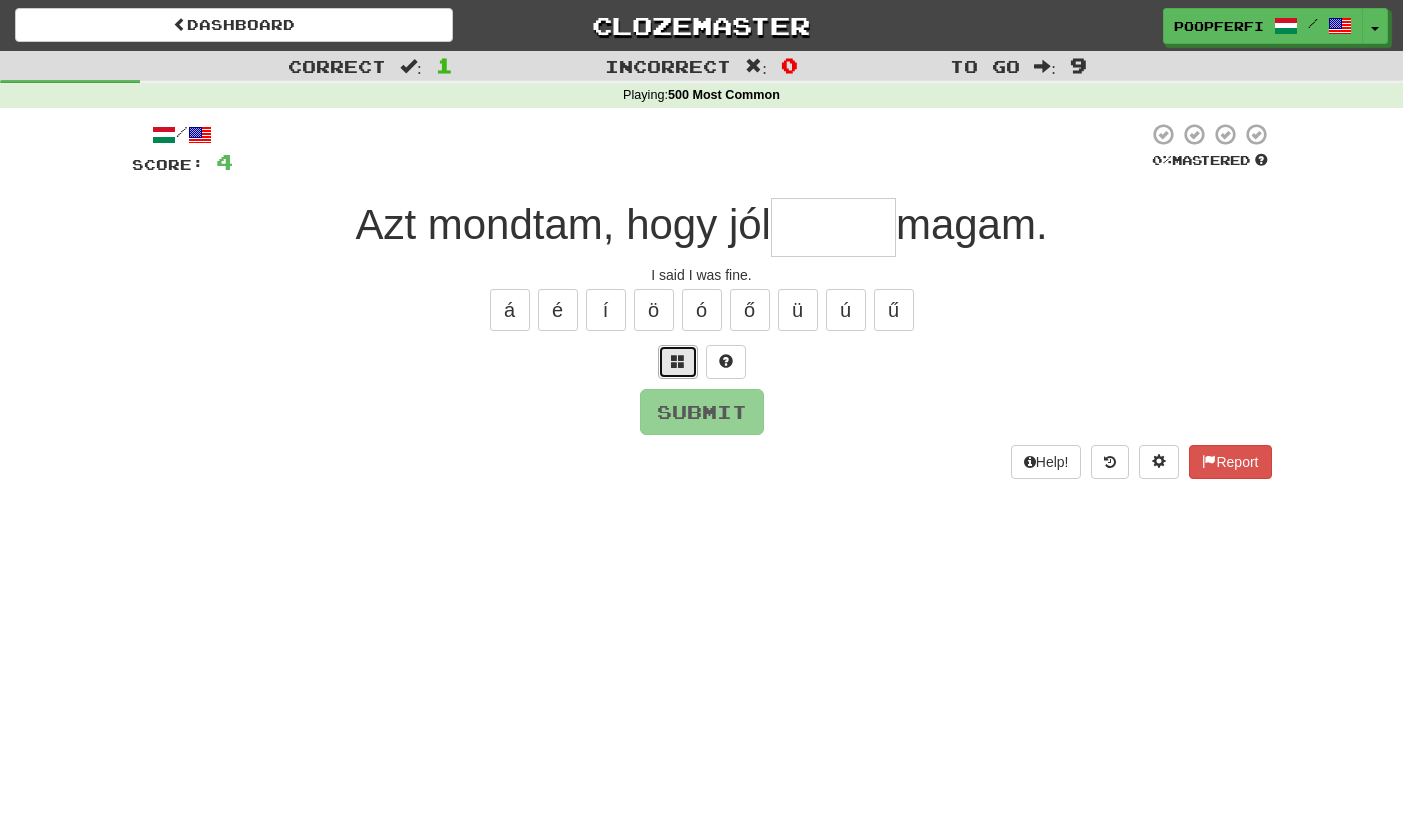 click at bounding box center [678, 361] 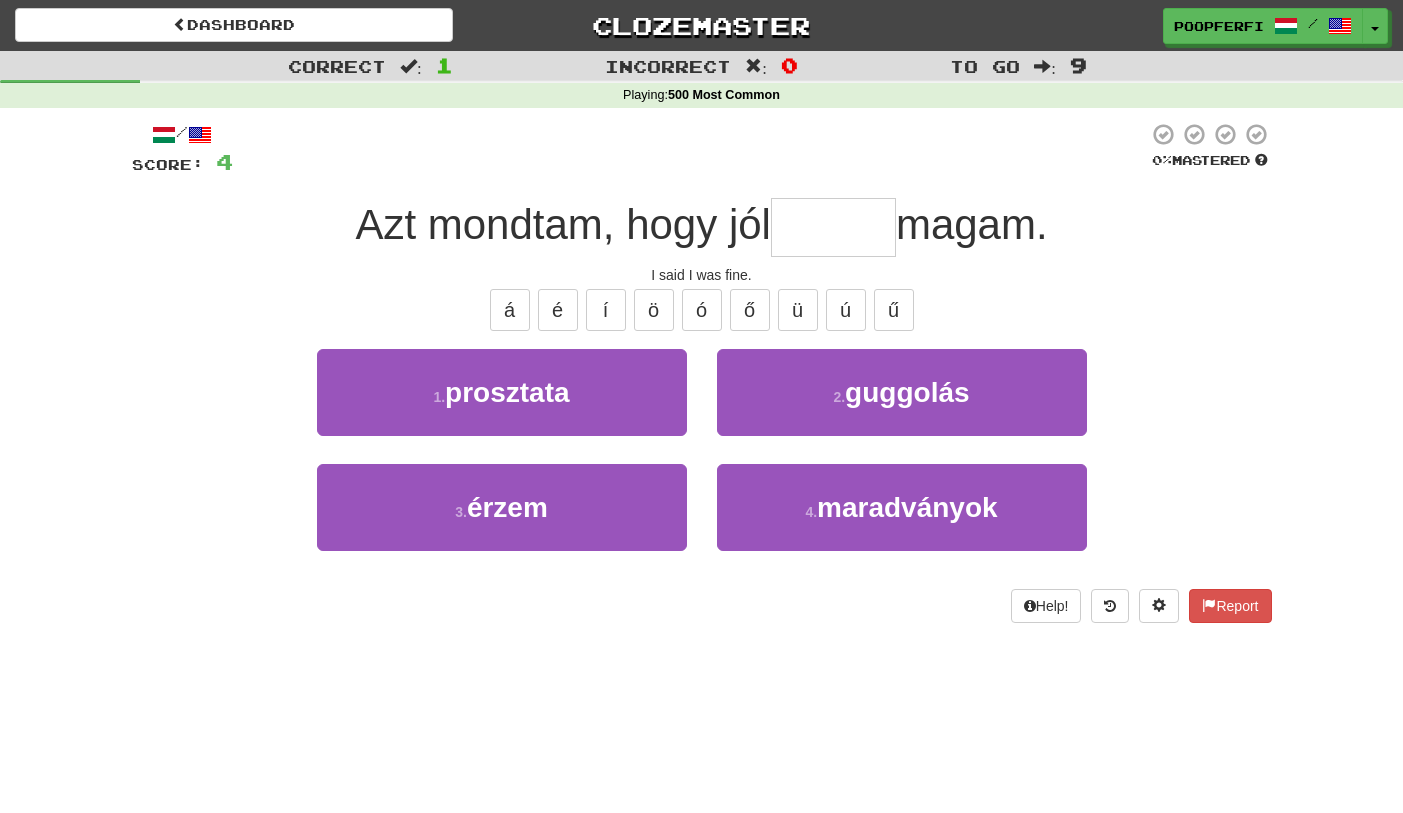 type on "*" 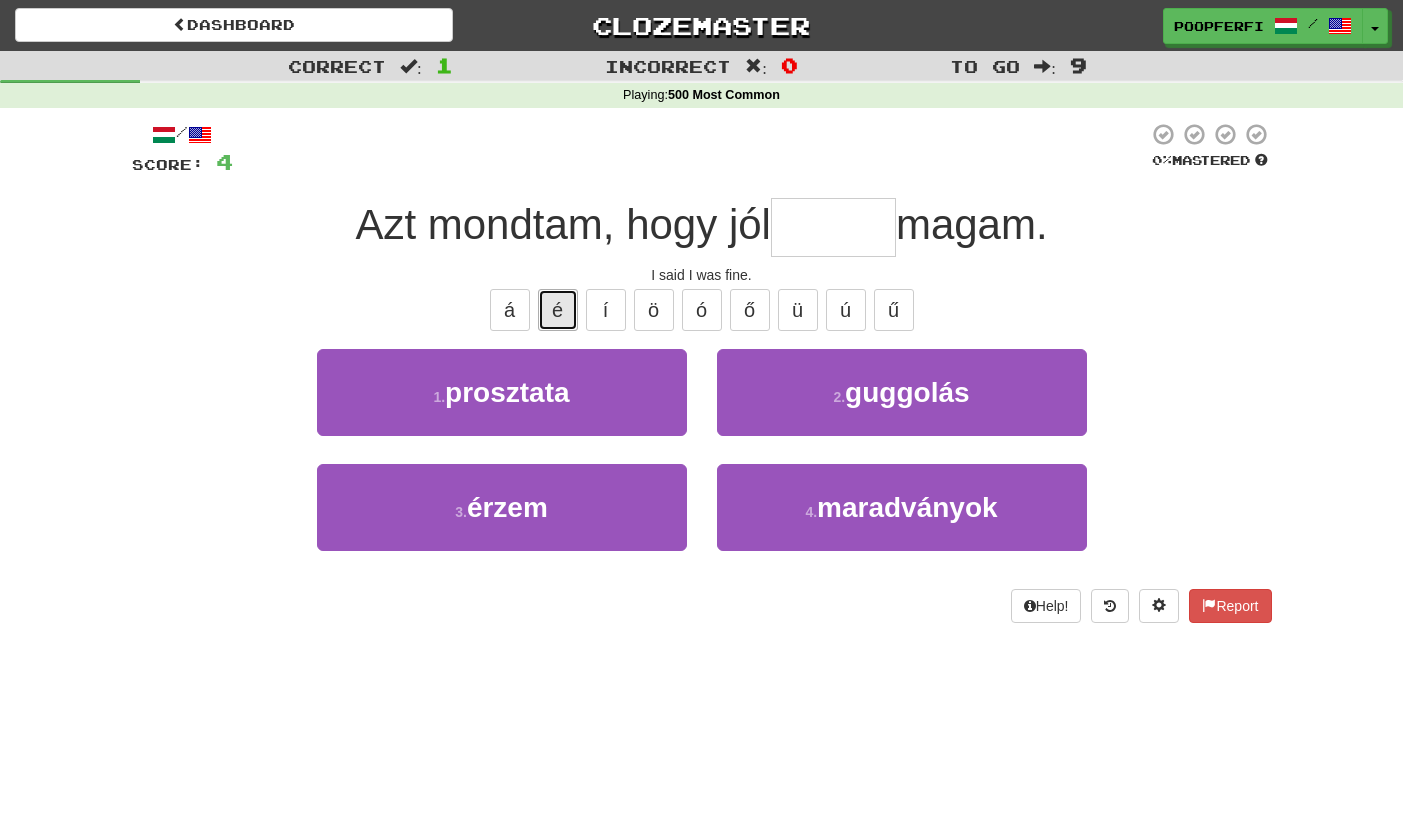 click on "é" at bounding box center [558, 310] 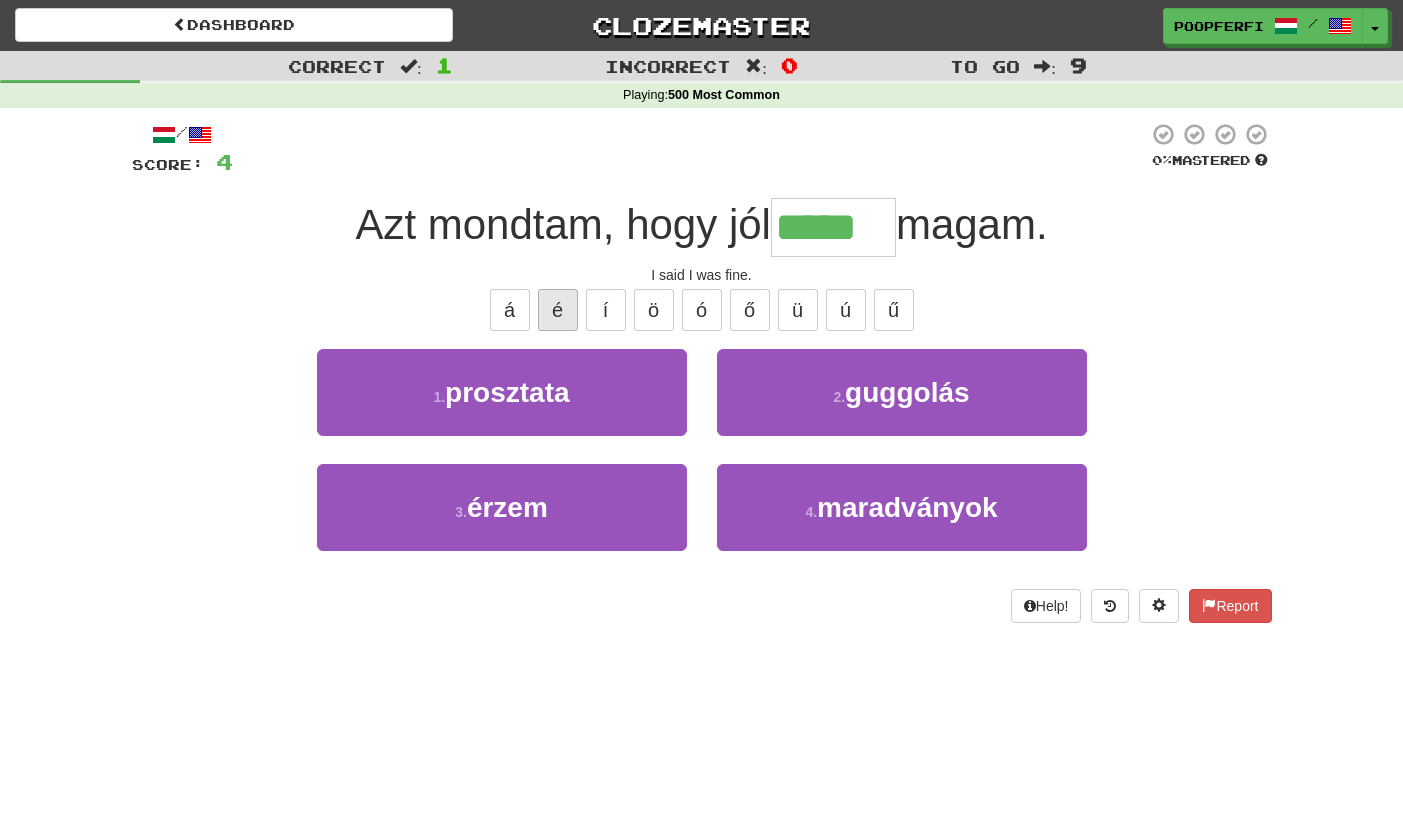 type on "*****" 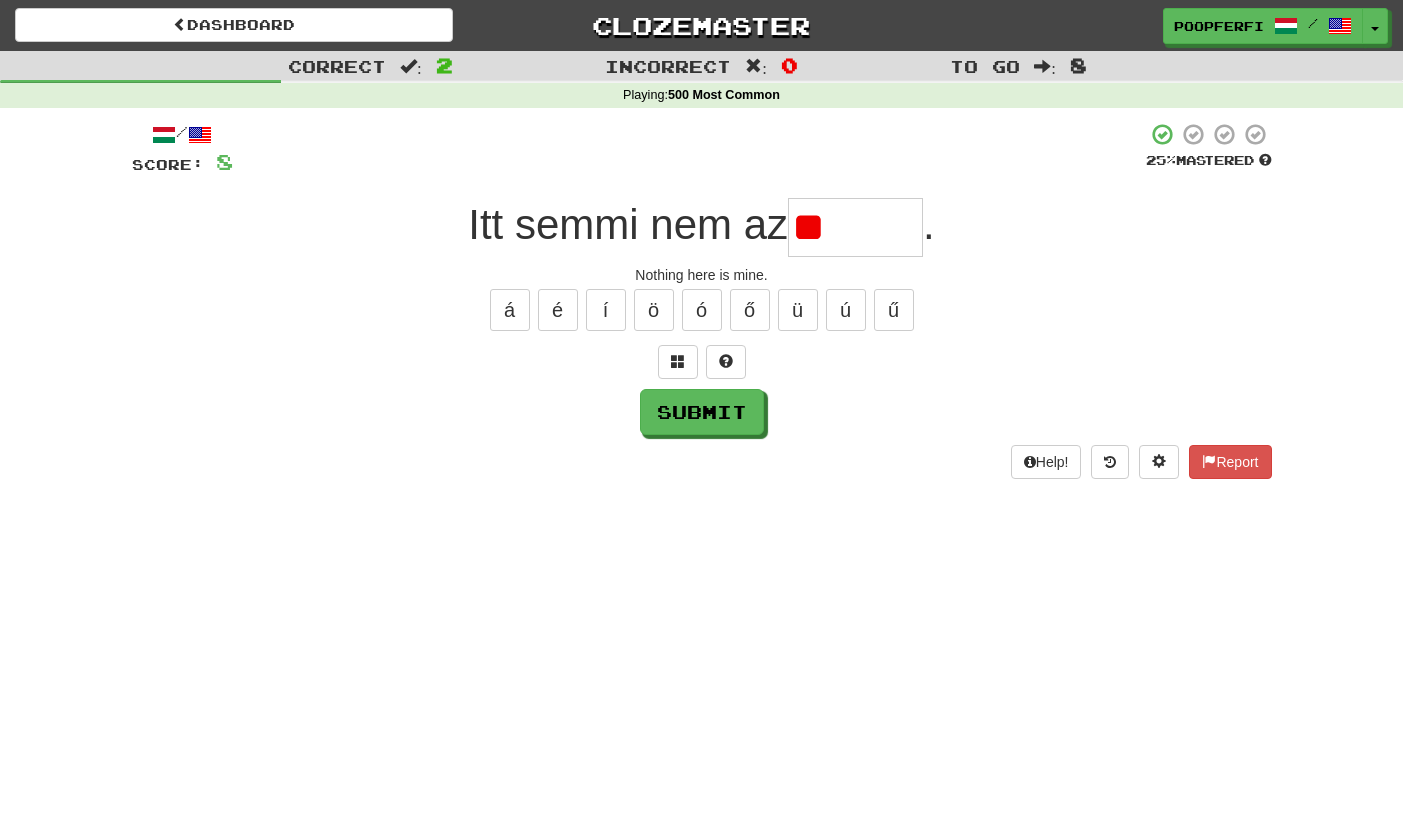 type on "*" 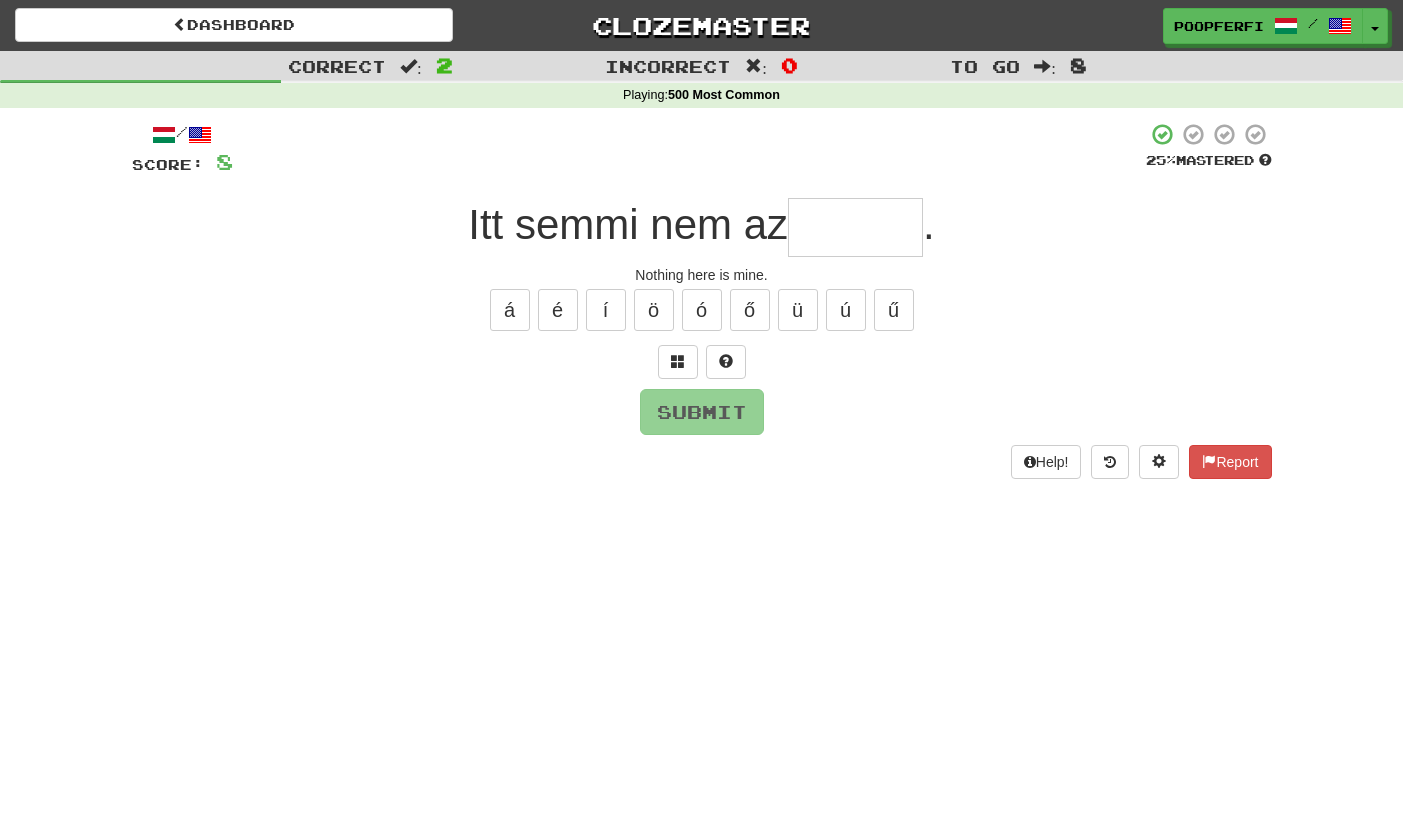type on "*" 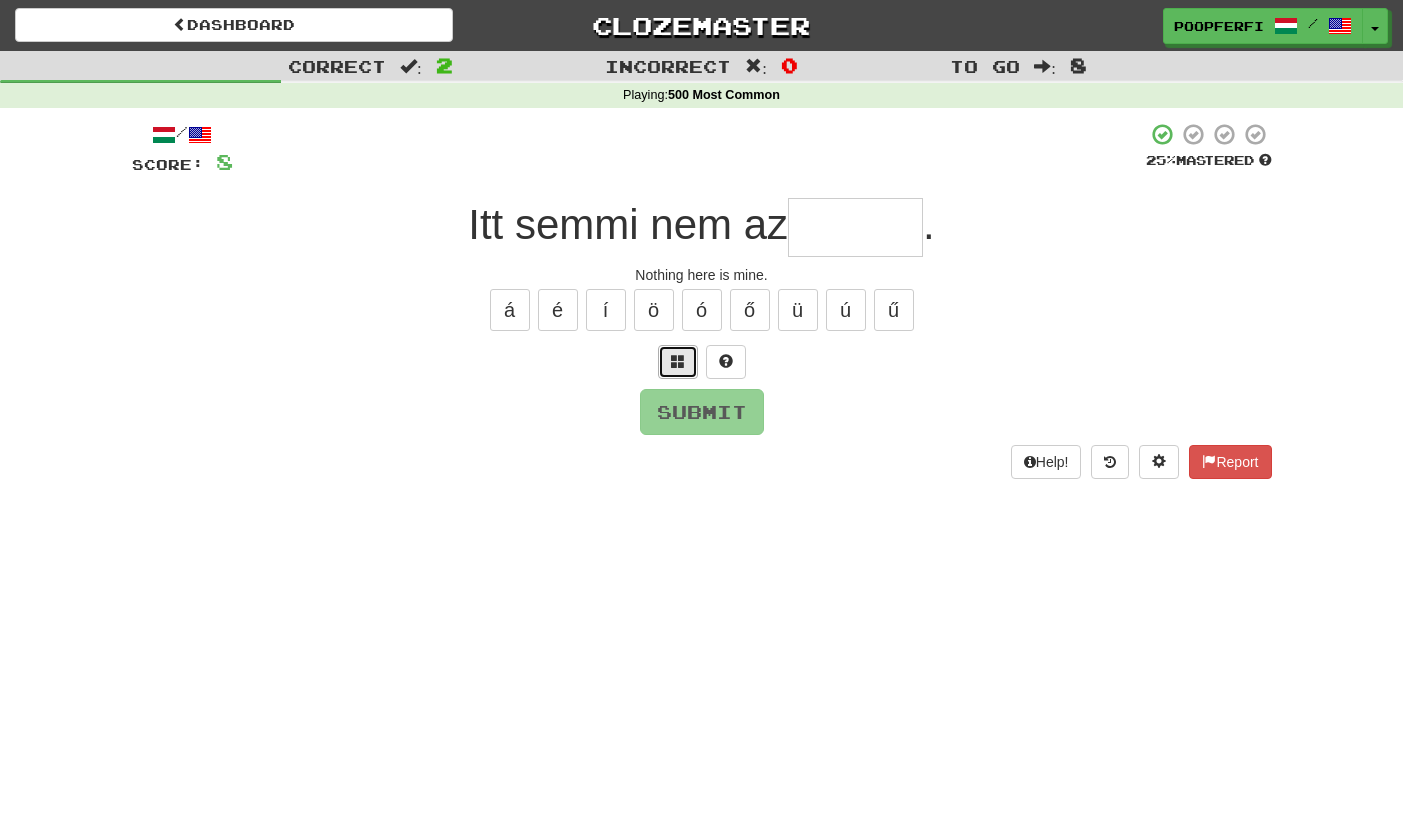 click at bounding box center (678, 361) 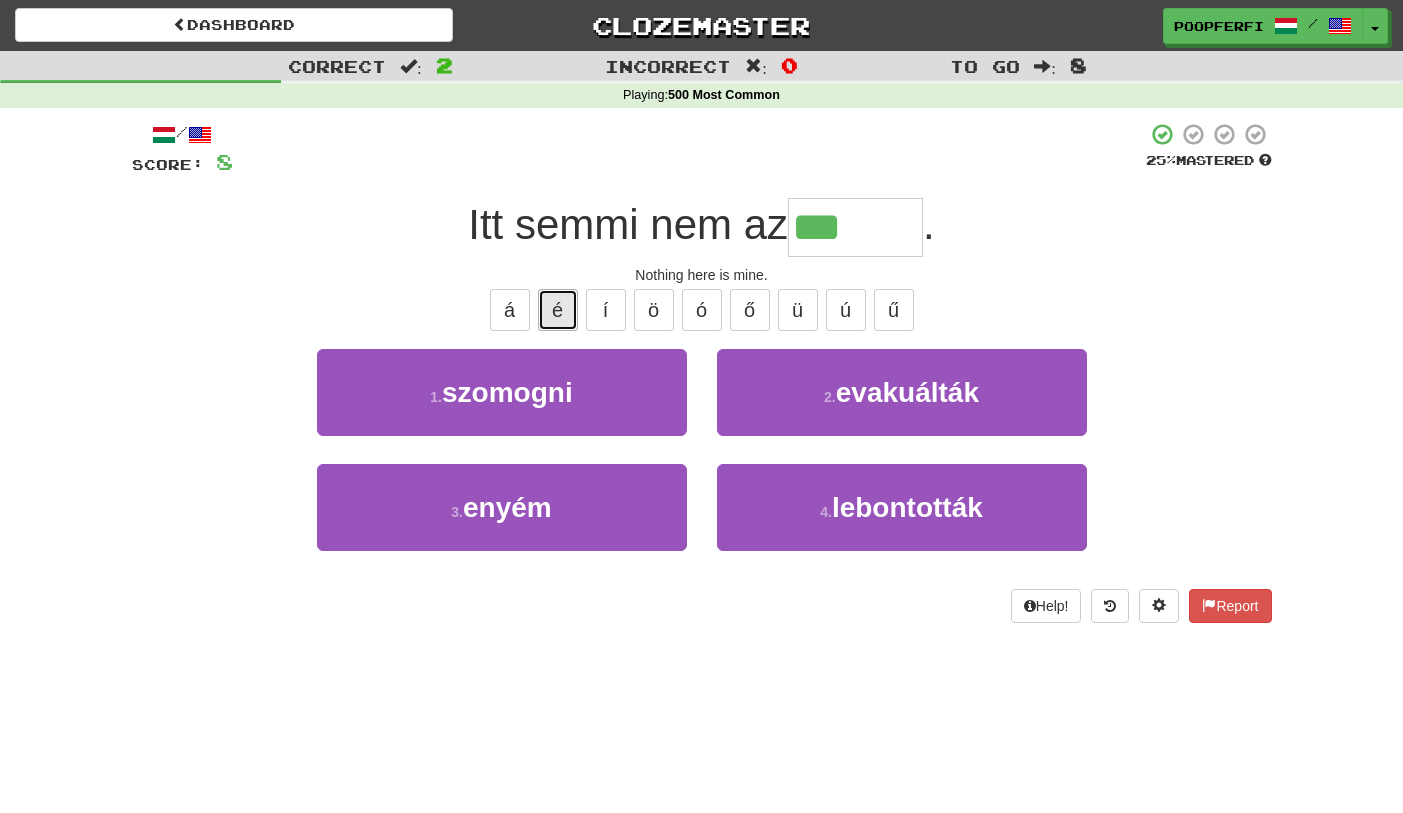 click on "é" at bounding box center [558, 310] 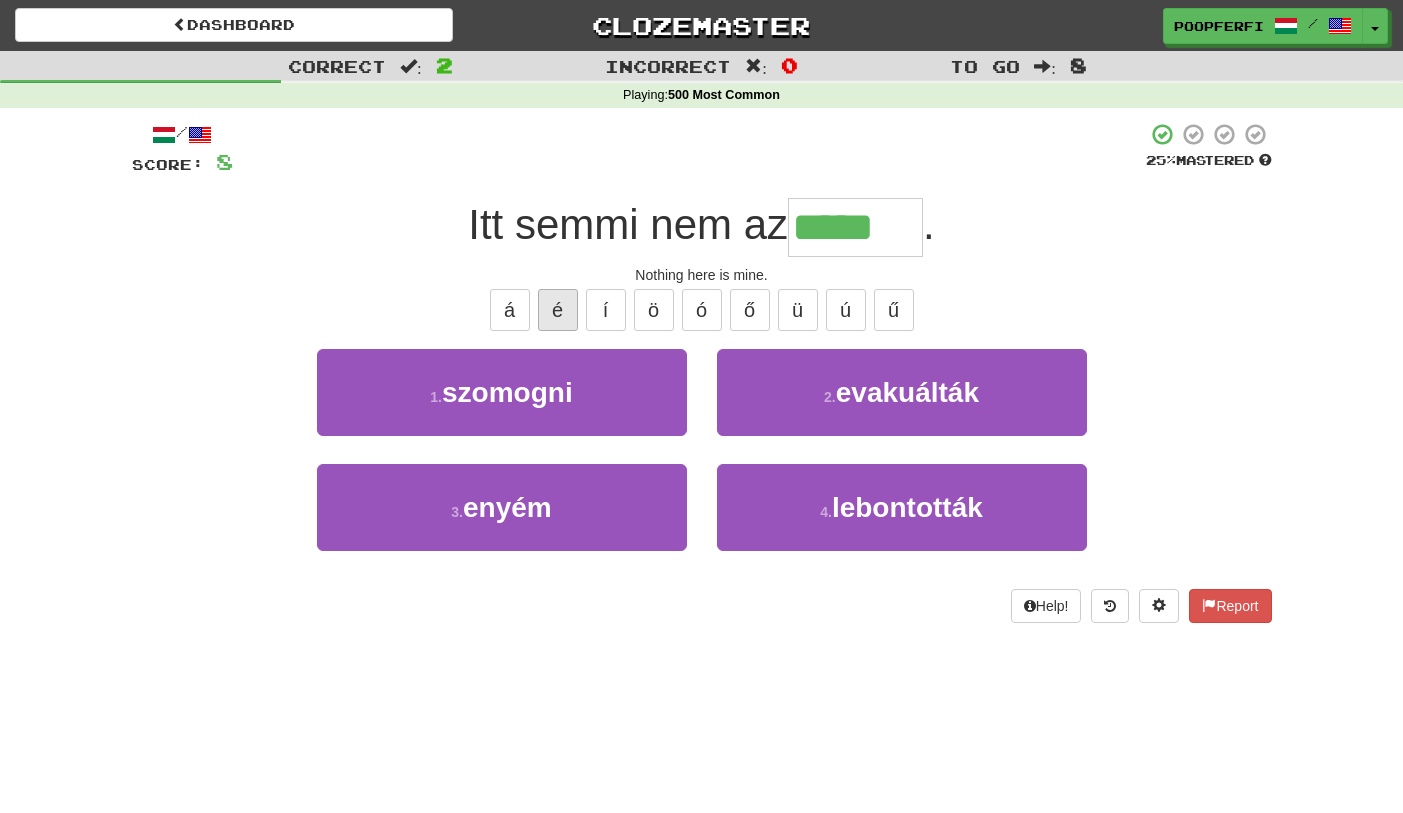 type on "*****" 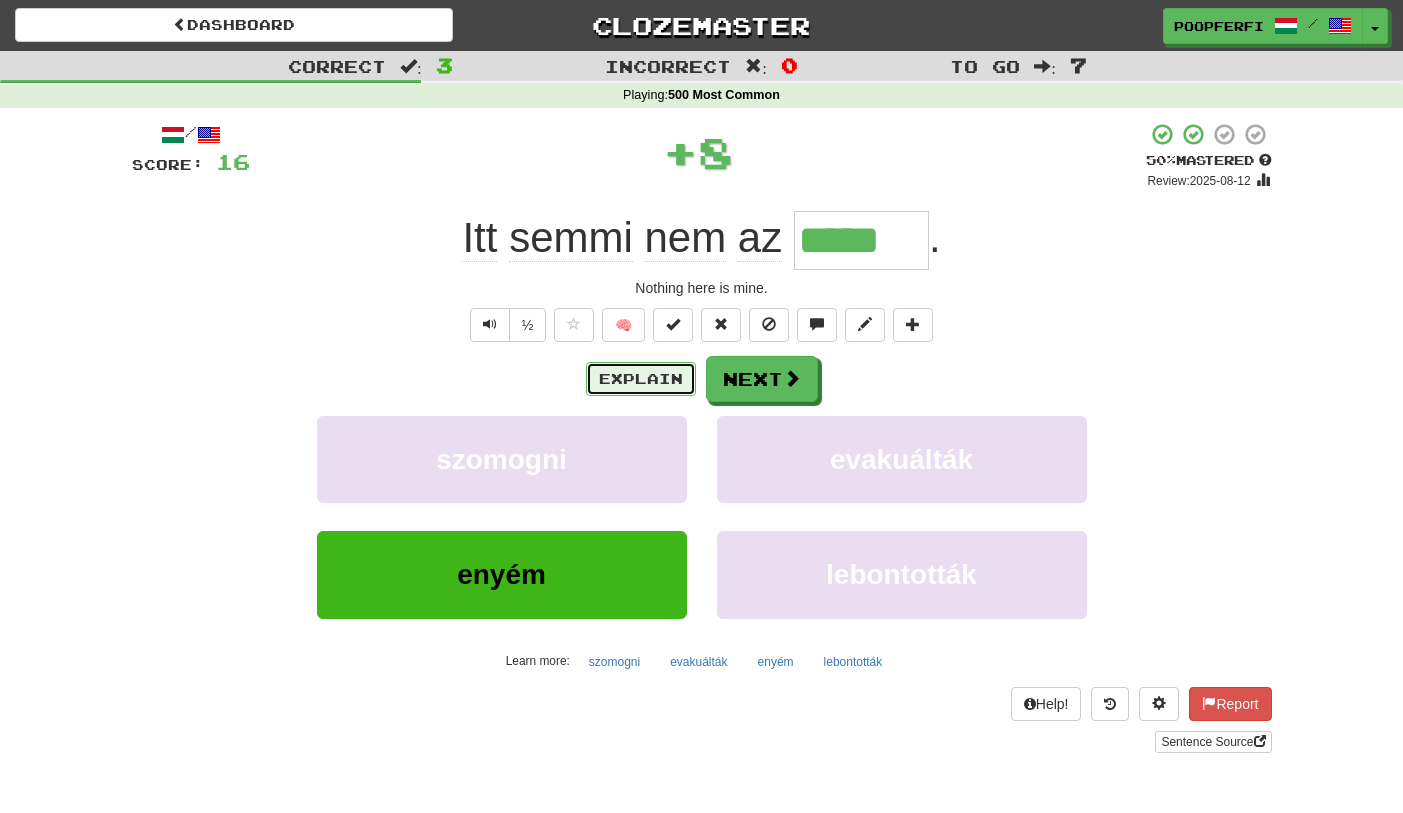 click on "Explain" at bounding box center [641, 379] 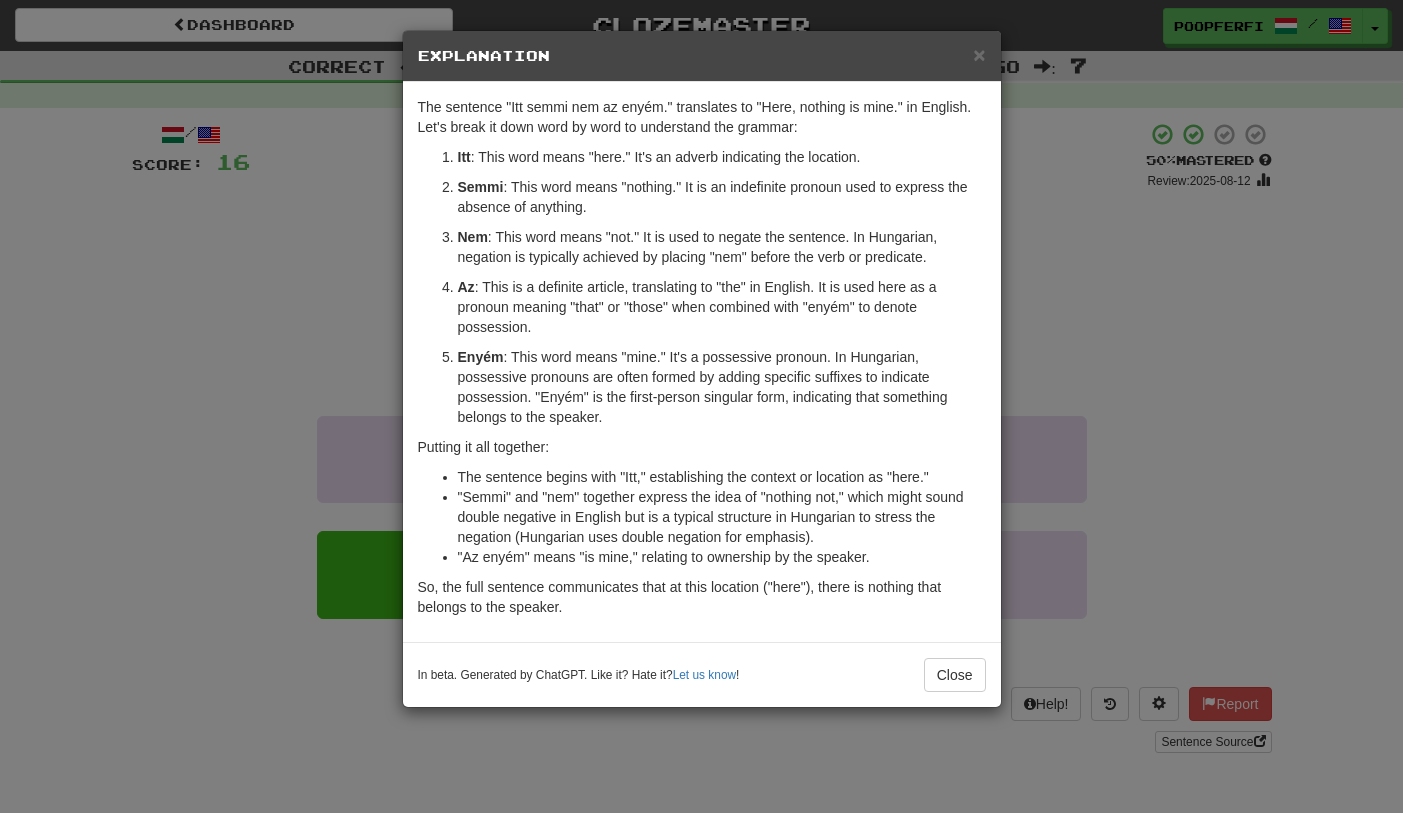 click on "Enyém : This word means "mine." It's a possessive pronoun. In Hungarian, possessive pronouns are often formed by adding specific suffixes to indicate possession. "Enyém" is the first-person singular form, indicating that something belongs to the speaker." at bounding box center (722, 387) 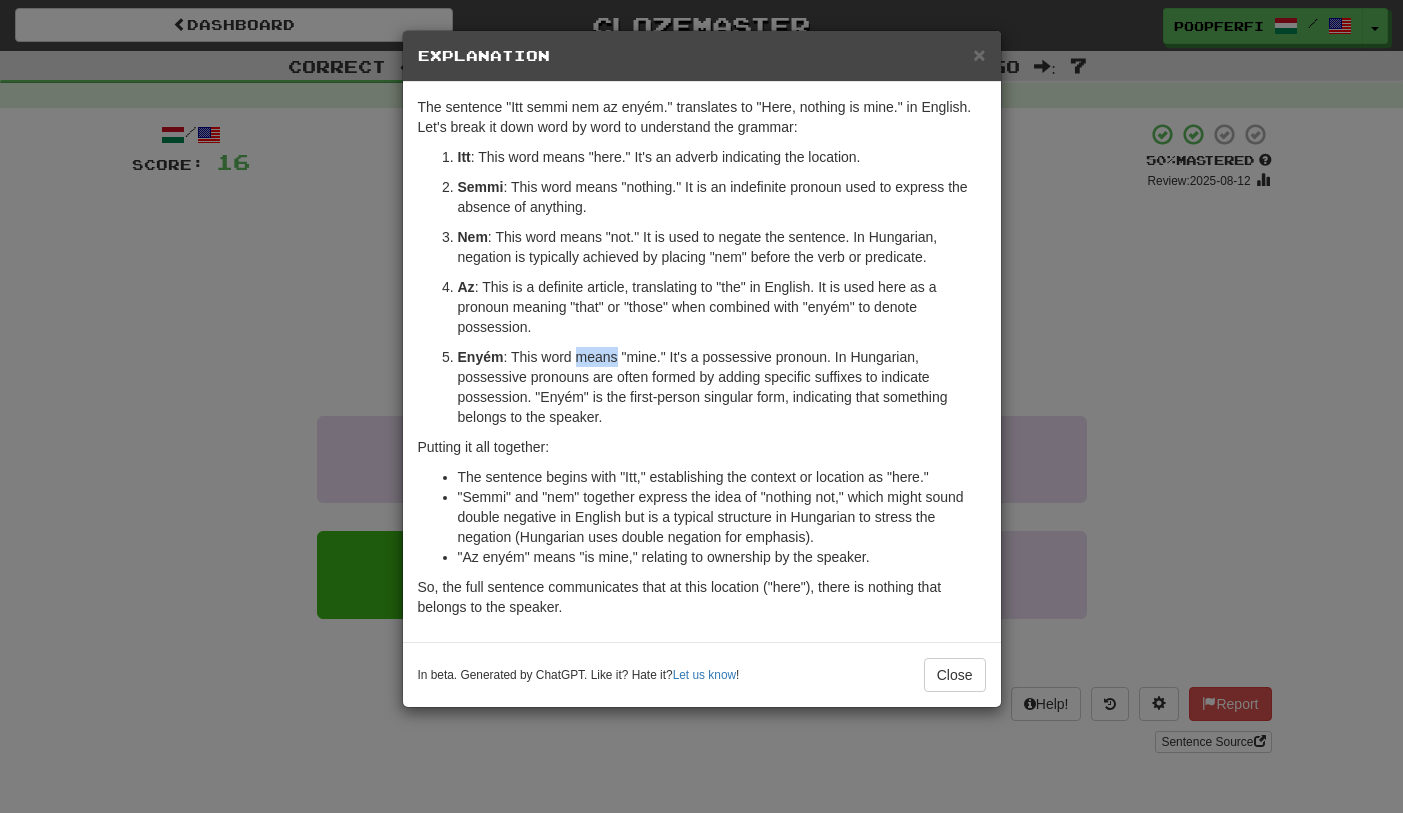 click on "Enyém : This word means "mine." It's a possessive pronoun. In Hungarian, possessive pronouns are often formed by adding specific suffixes to indicate possession. "Enyém" is the first-person singular form, indicating that something belongs to the speaker." at bounding box center (722, 387) 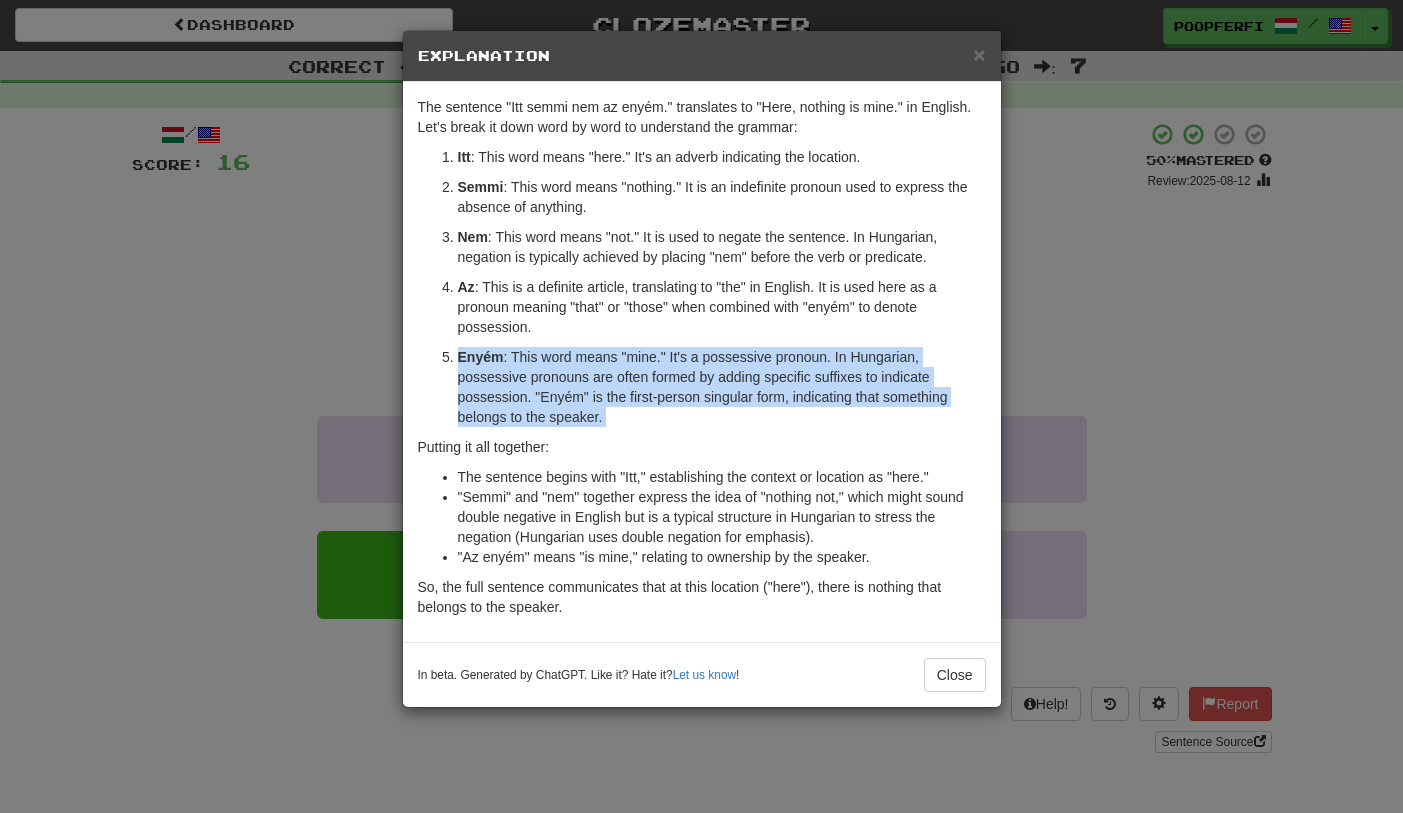 click on "Enyém : This word means "mine." It's a possessive pronoun. In Hungarian, possessive pronouns are often formed by adding specific suffixes to indicate possession. "Enyém" is the first-person singular form, indicating that something belongs to the speaker." at bounding box center [722, 387] 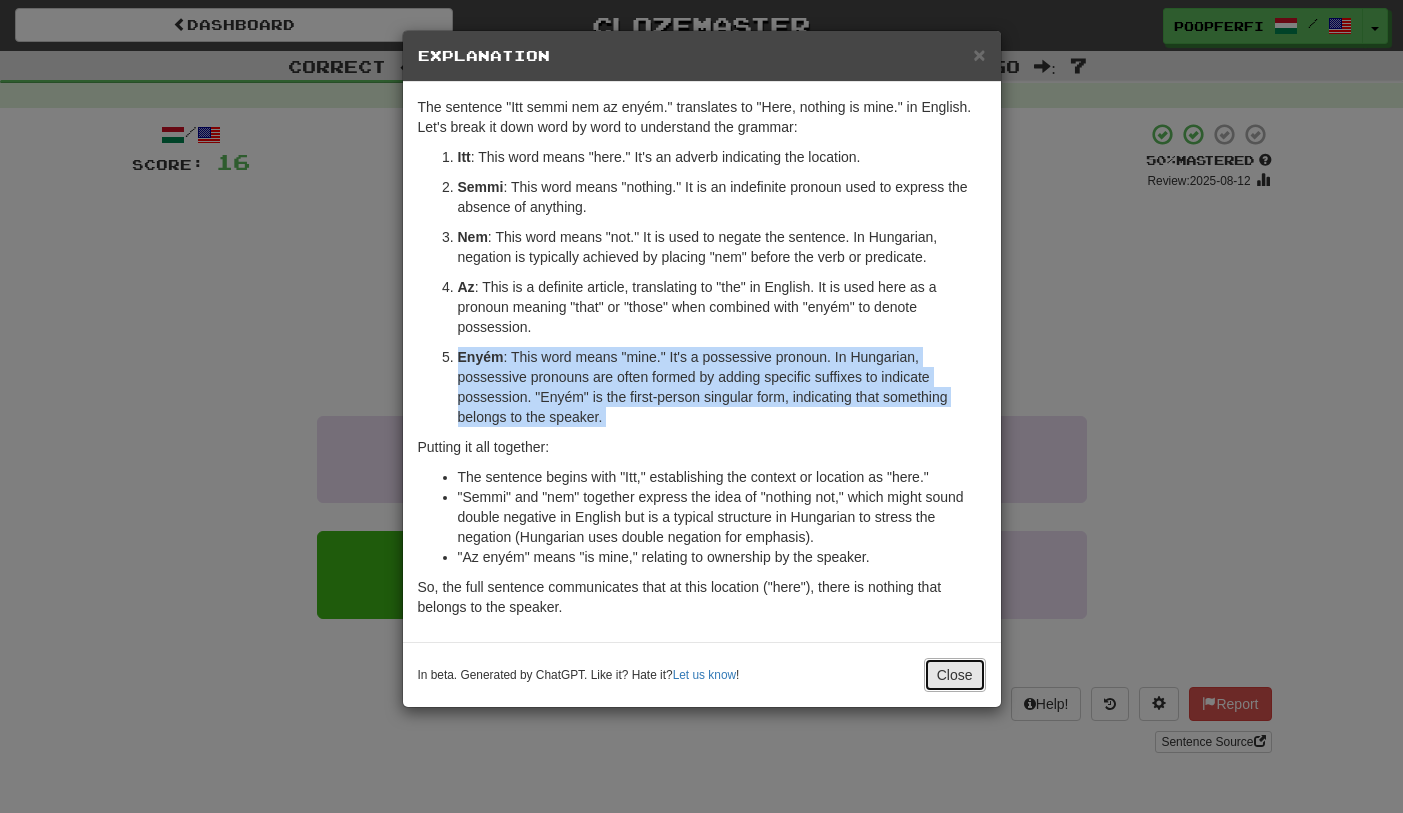 click on "Close" at bounding box center [955, 675] 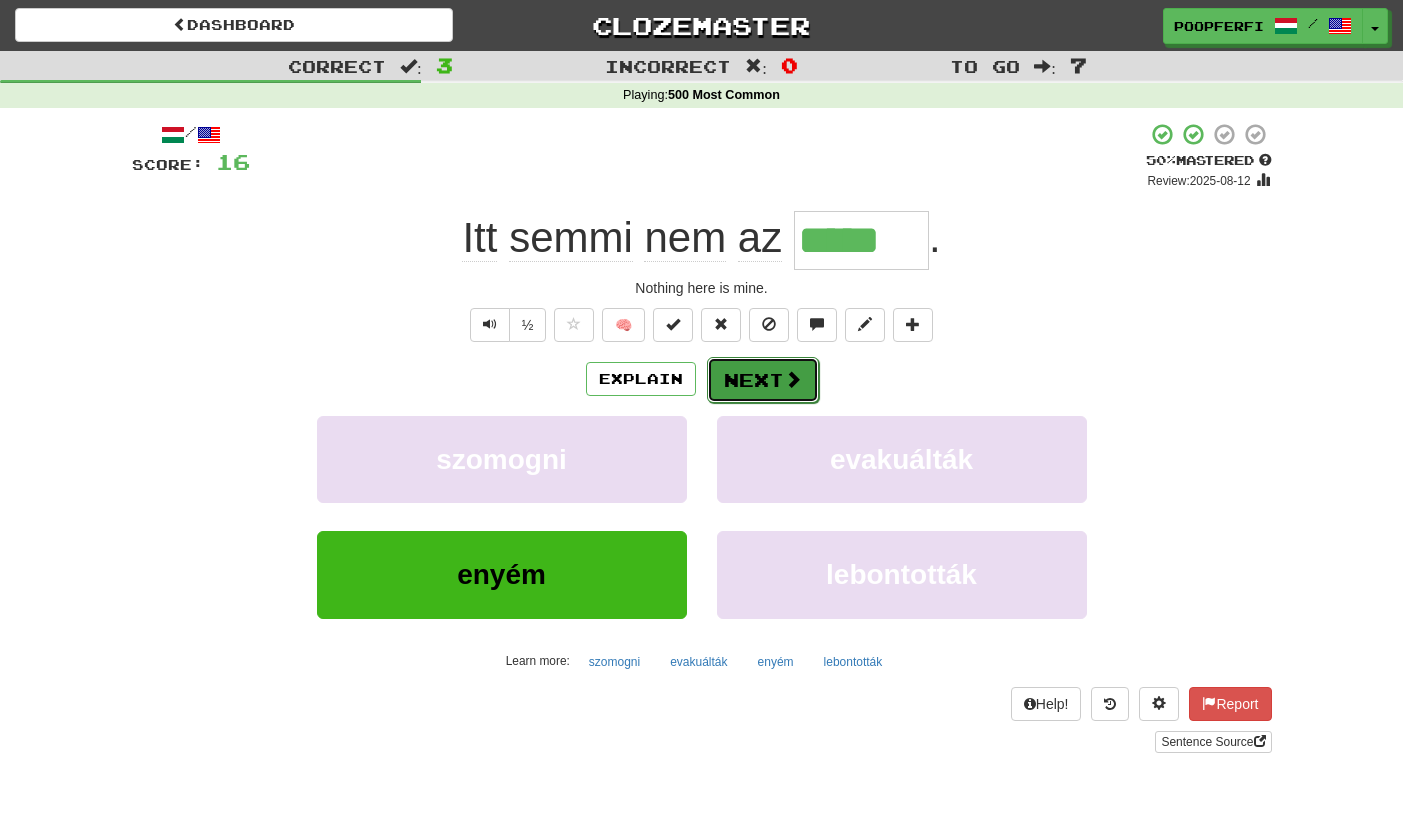 click on "Next" at bounding box center (763, 380) 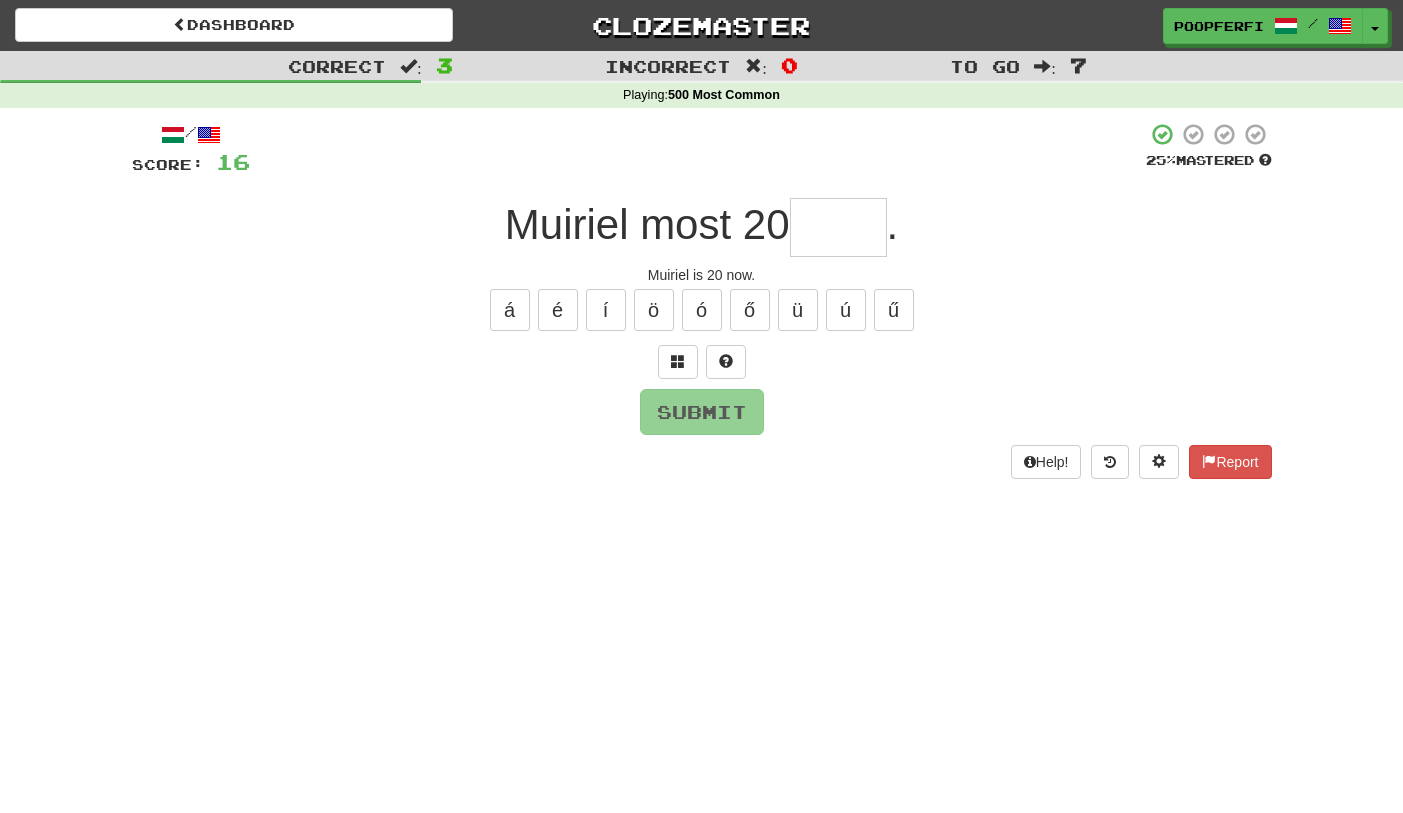 type on "*" 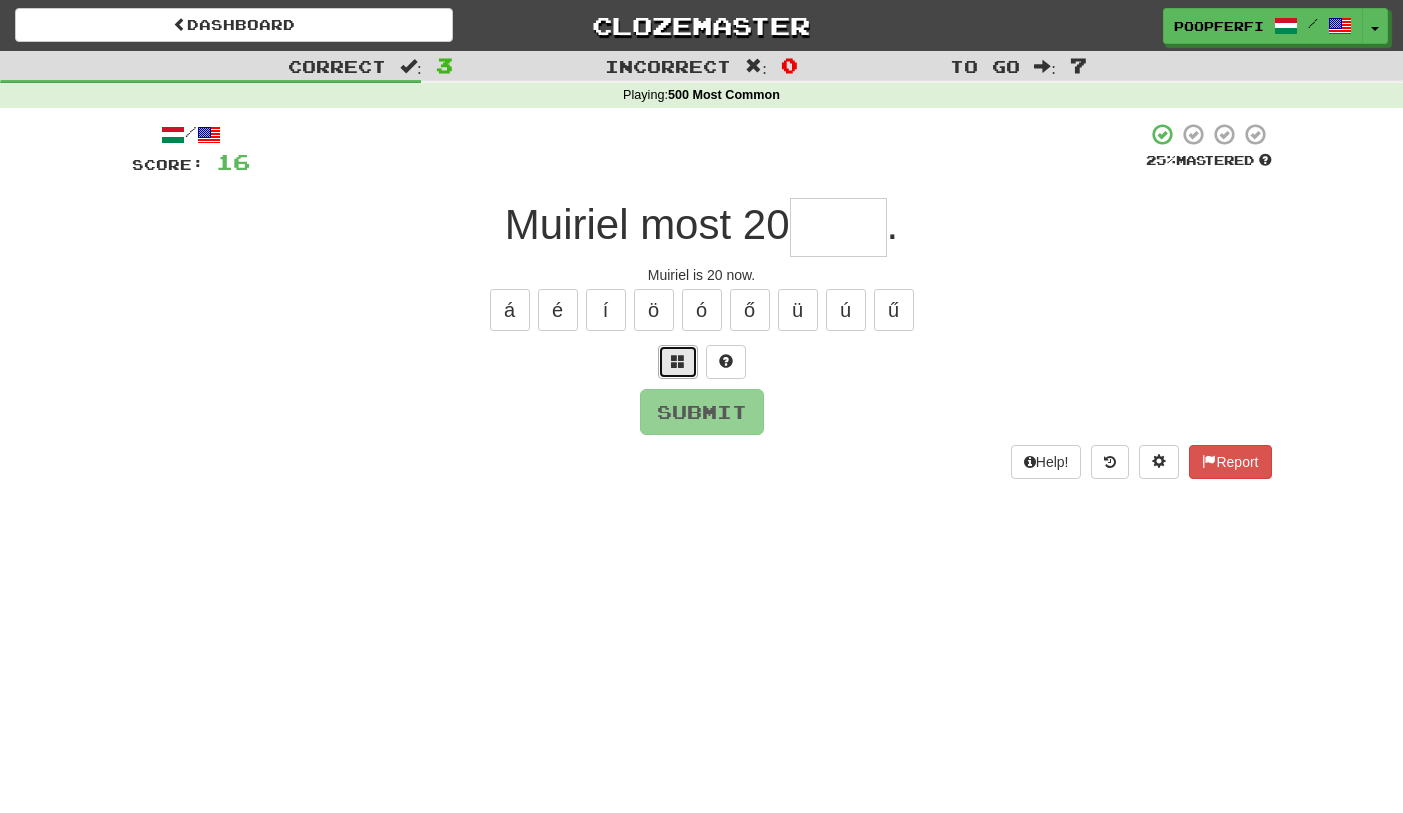 click at bounding box center (678, 362) 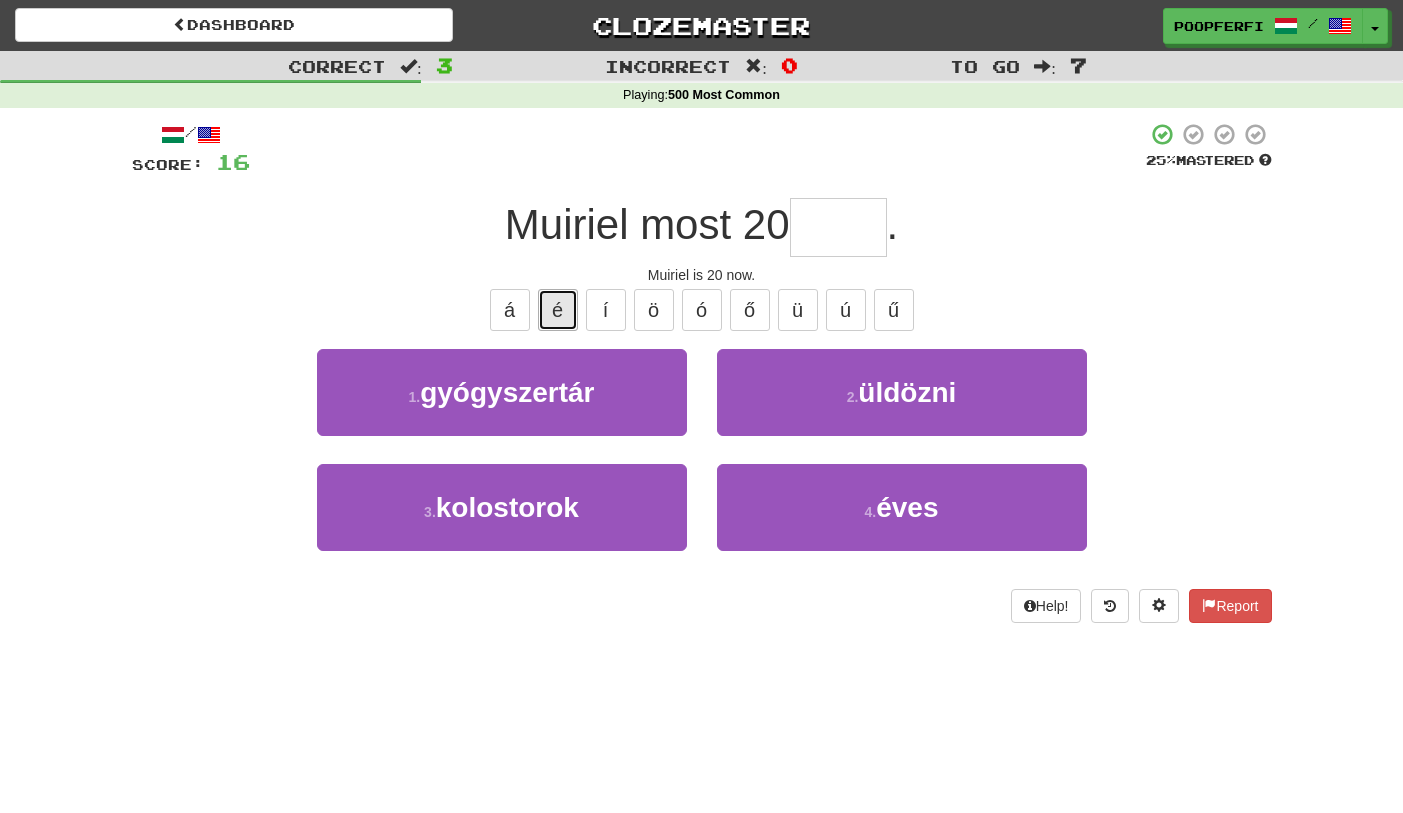 click on "é" at bounding box center [558, 310] 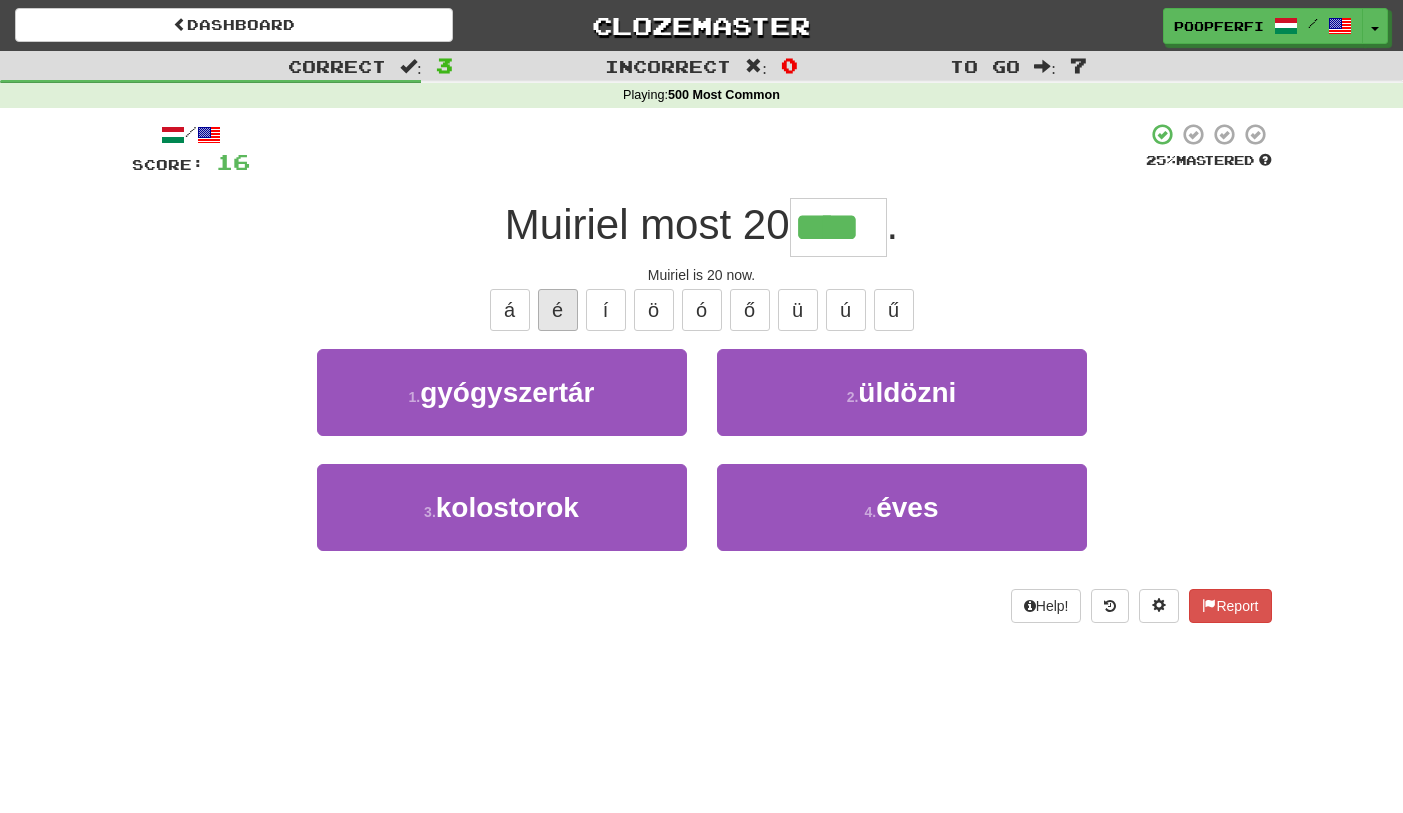 type on "****" 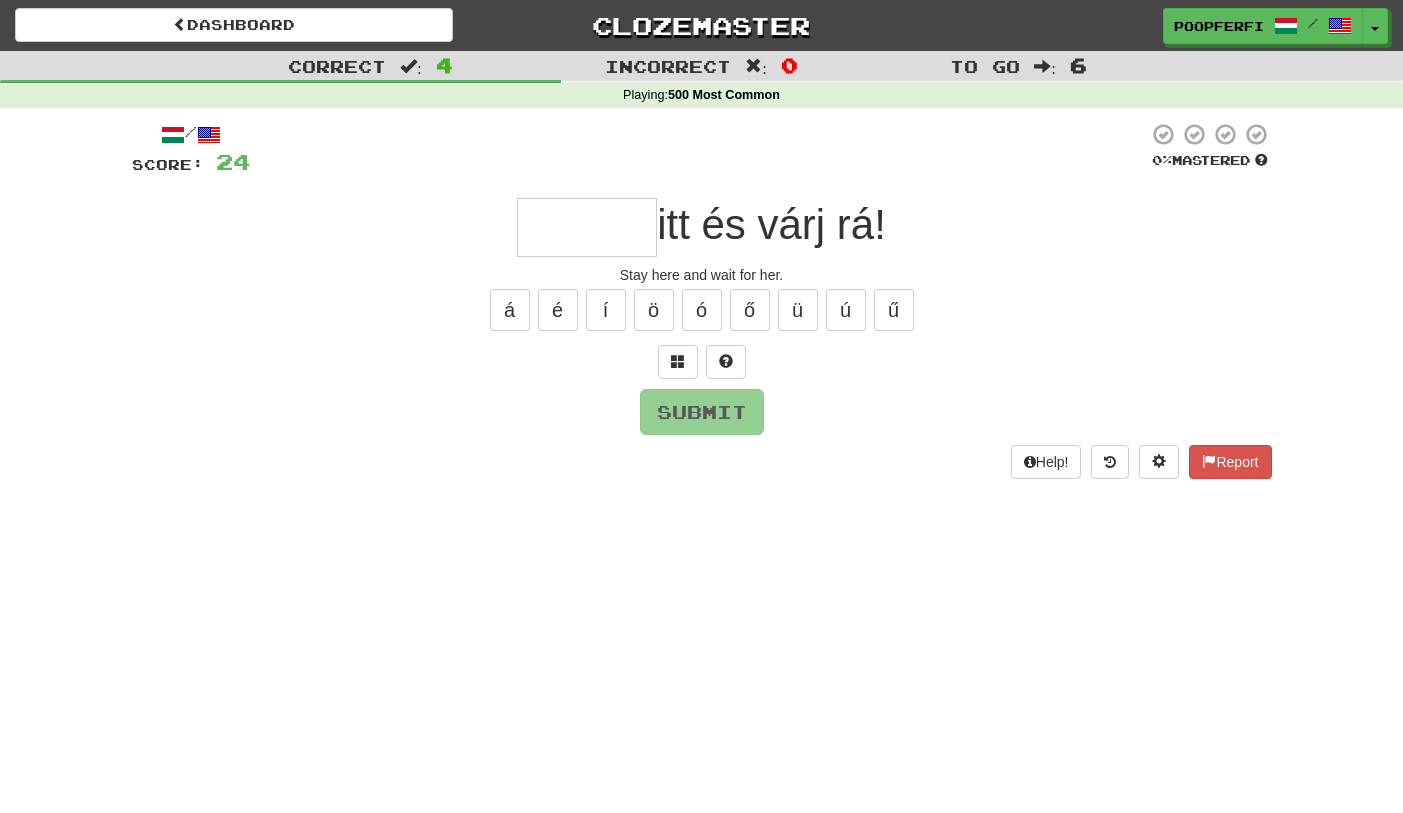 type on "*" 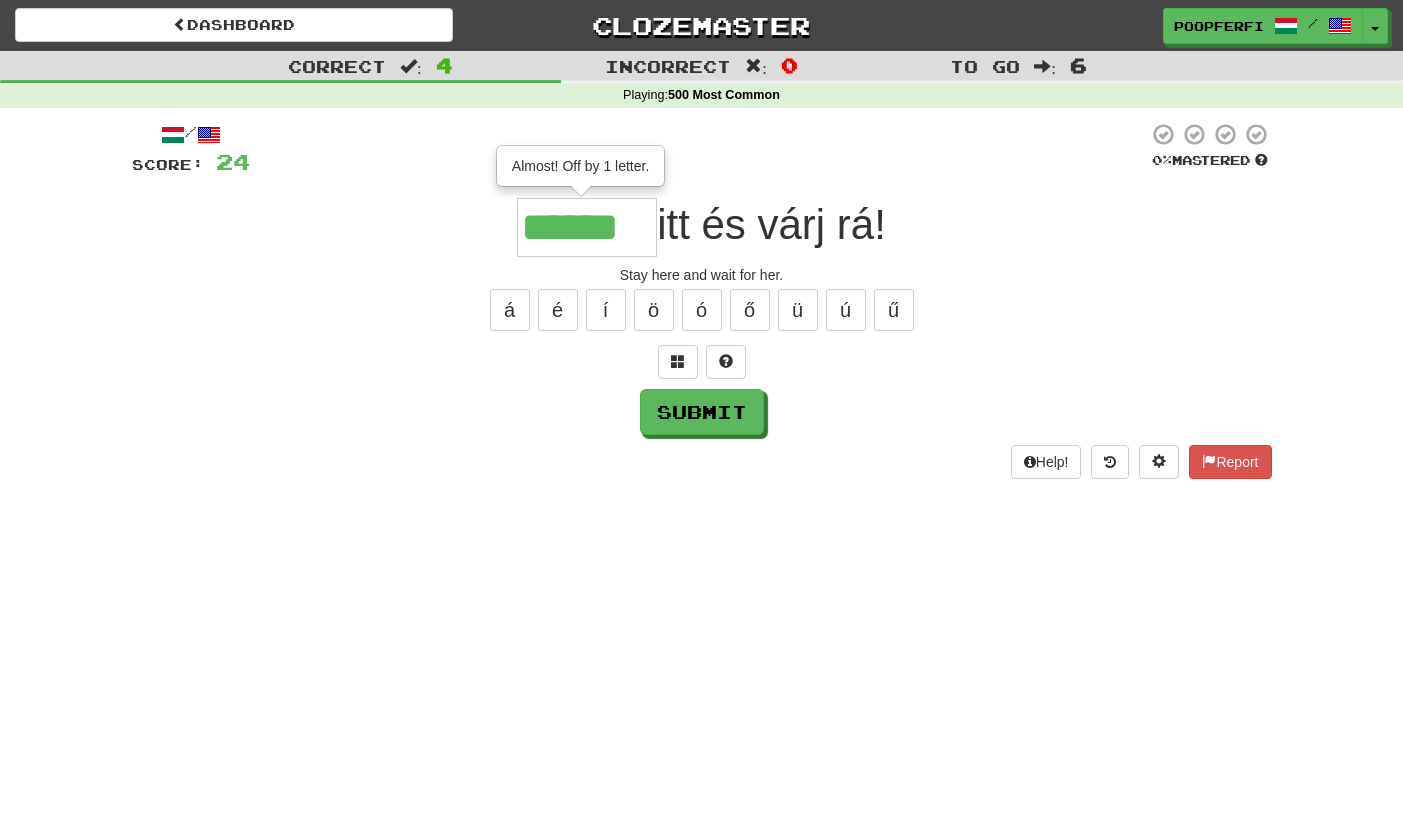 type on "******" 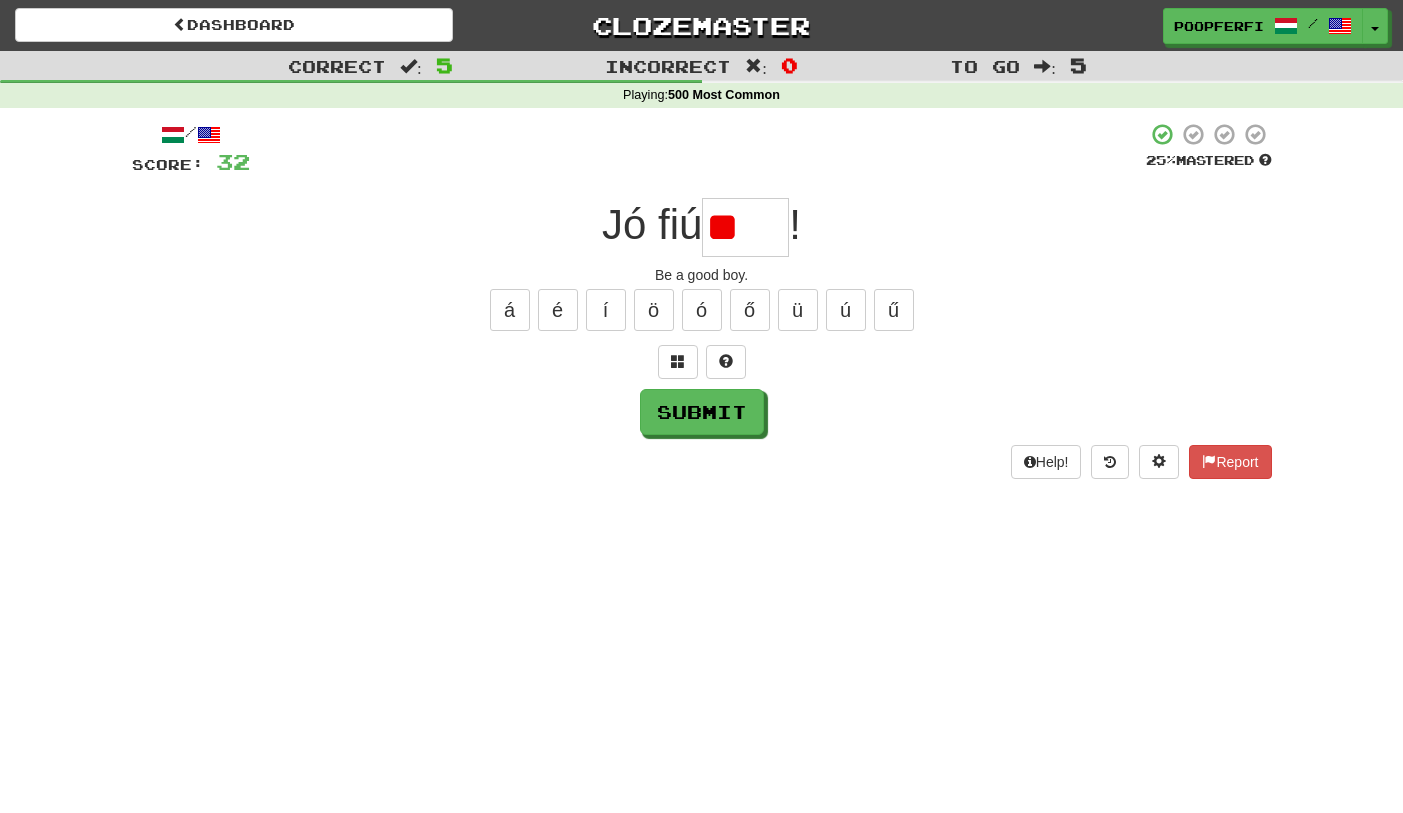 type on "*" 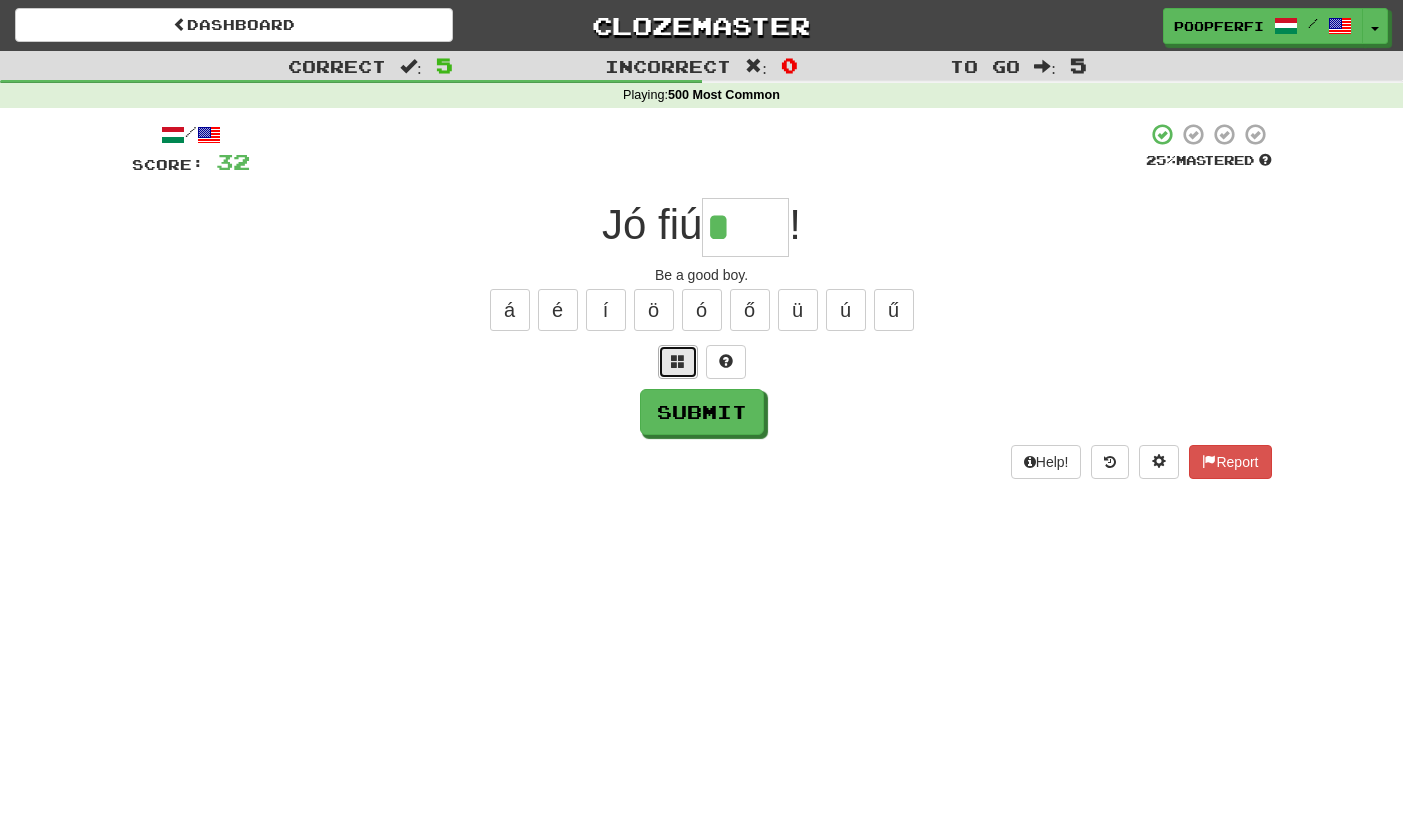 click at bounding box center (678, 362) 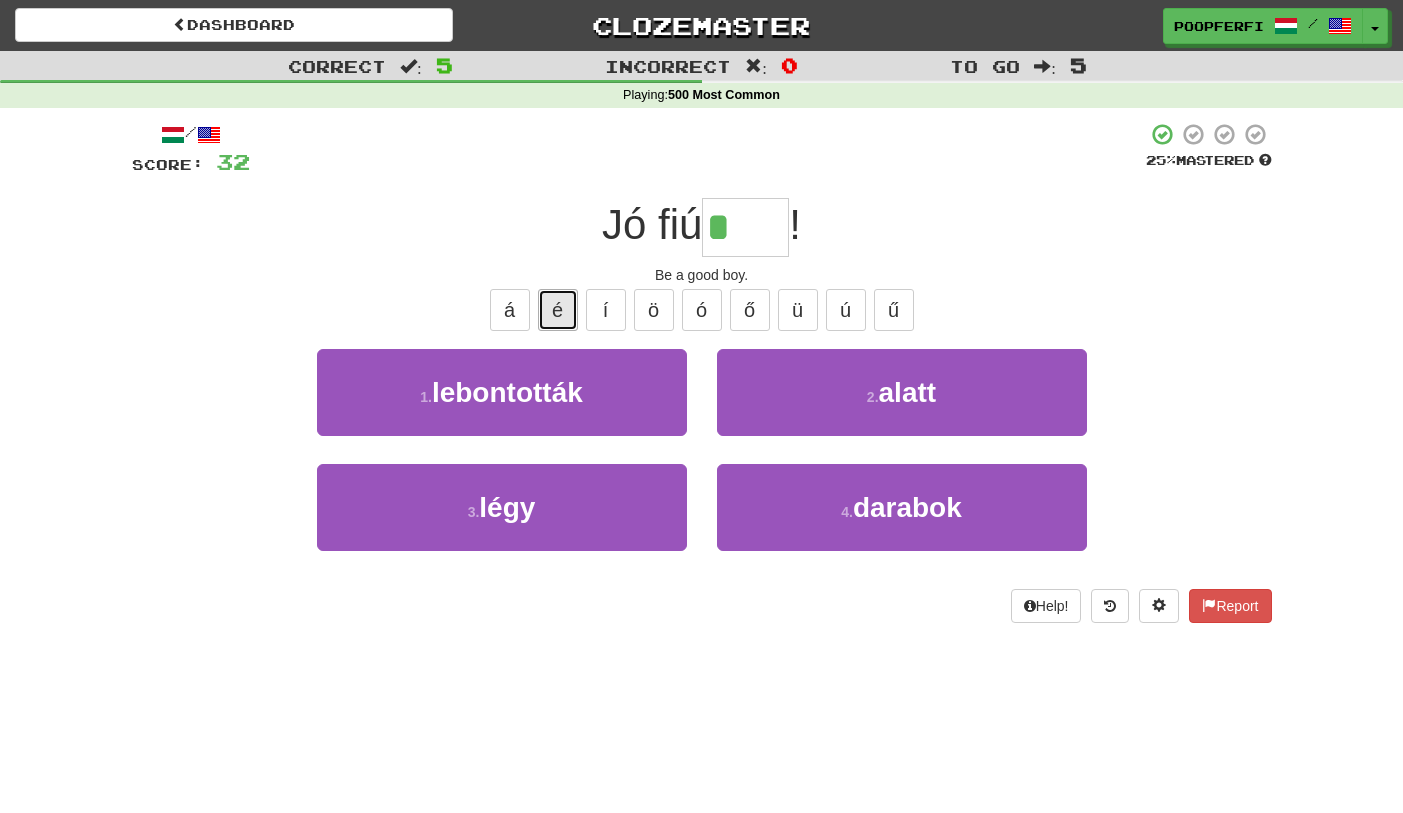click on "é" at bounding box center (558, 310) 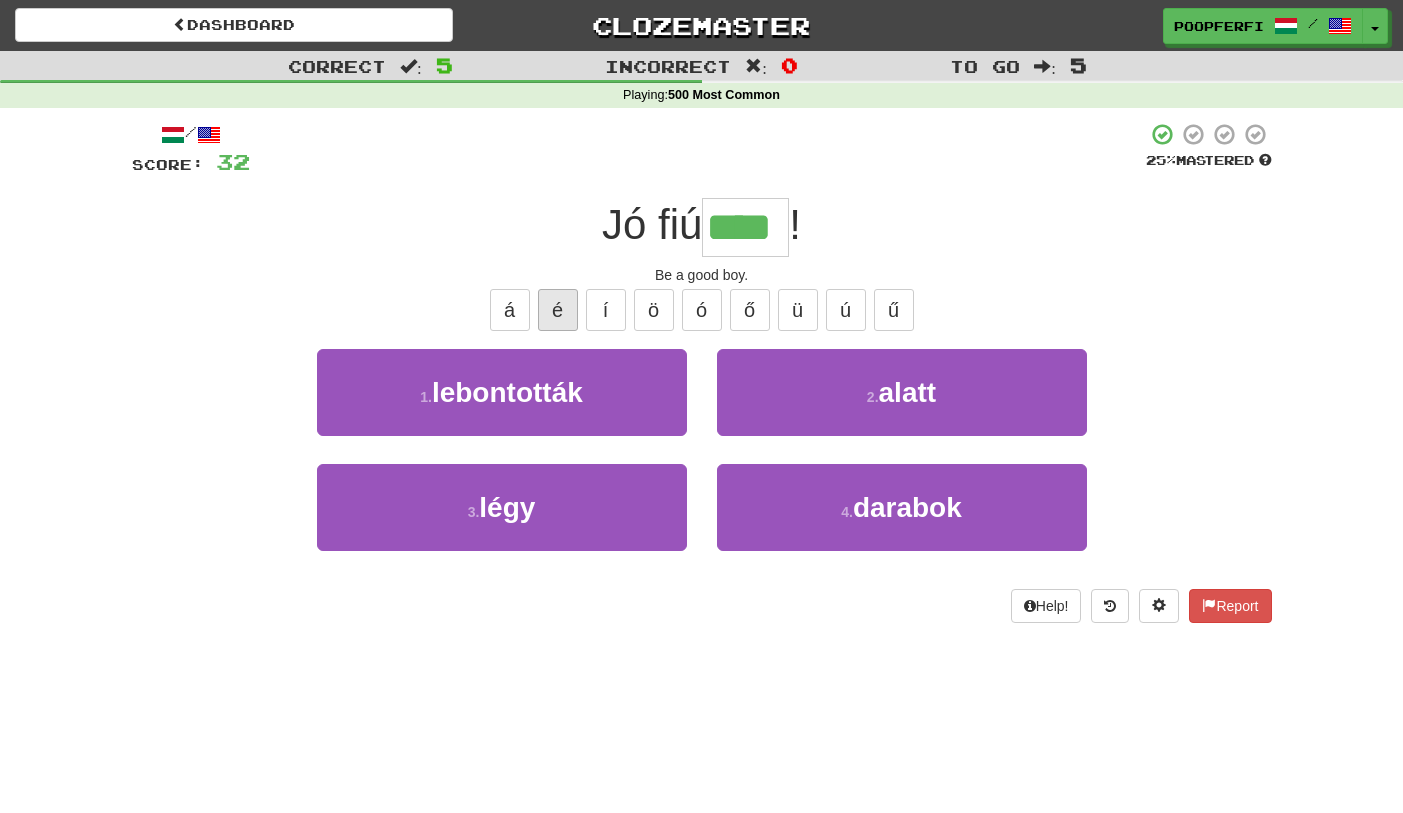 type on "****" 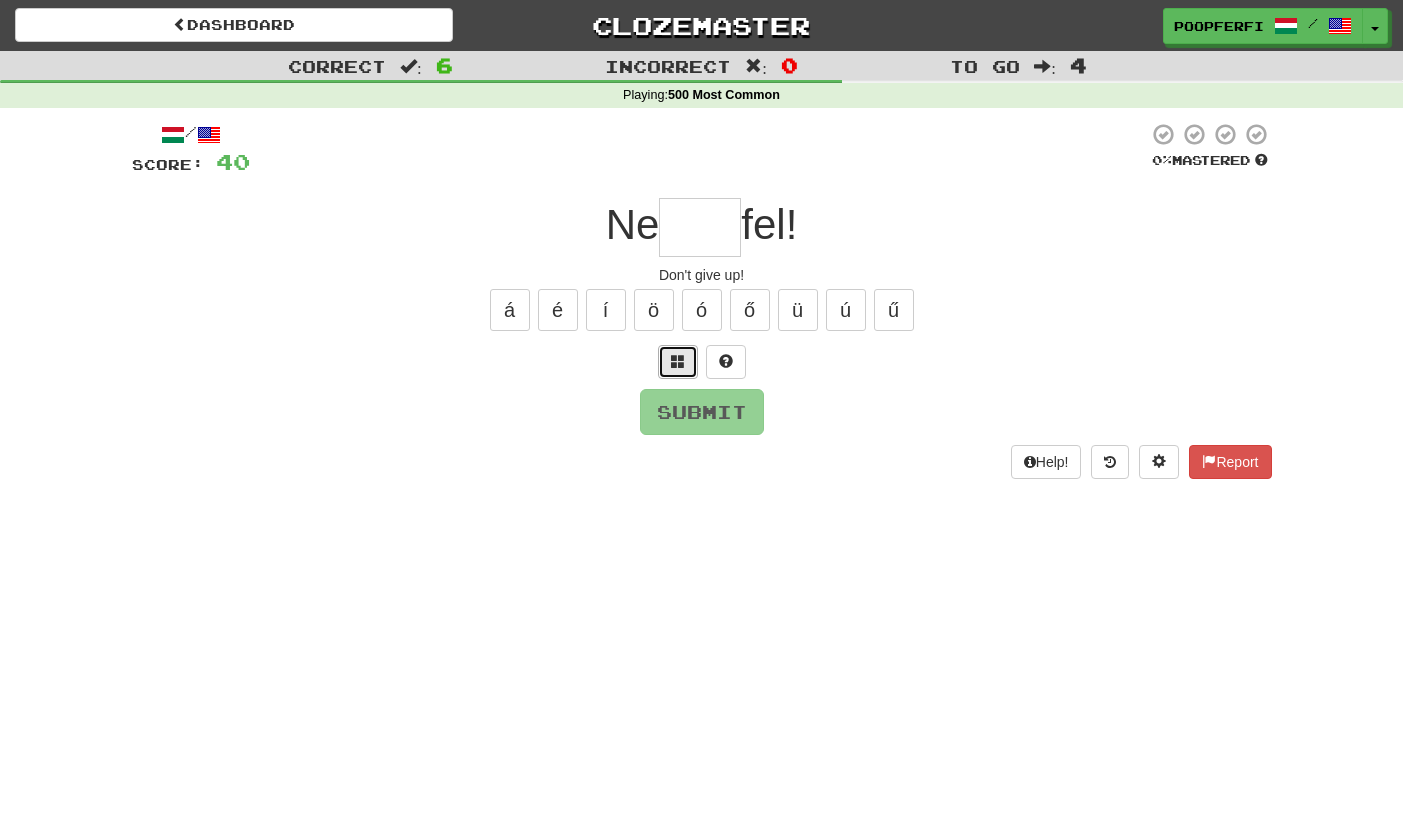 click at bounding box center [678, 362] 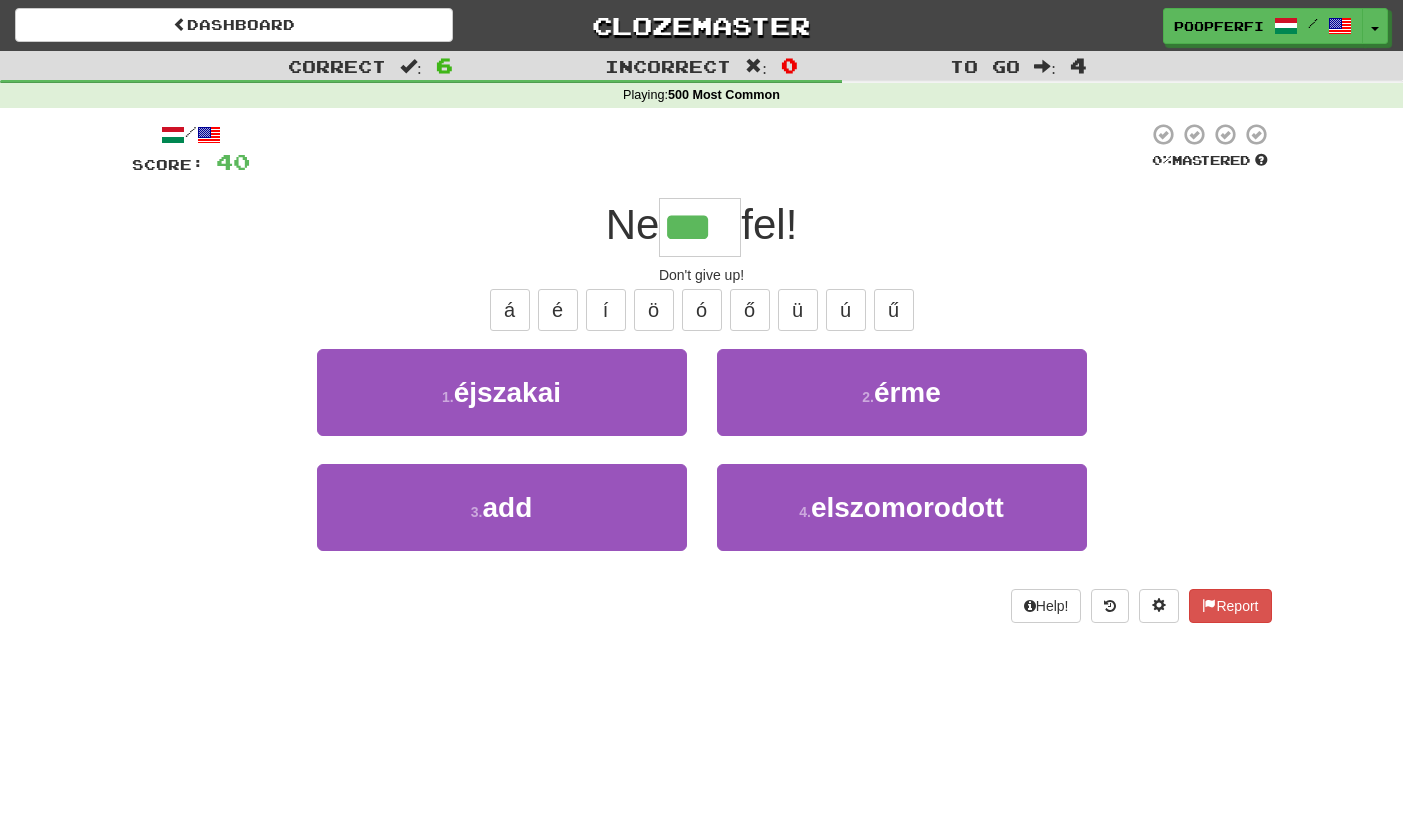 type on "***" 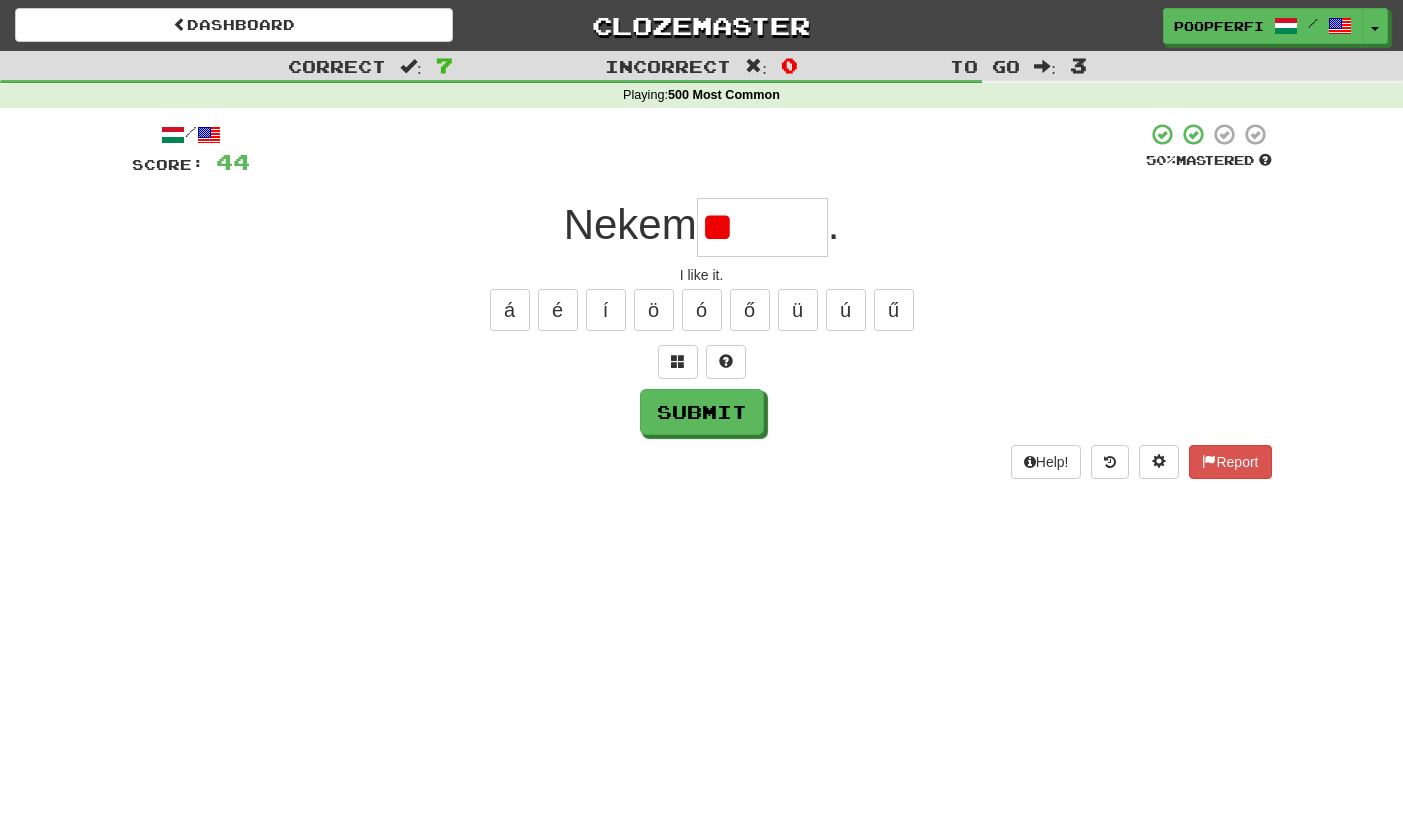 type on "*" 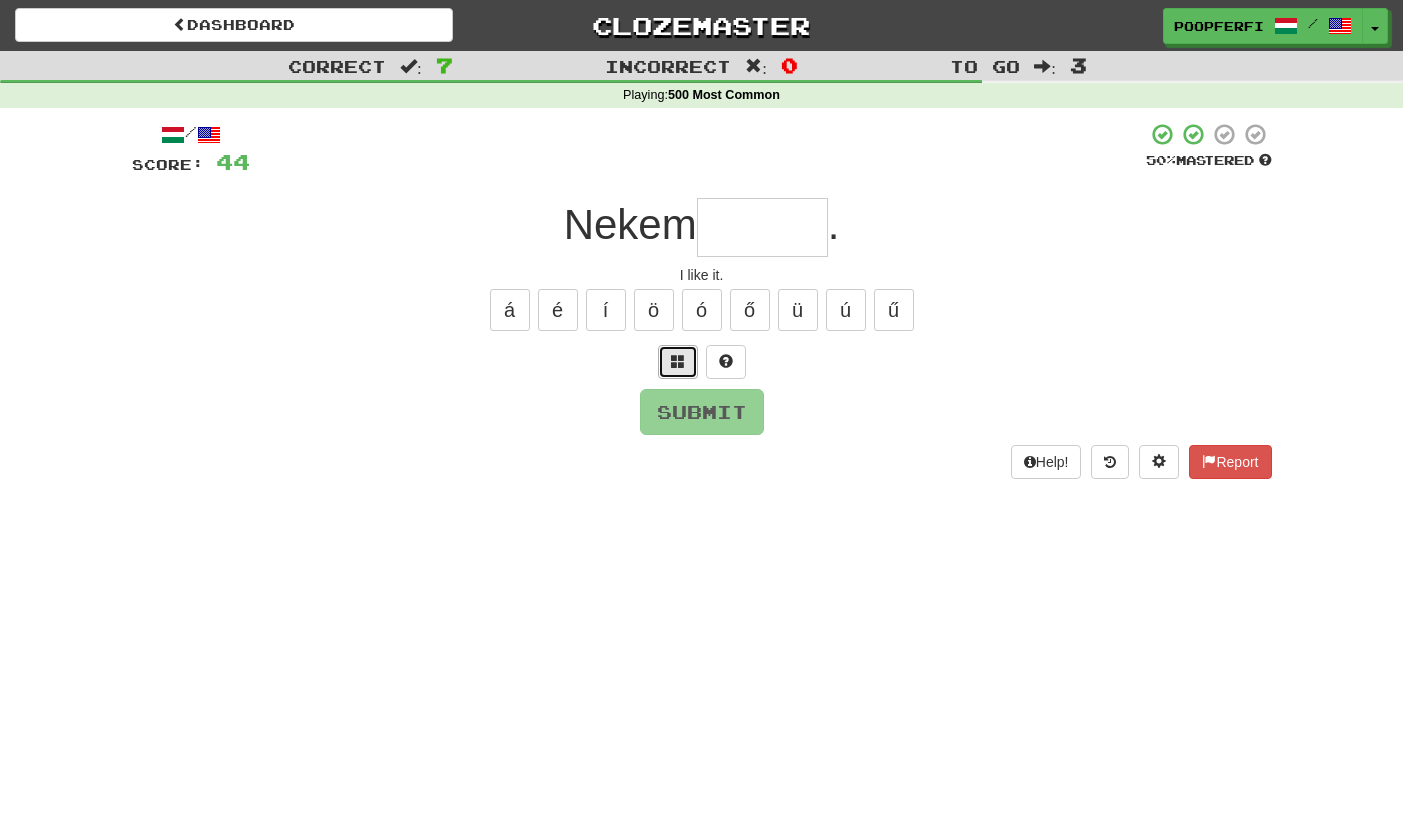 click at bounding box center (678, 361) 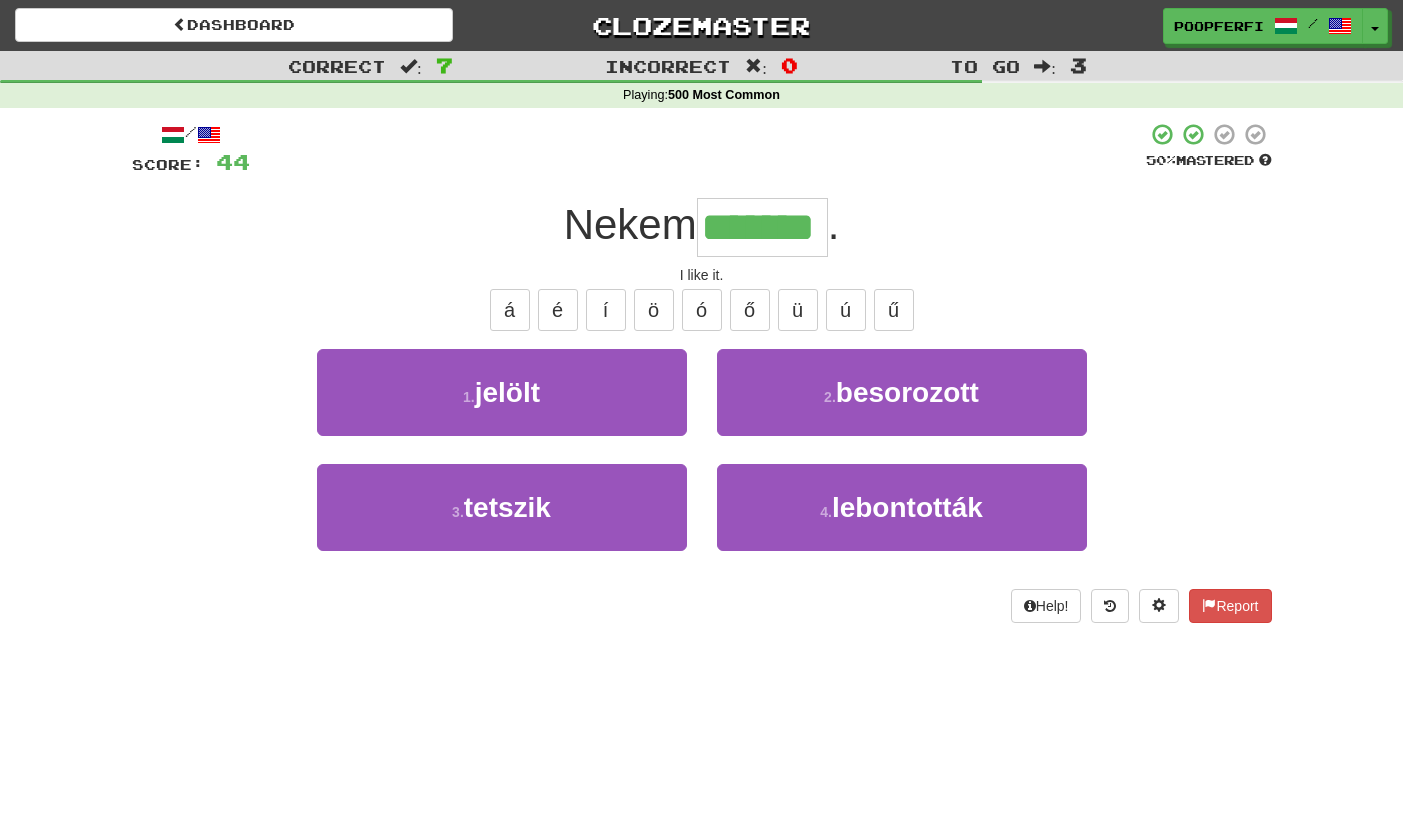 type on "*******" 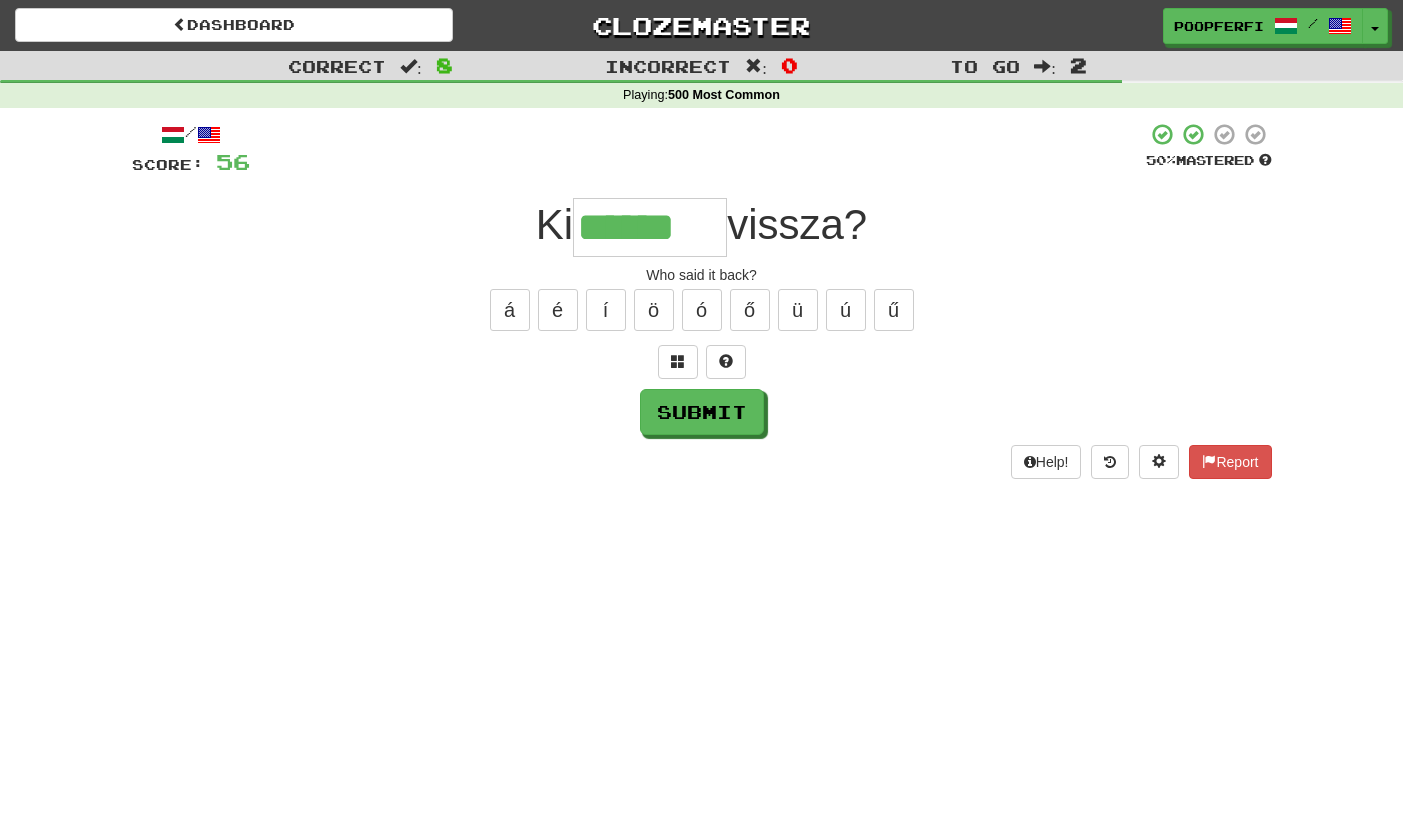 type on "******" 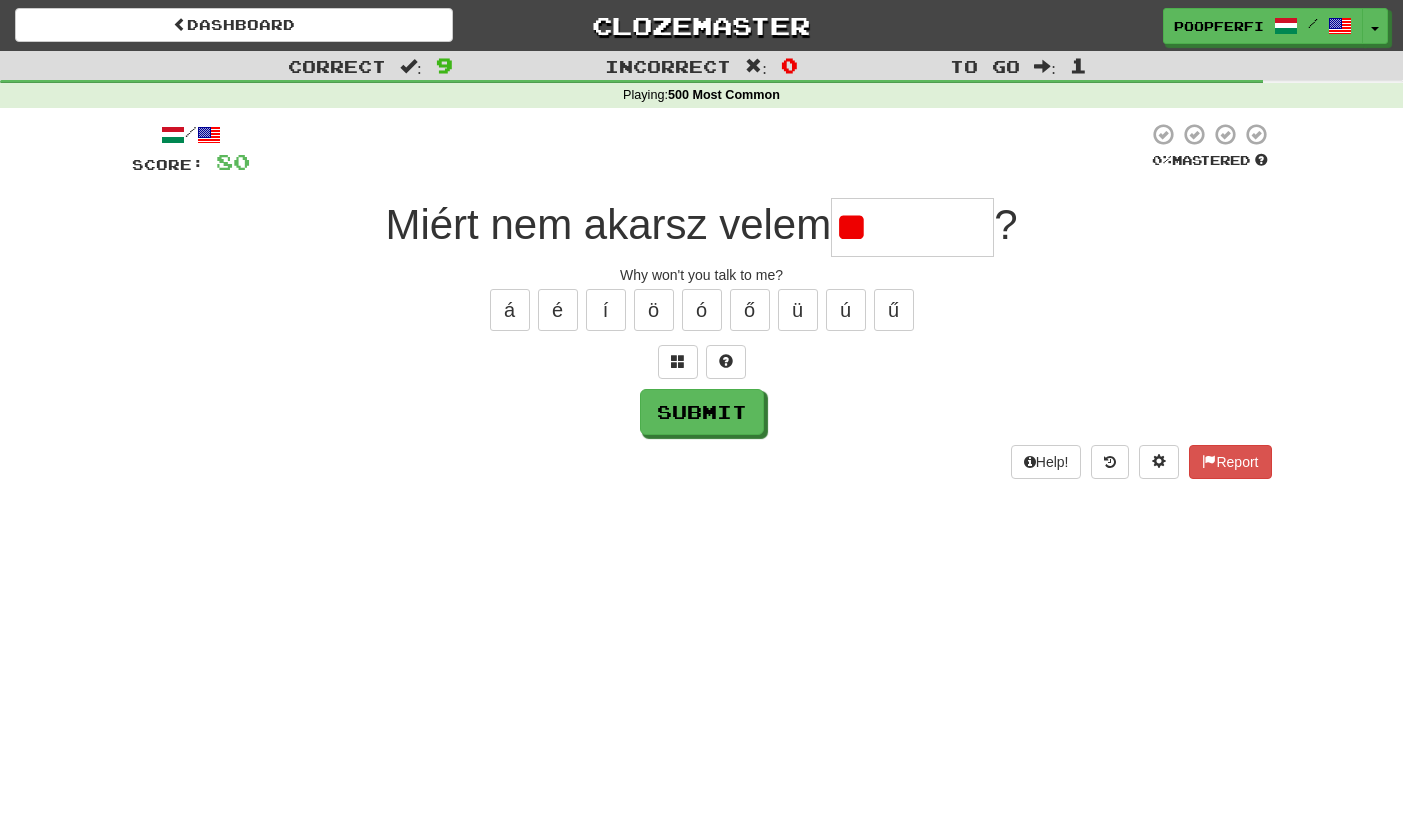 type on "*" 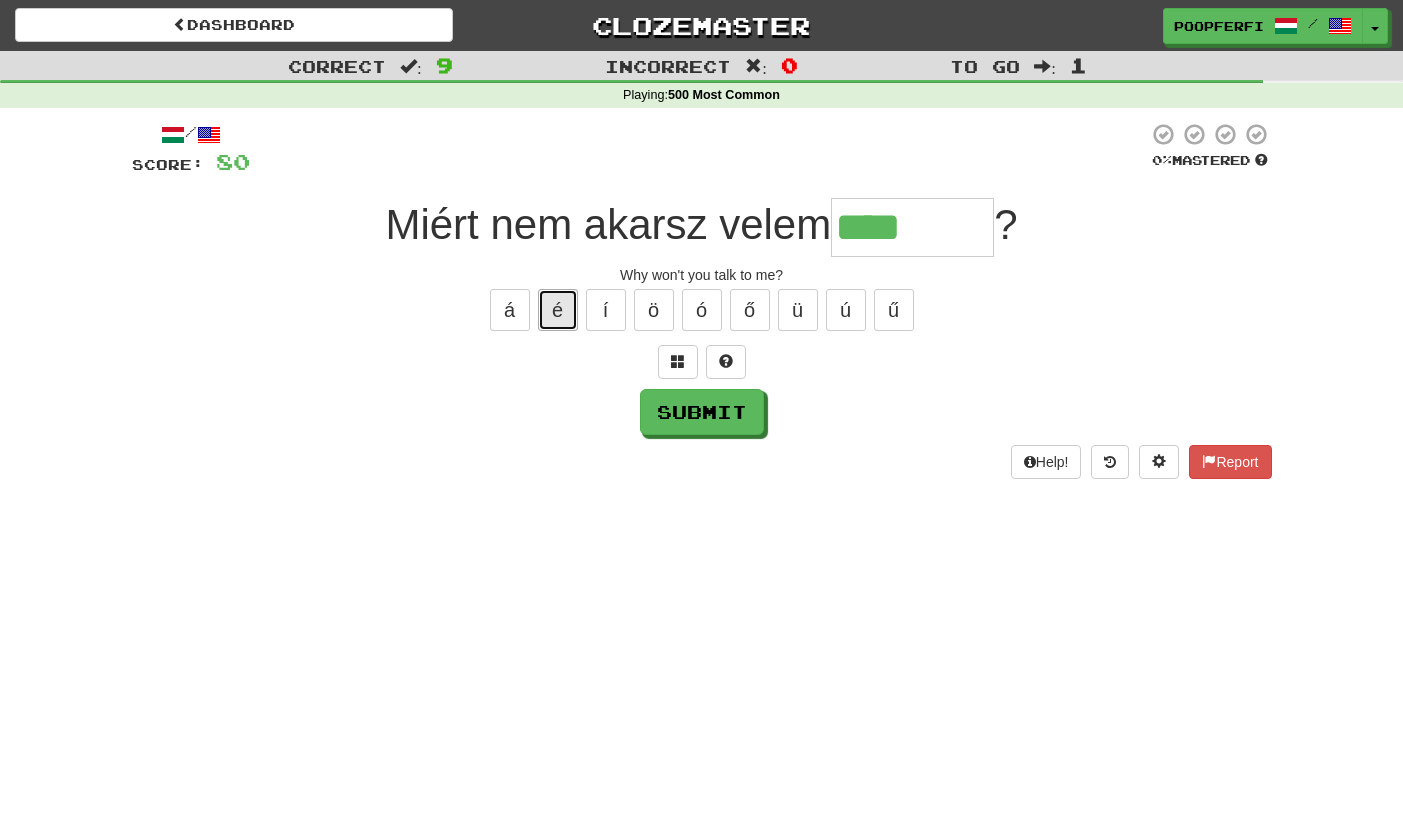 click on "é" at bounding box center [558, 310] 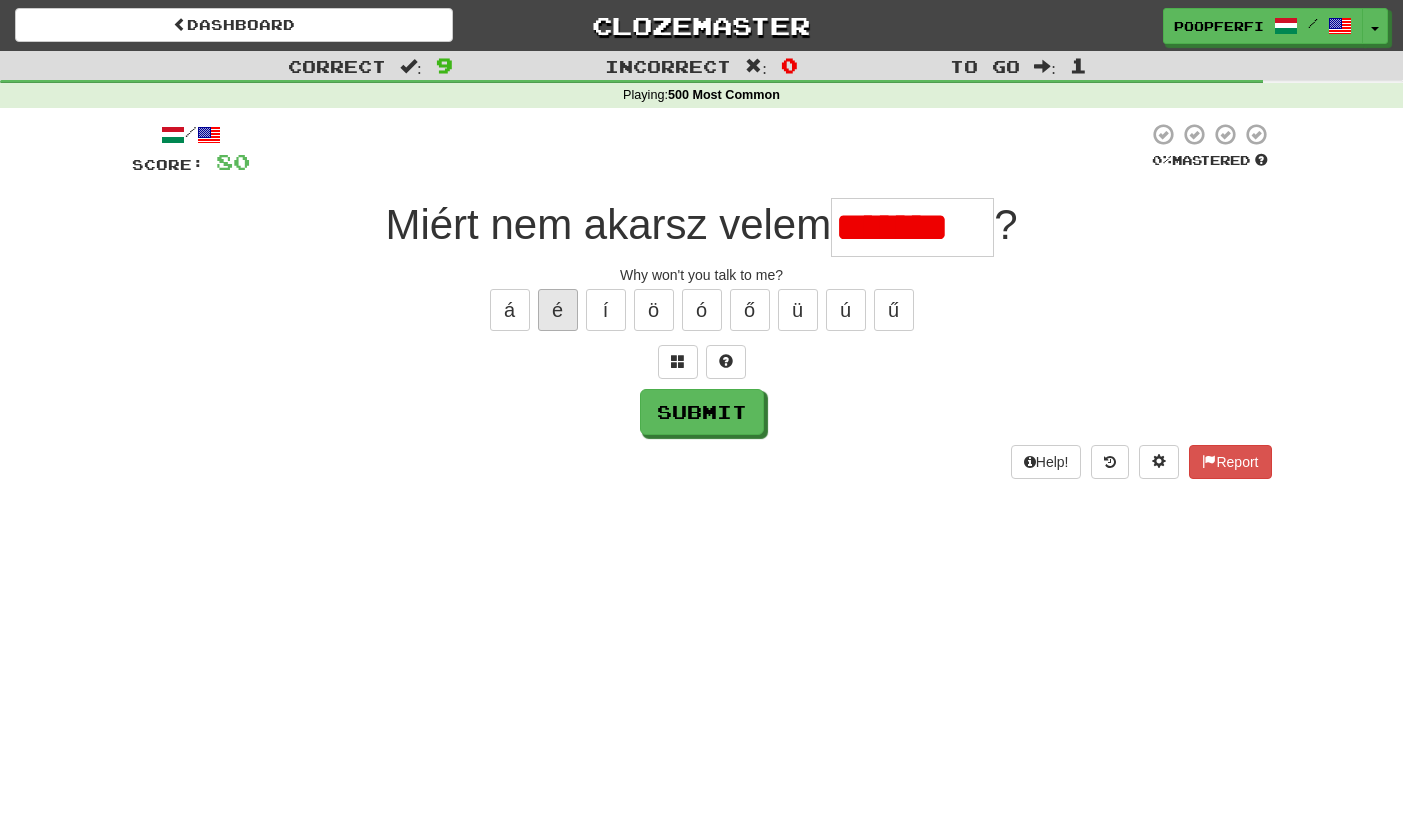 scroll, scrollTop: 0, scrollLeft: 0, axis: both 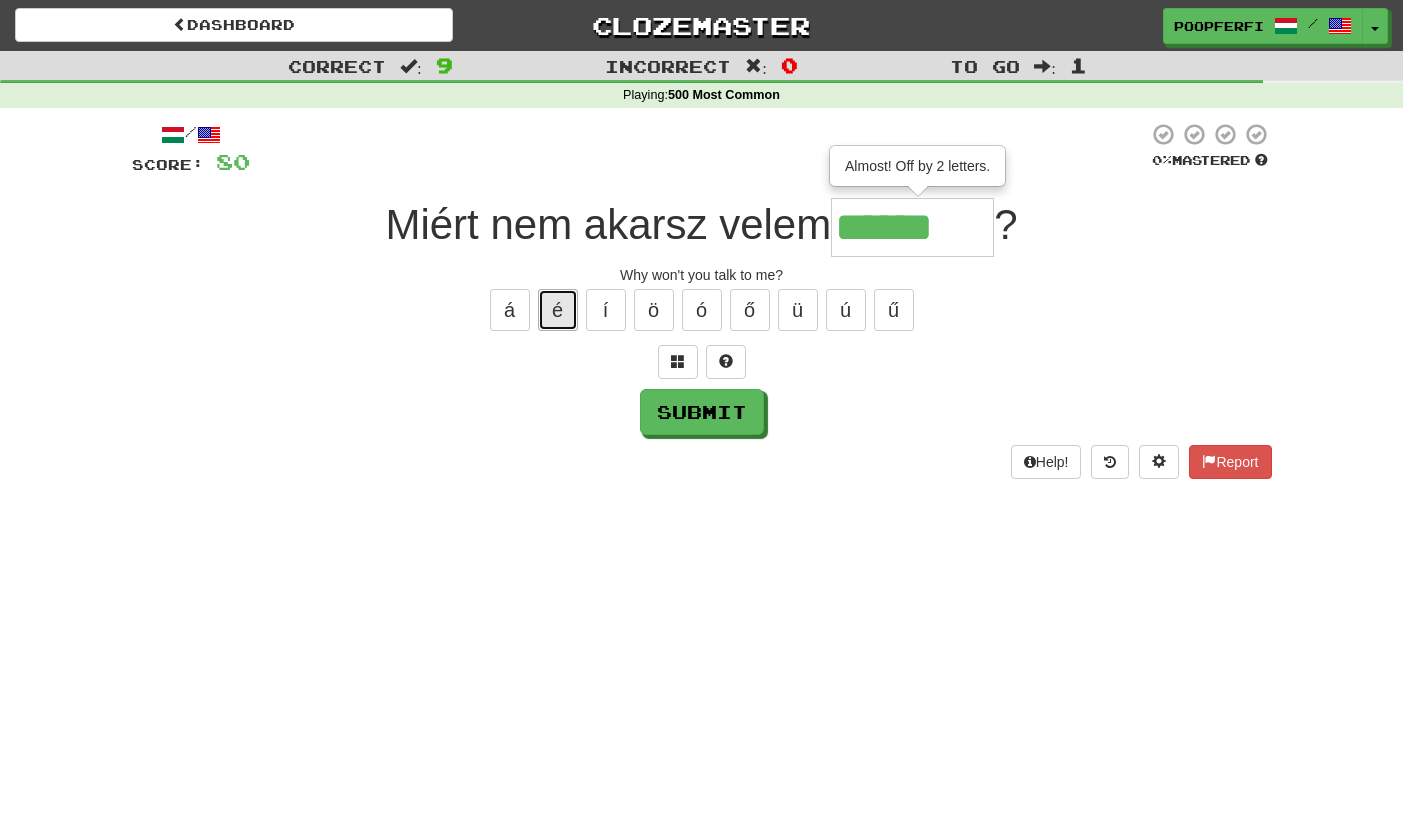 click on "é" at bounding box center (558, 310) 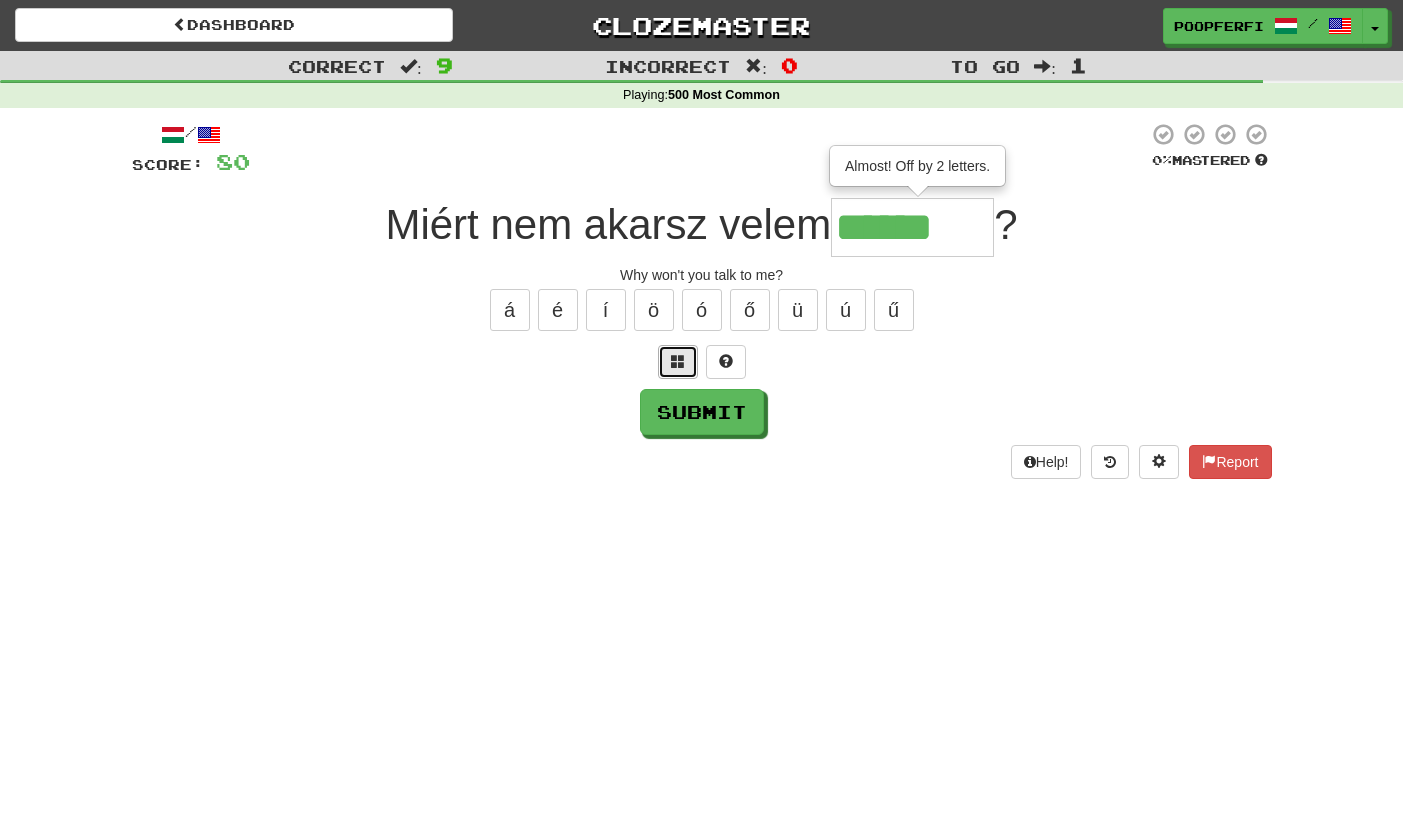 click at bounding box center [678, 362] 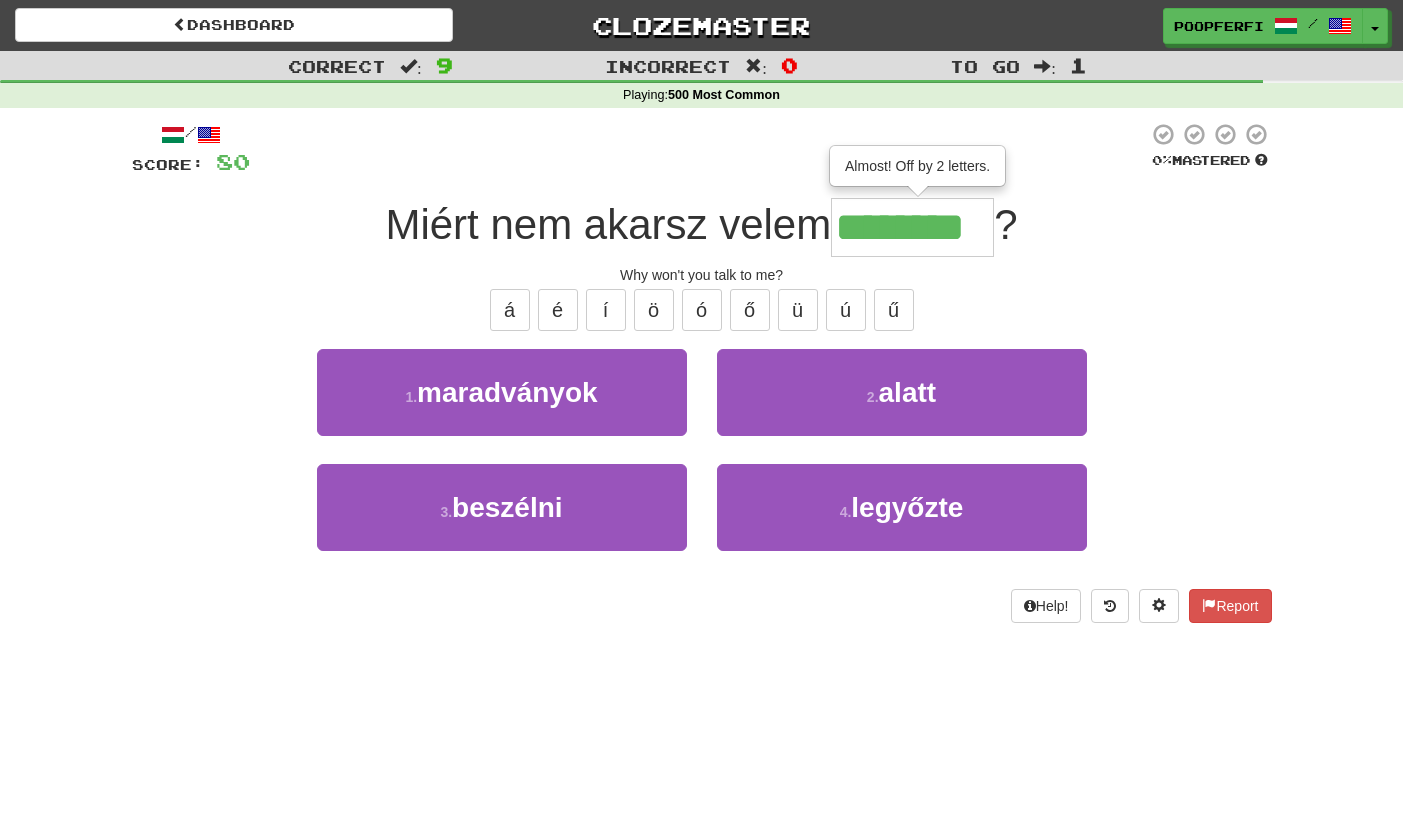 type on "********" 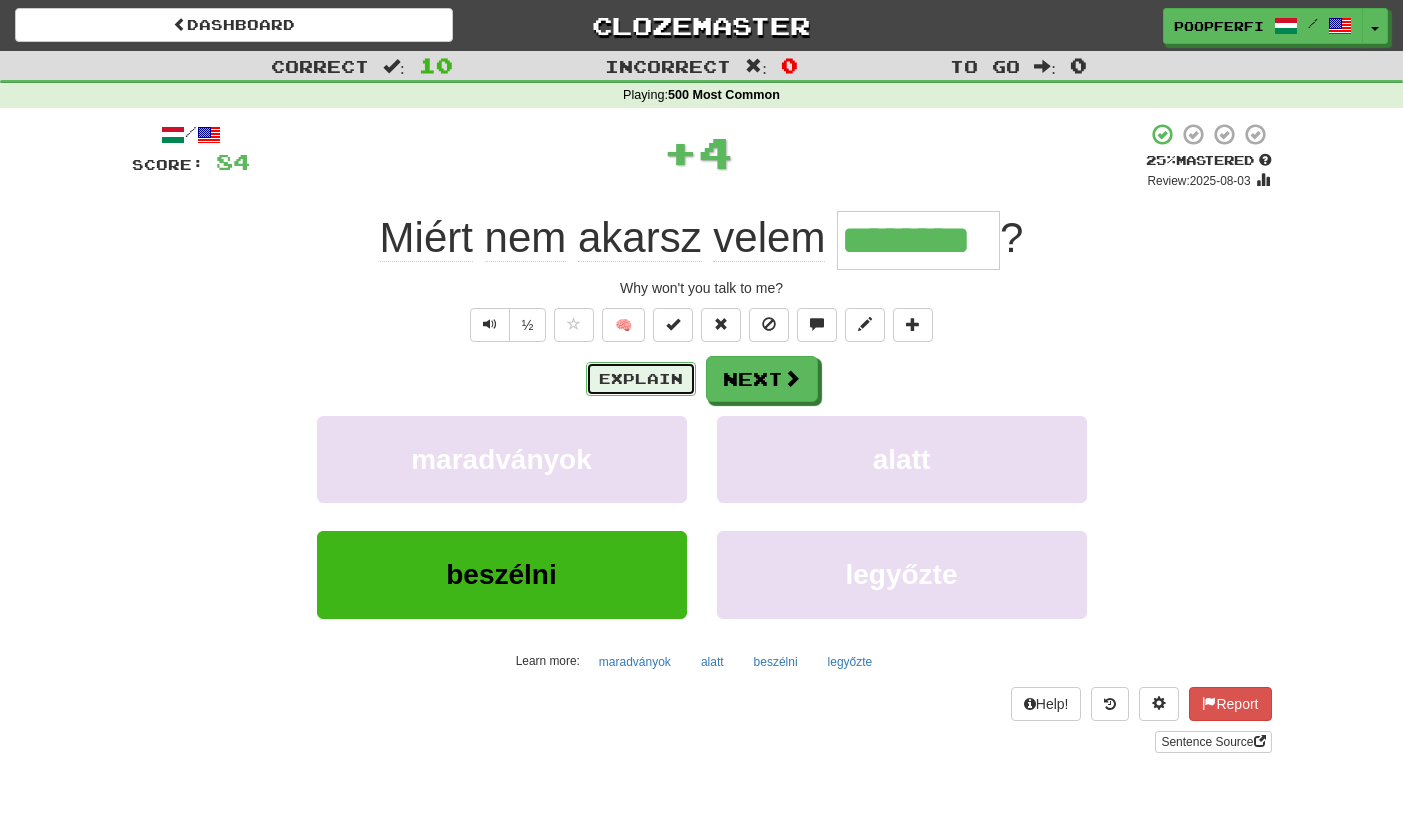 click on "Explain" at bounding box center (641, 379) 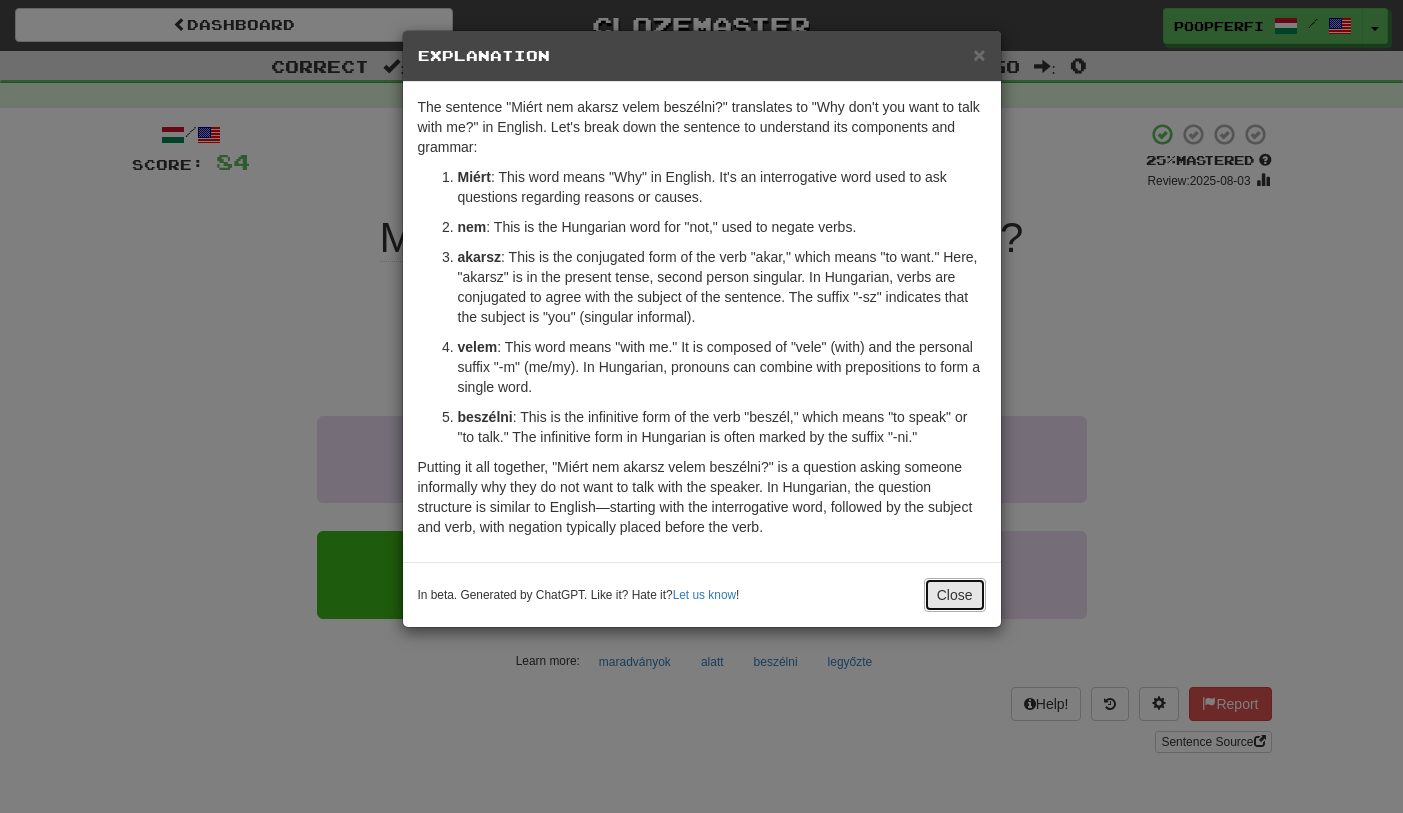 click on "Close" at bounding box center (955, 595) 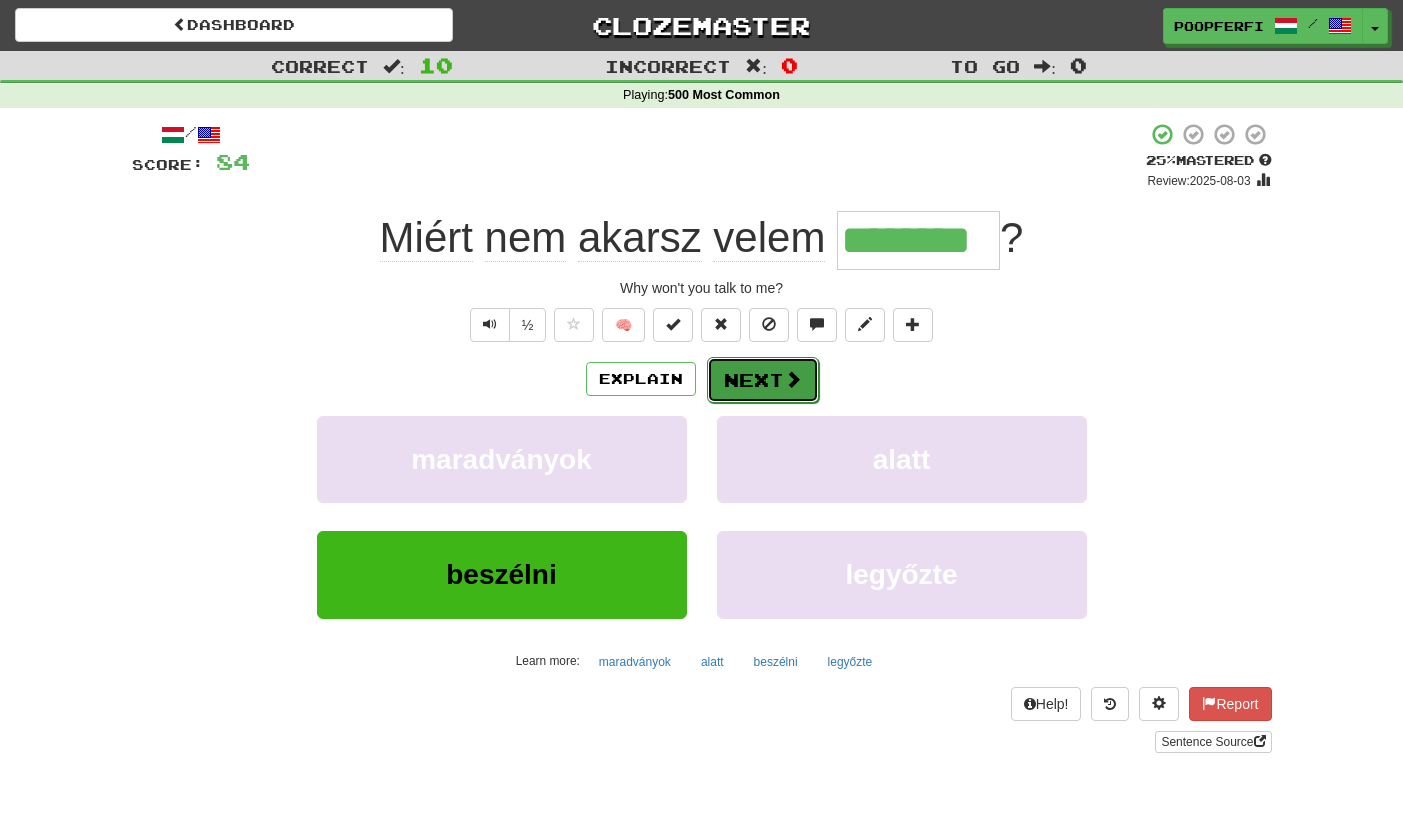 click on "Next" at bounding box center (763, 380) 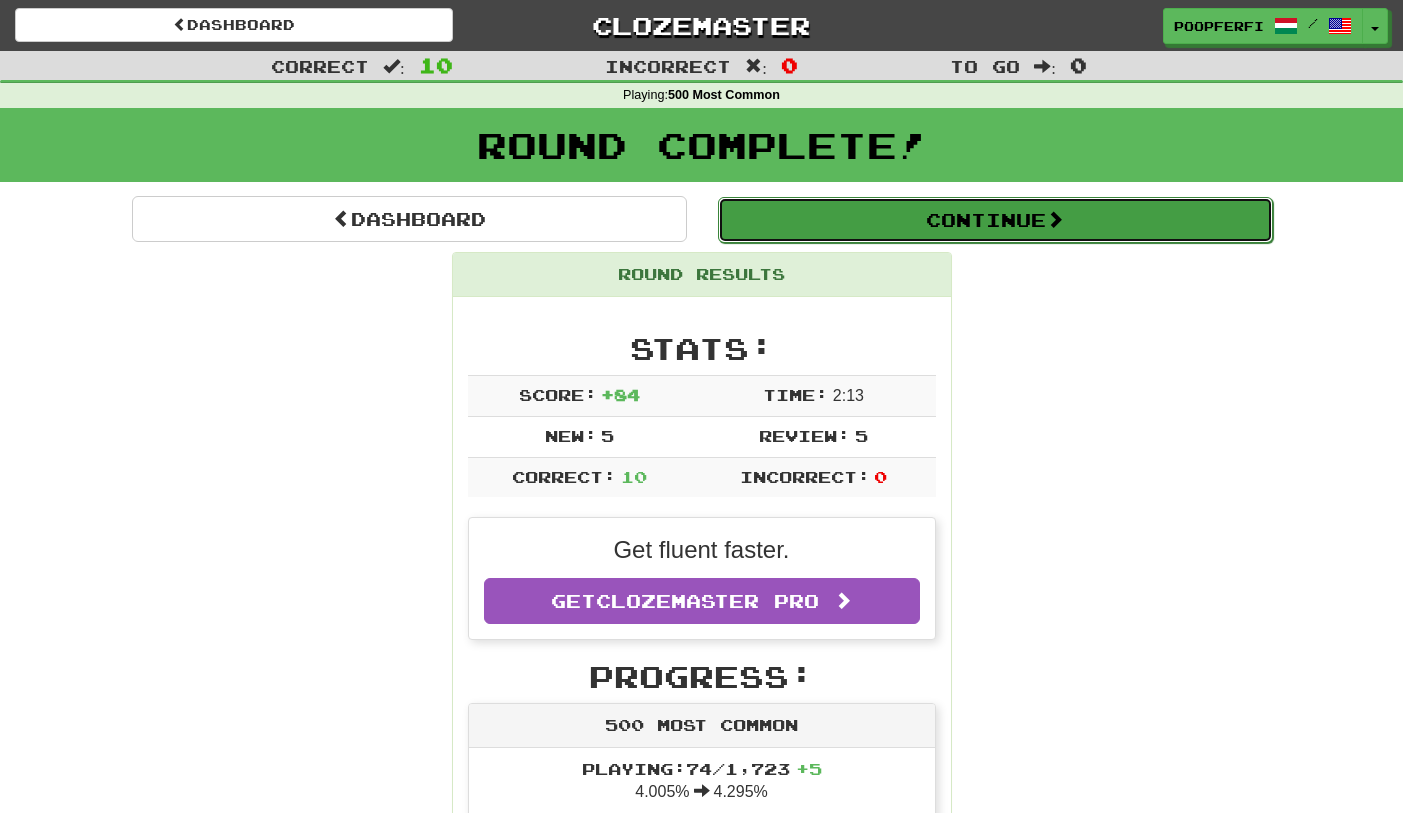 click on "Continue" at bounding box center (995, 220) 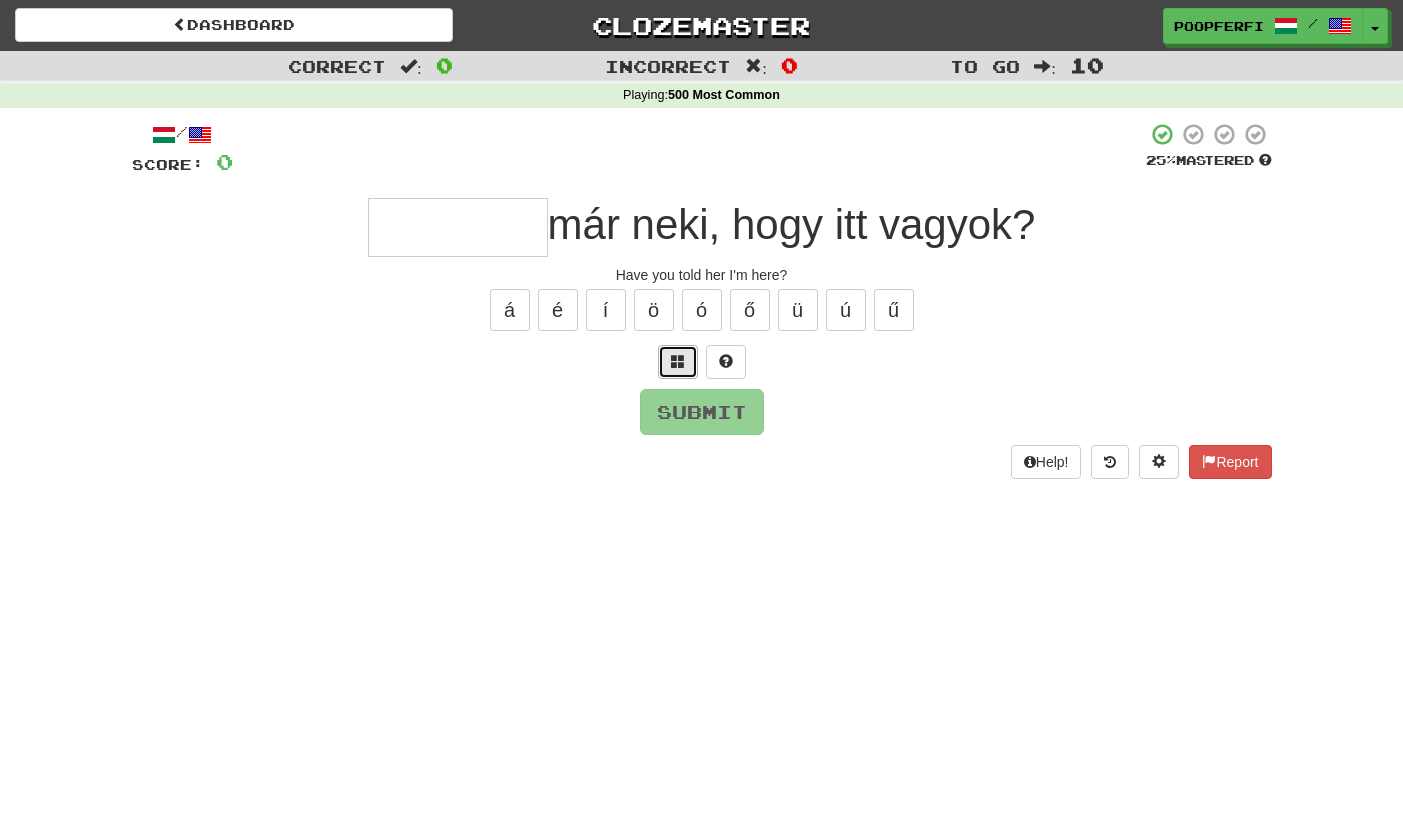 click at bounding box center (678, 362) 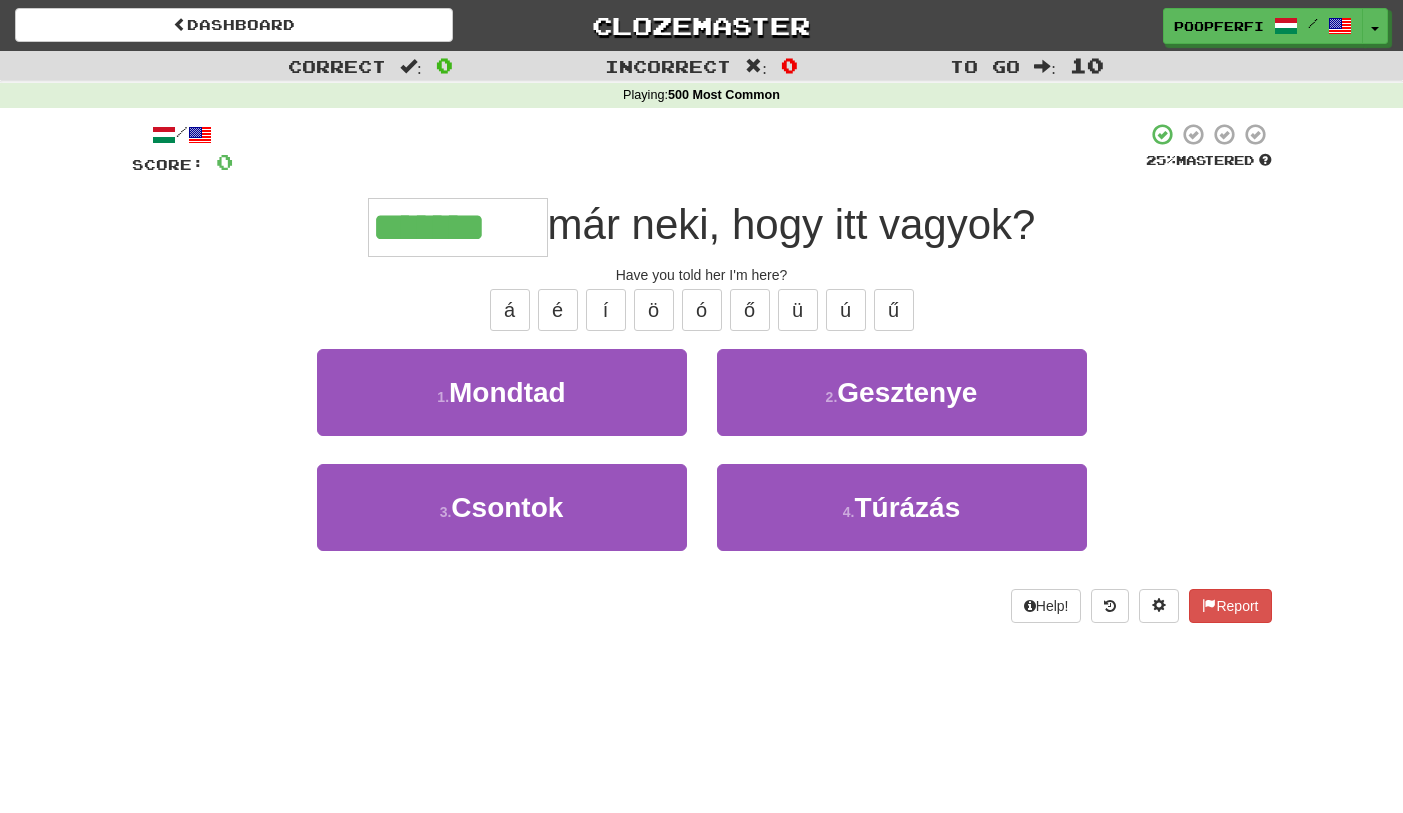 type on "*******" 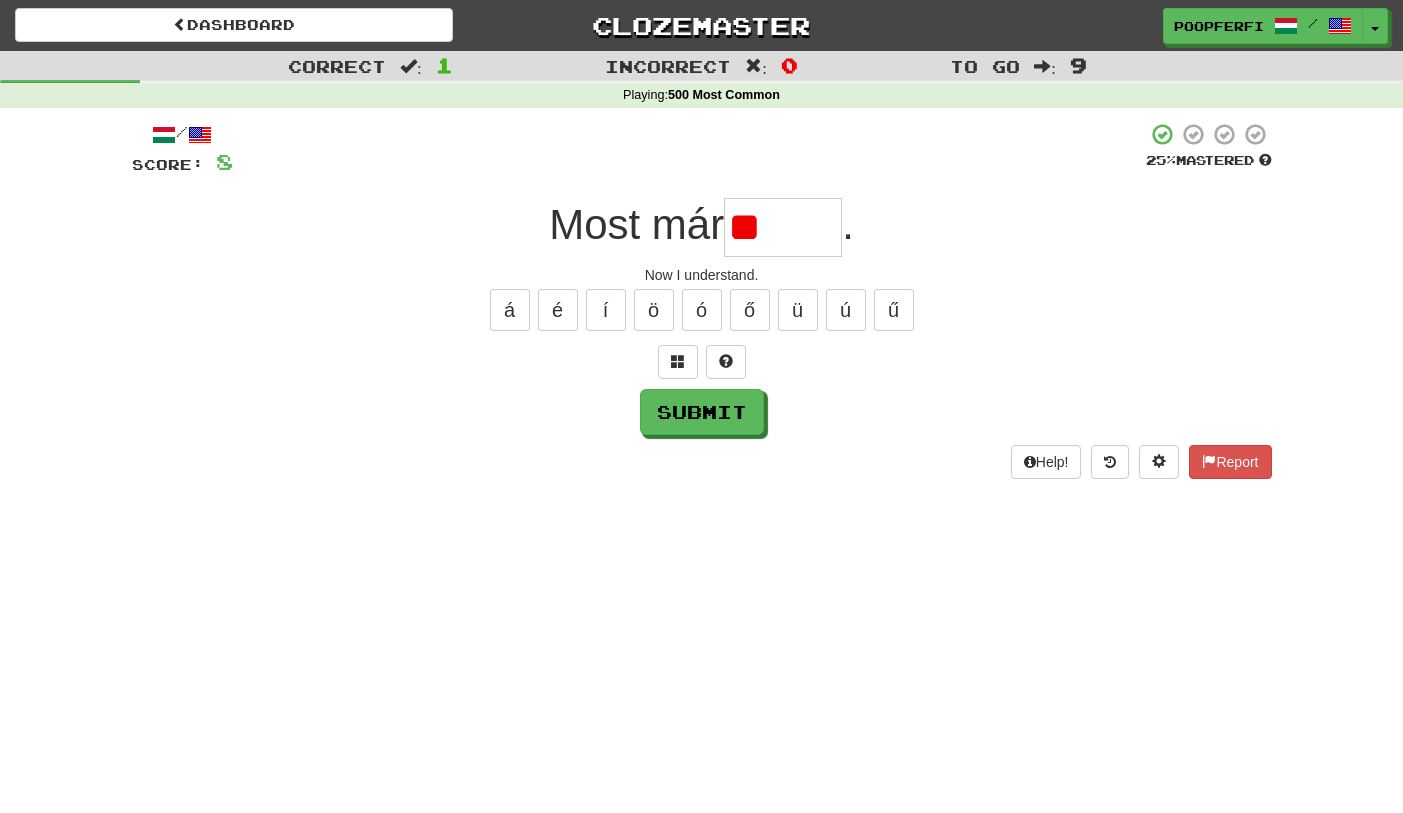 type on "*" 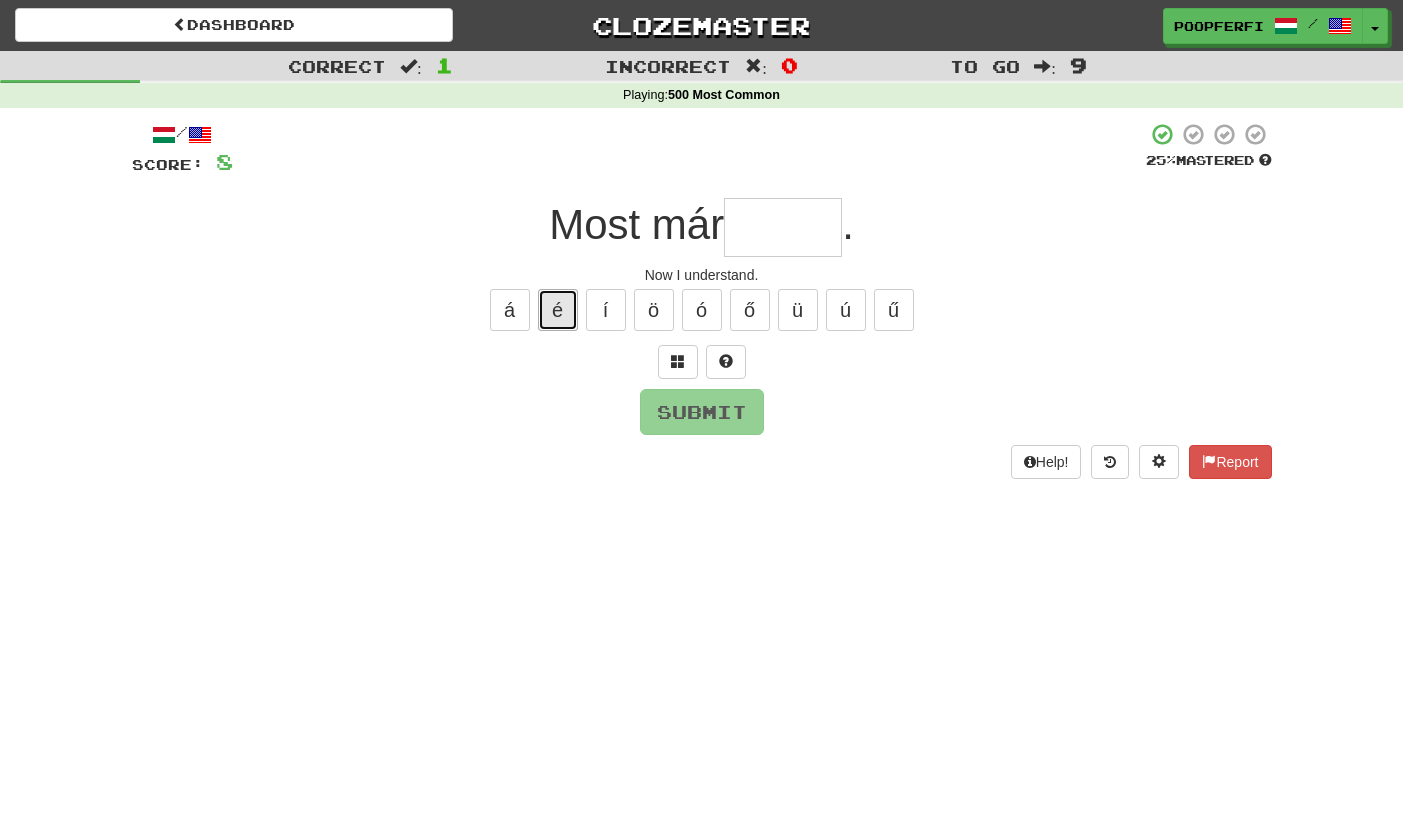 click on "é" at bounding box center [558, 310] 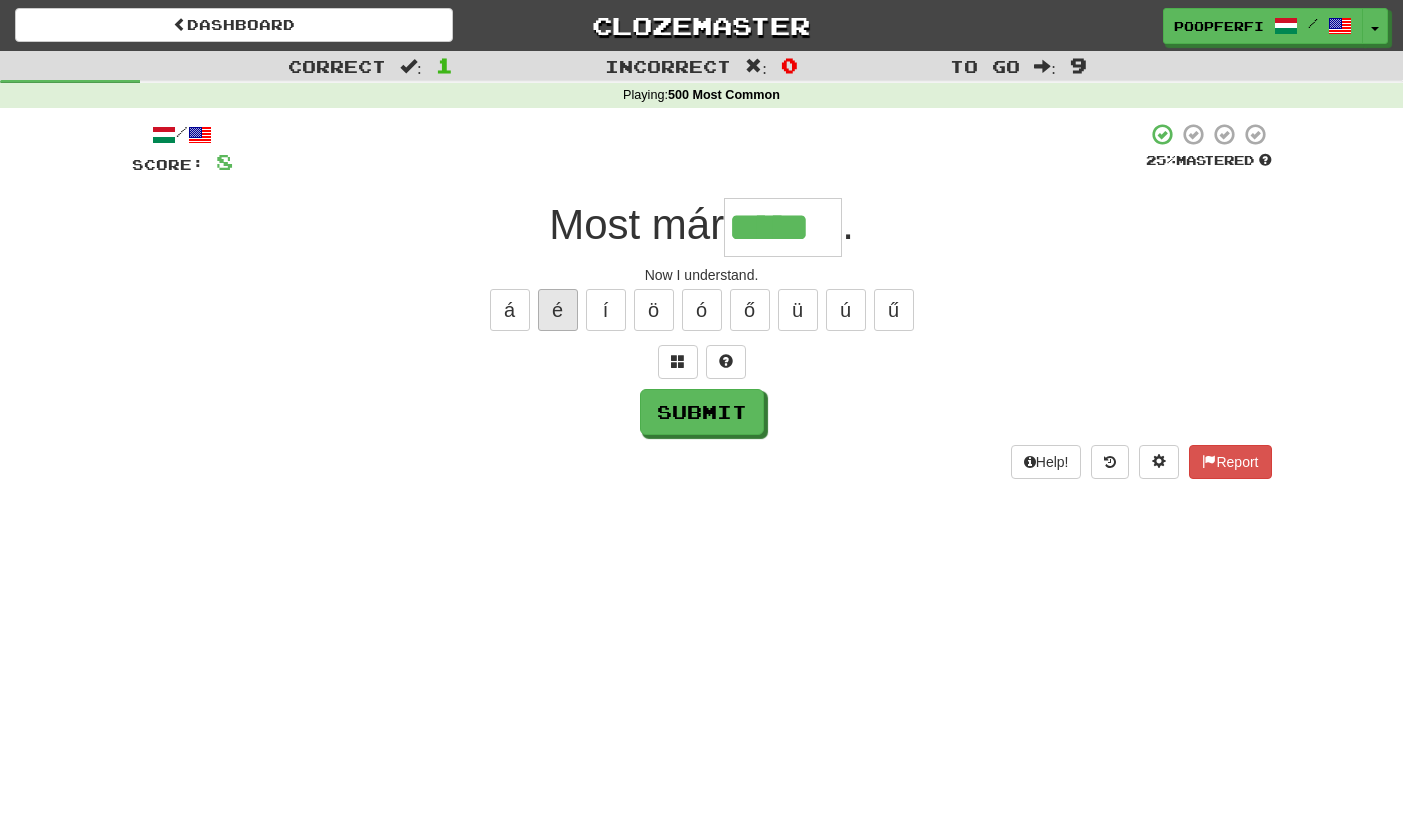 type on "*****" 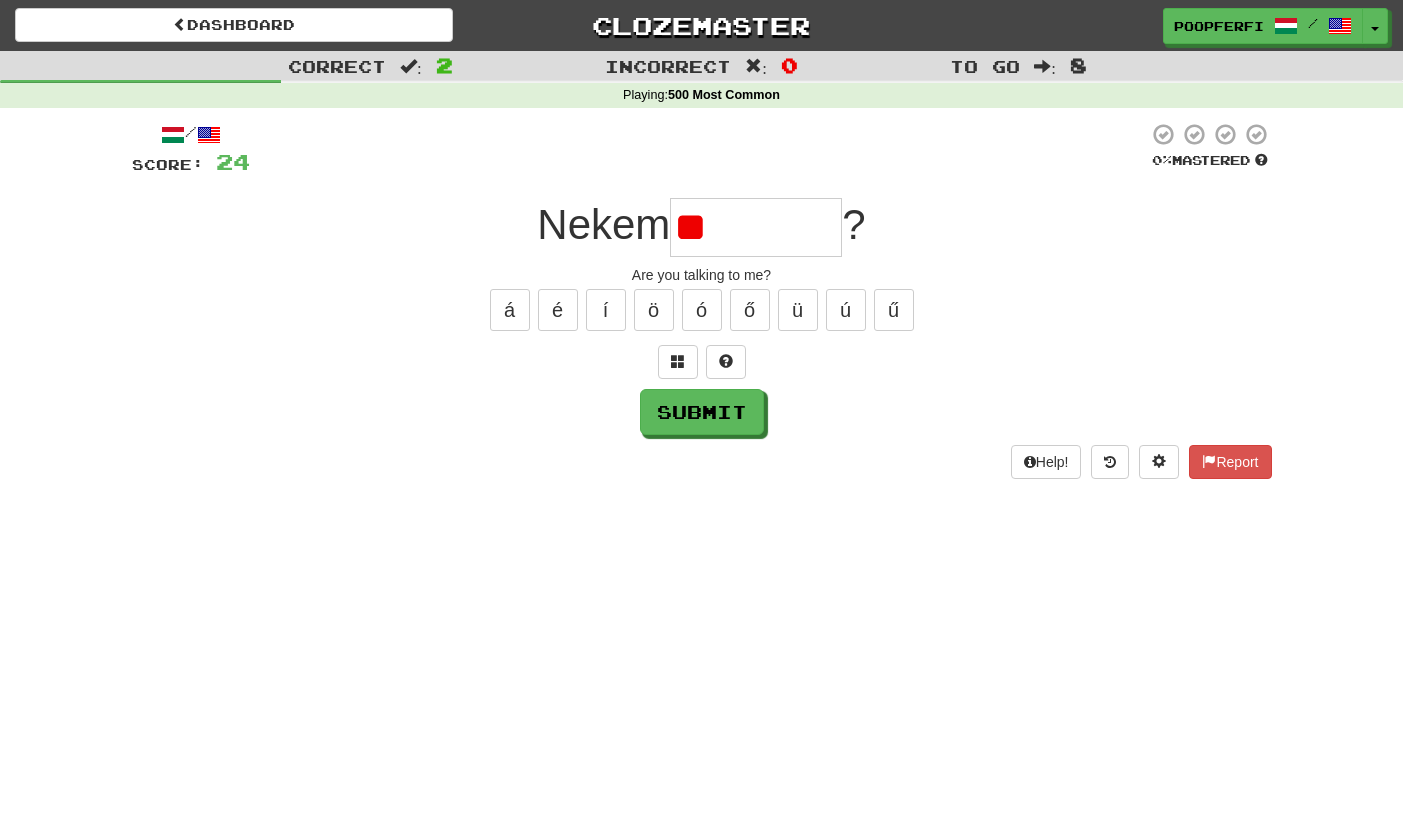 type on "*" 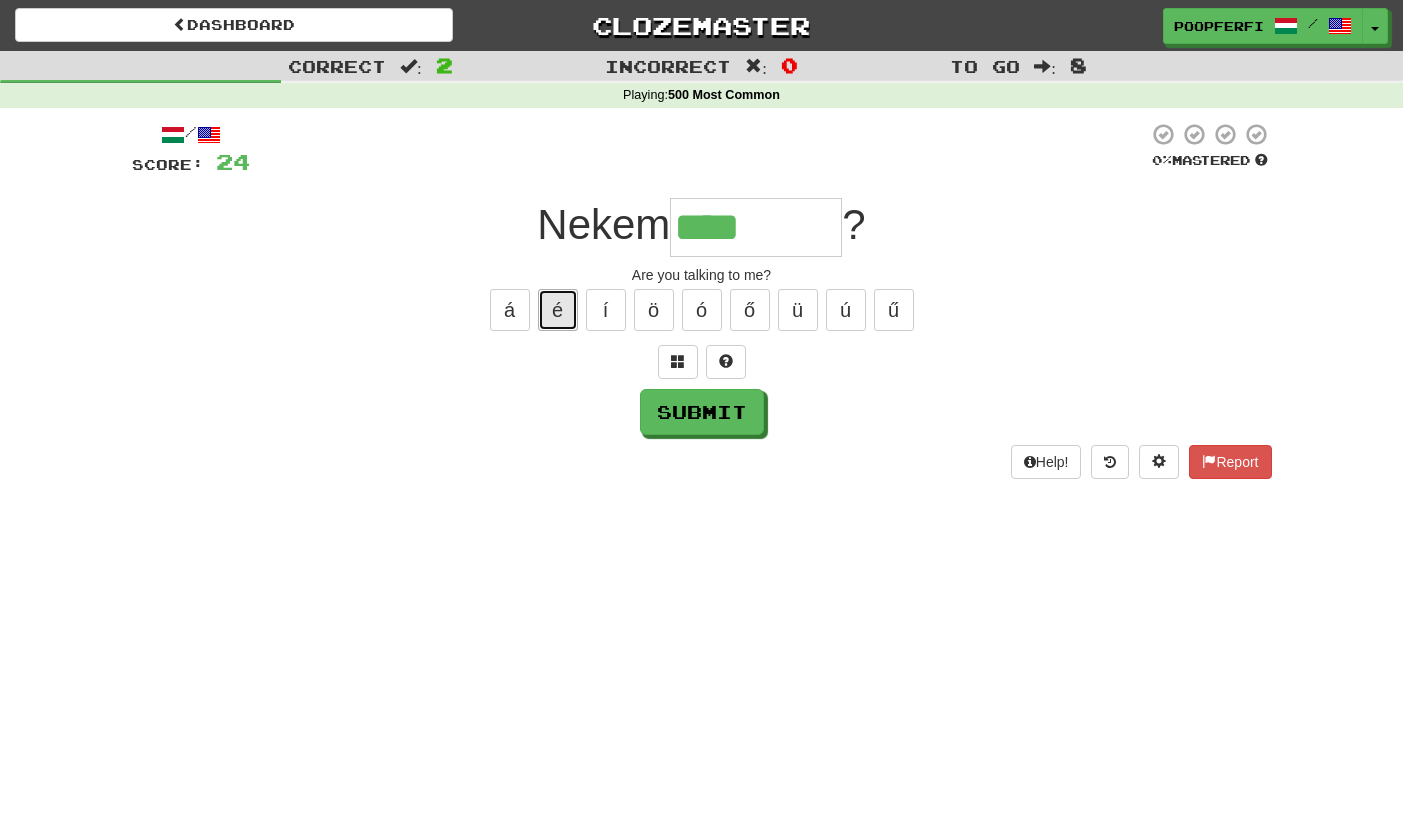 click on "é" at bounding box center (558, 310) 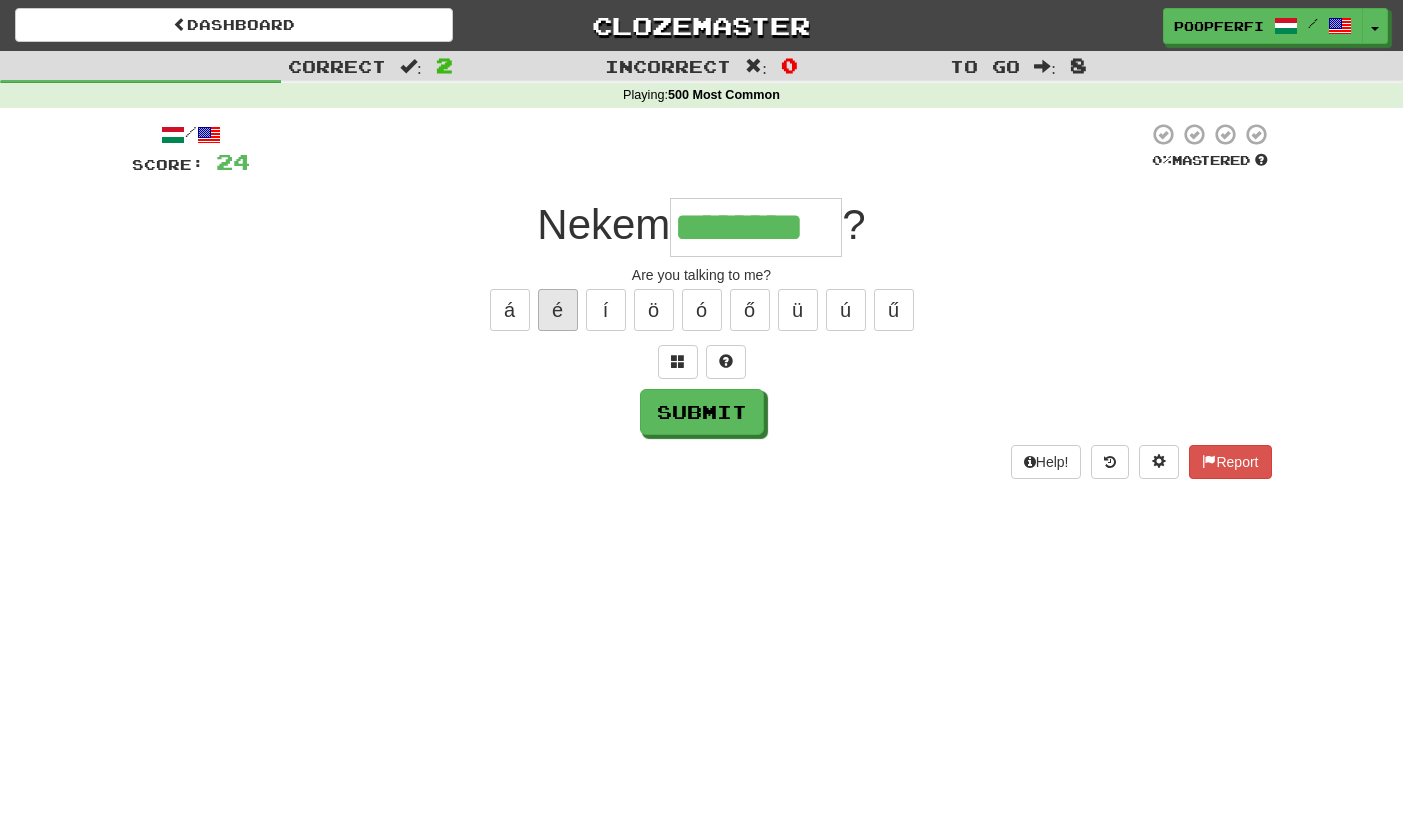 type on "********" 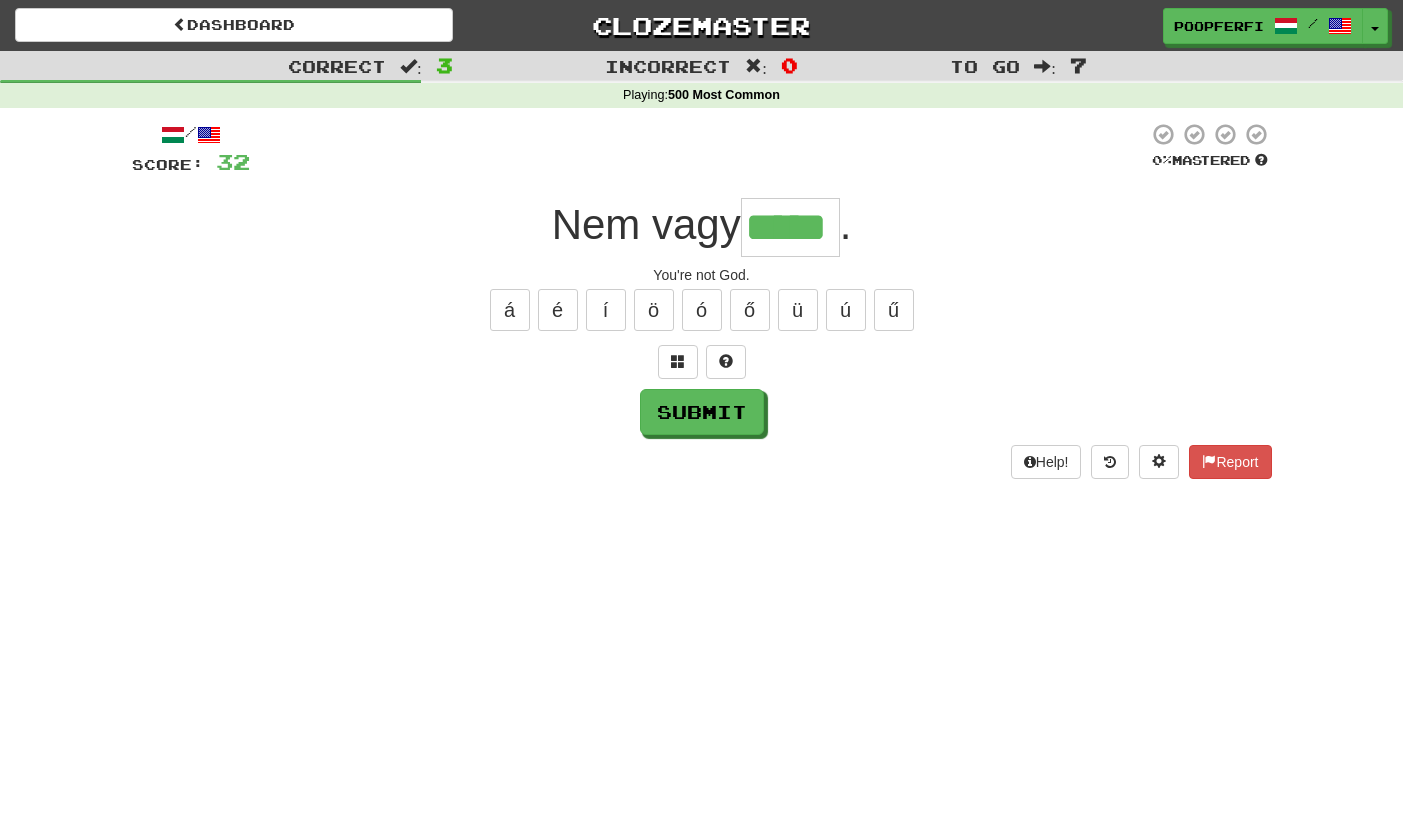 type on "*****" 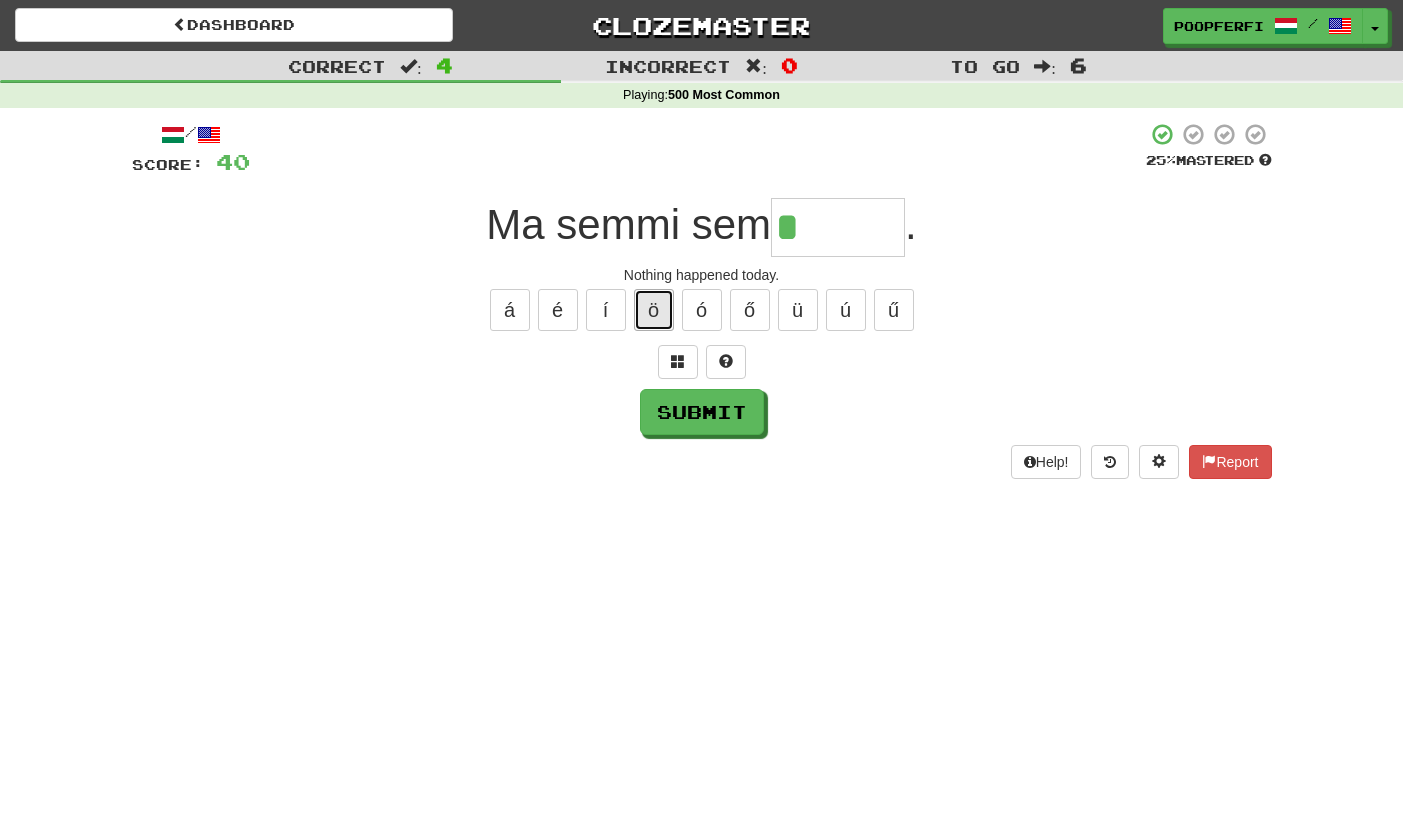click on "ö" at bounding box center (654, 310) 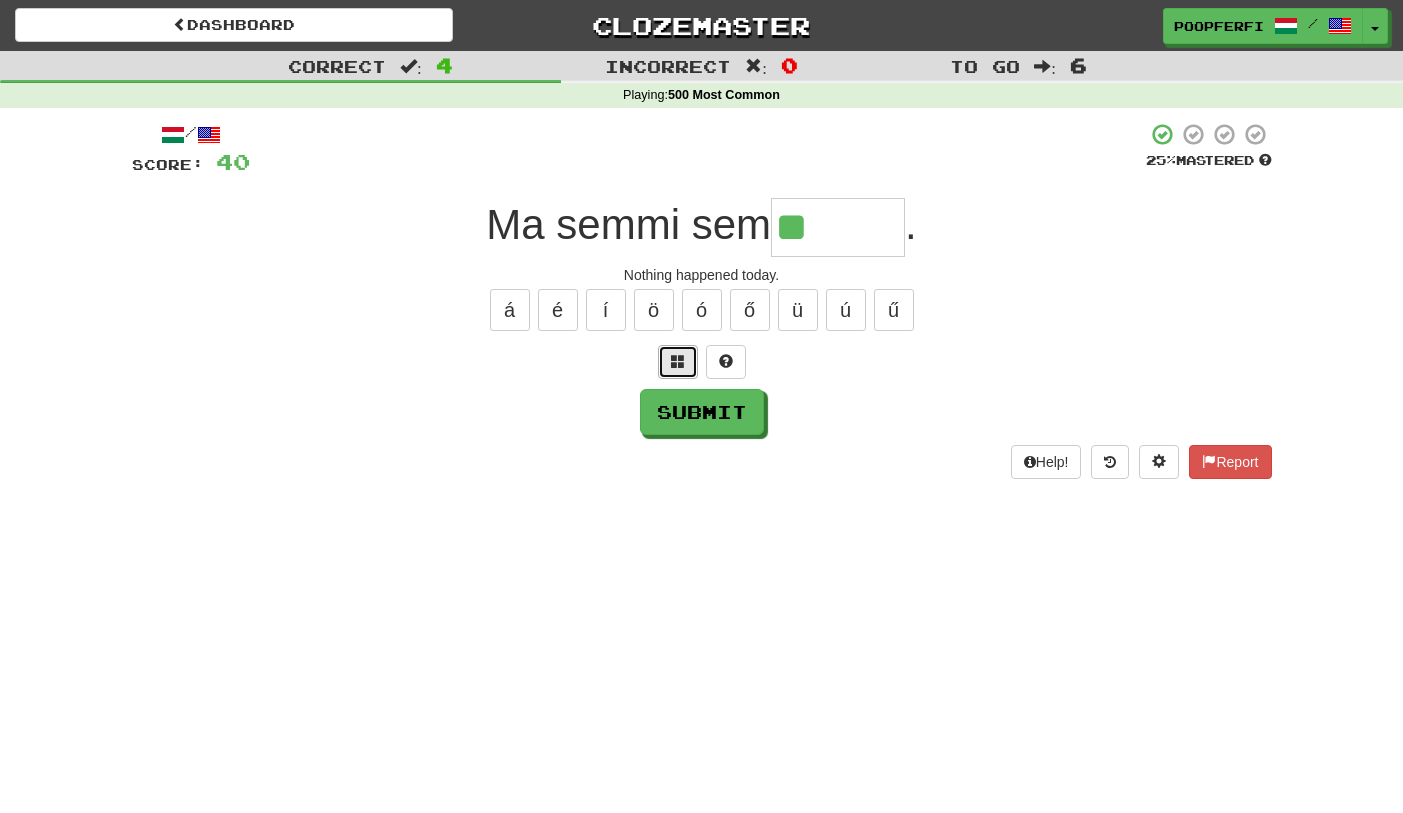 click at bounding box center [678, 362] 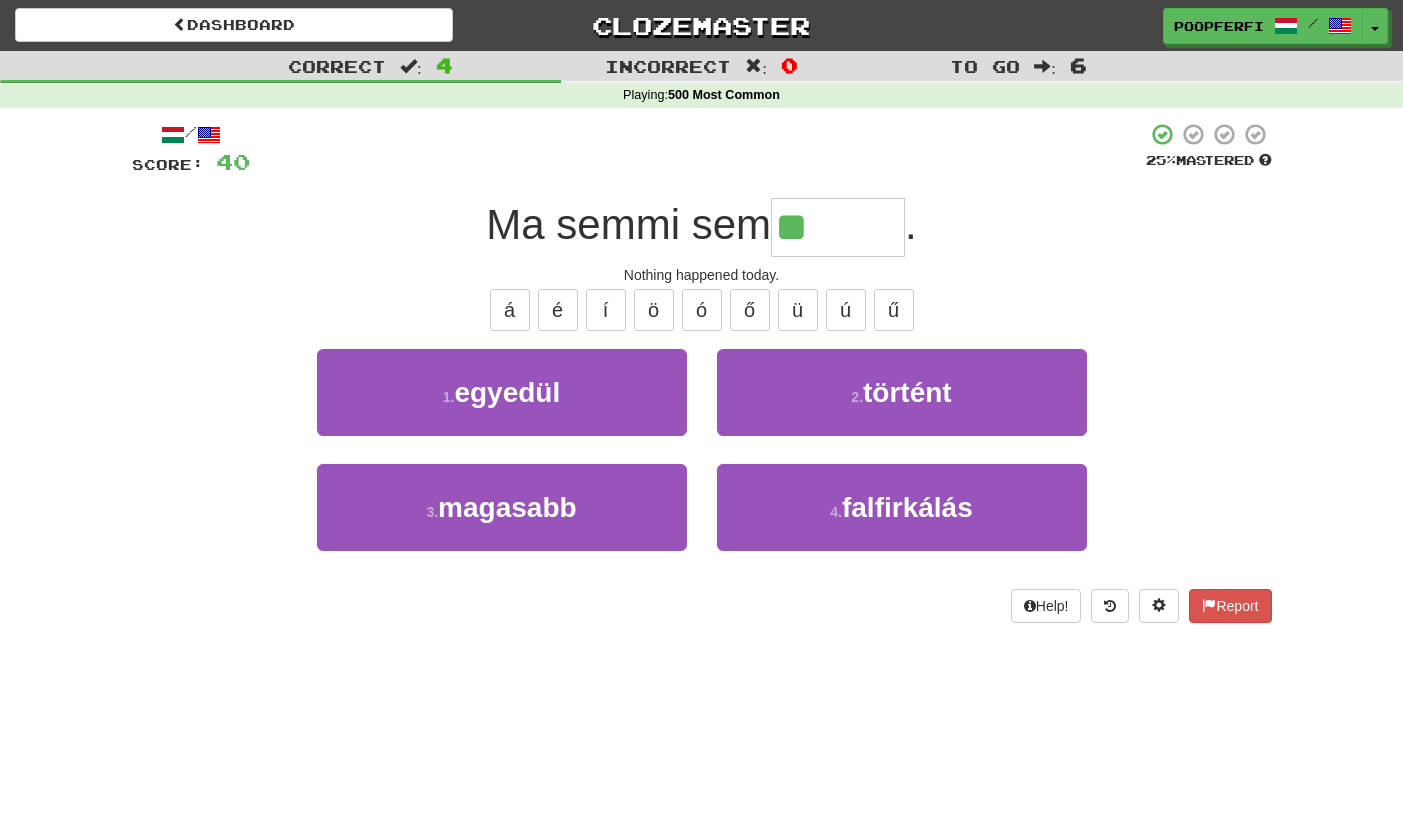 click on "**" at bounding box center (838, 227) 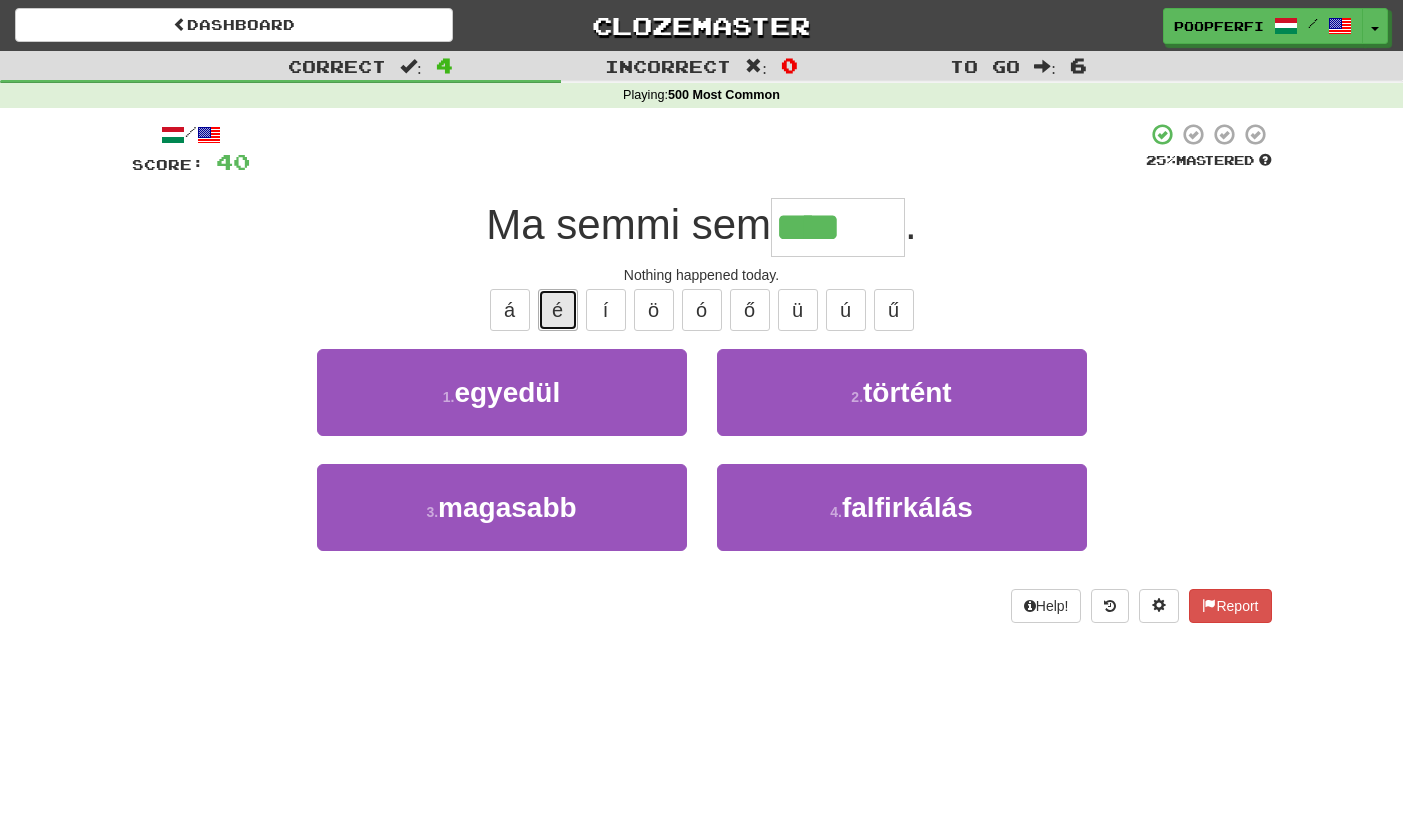 click on "é" at bounding box center [558, 310] 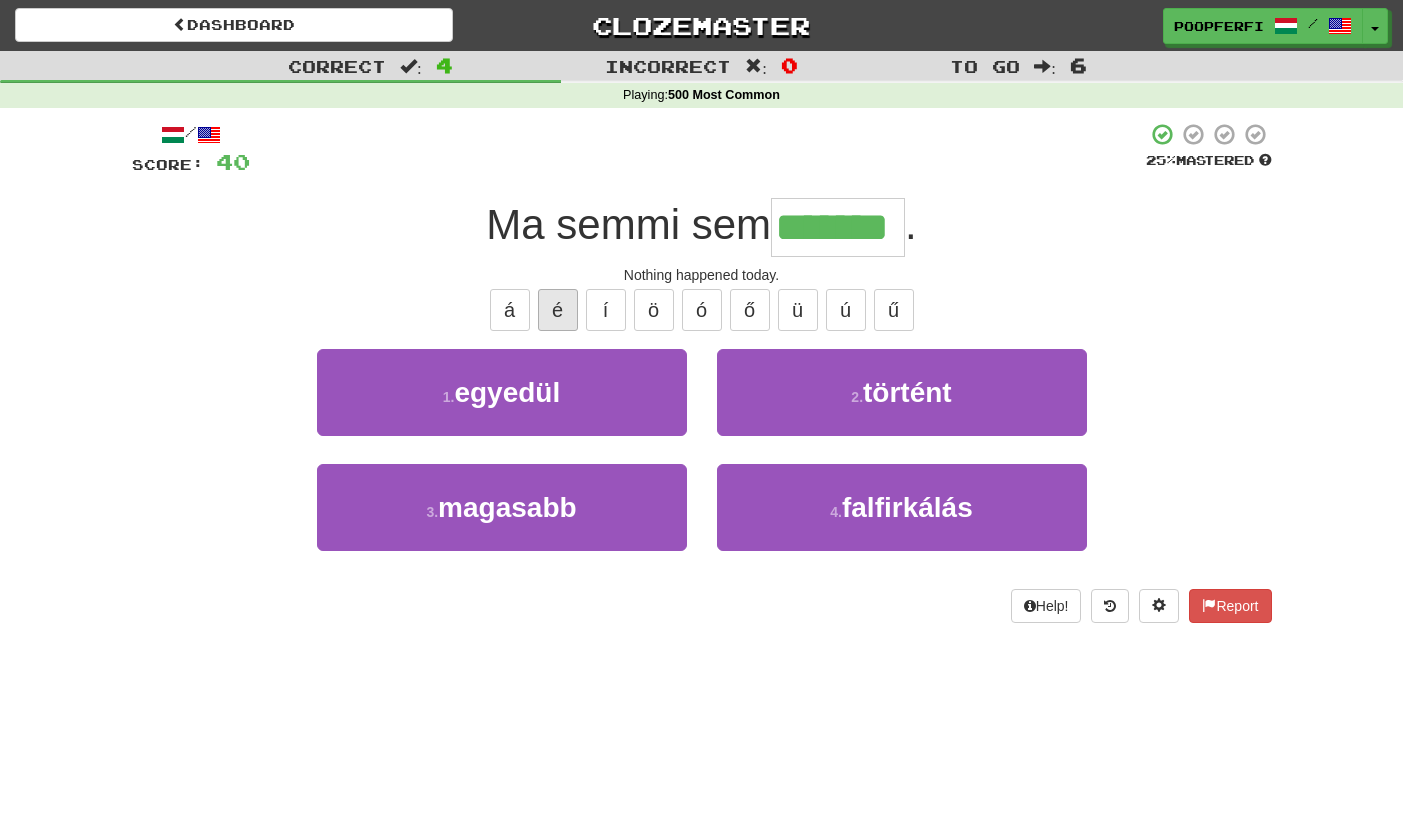 type on "*******" 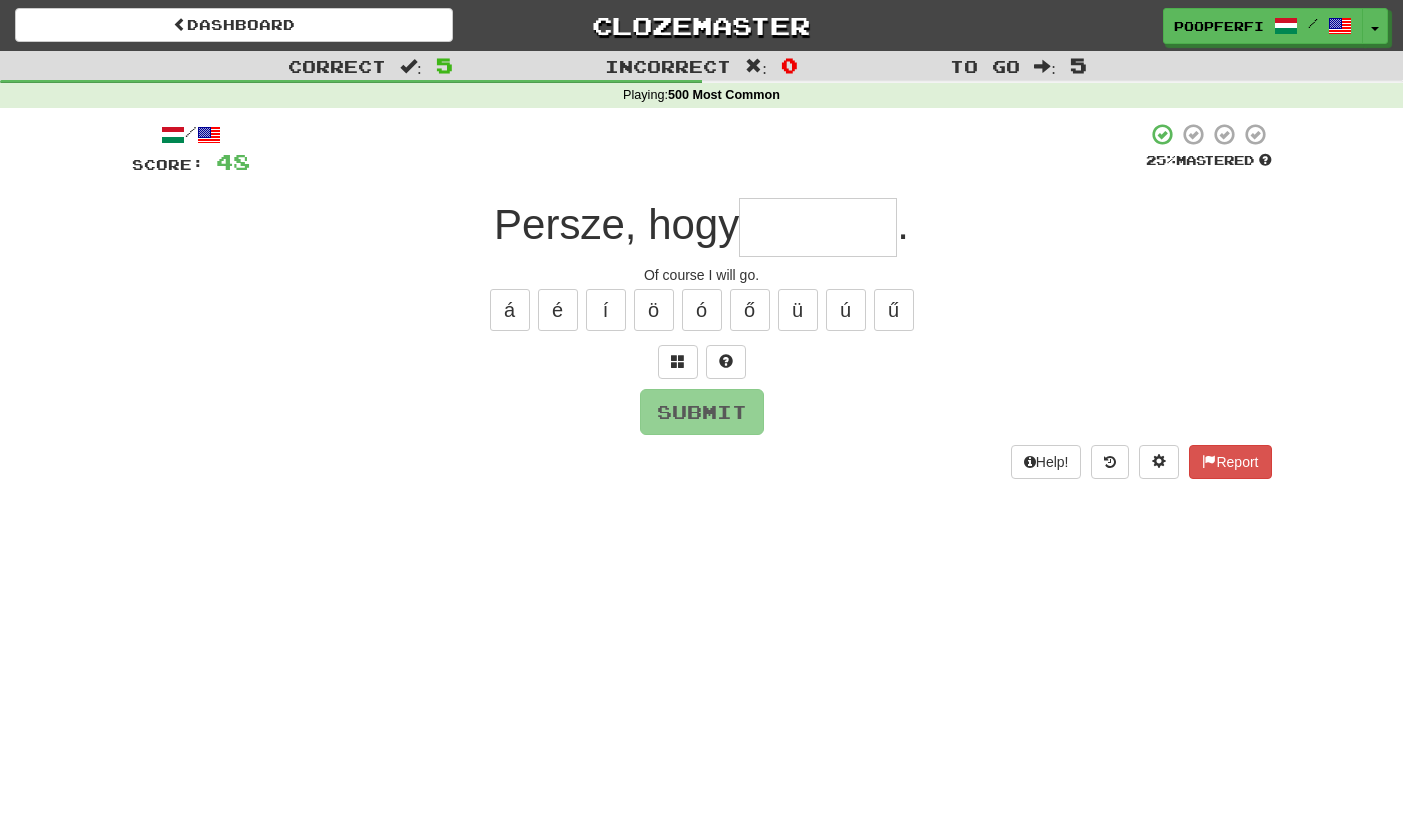 type on "*" 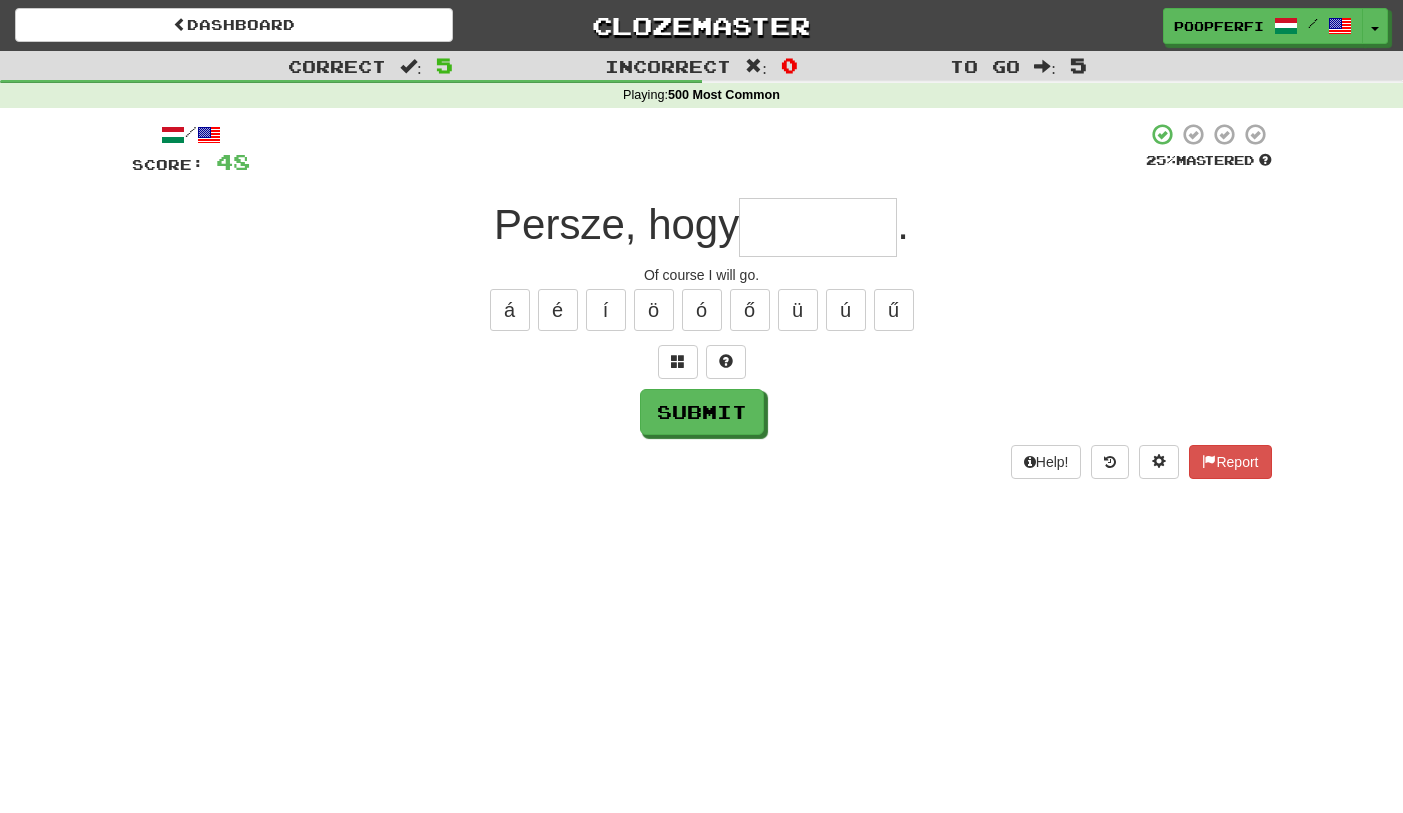 type on "*" 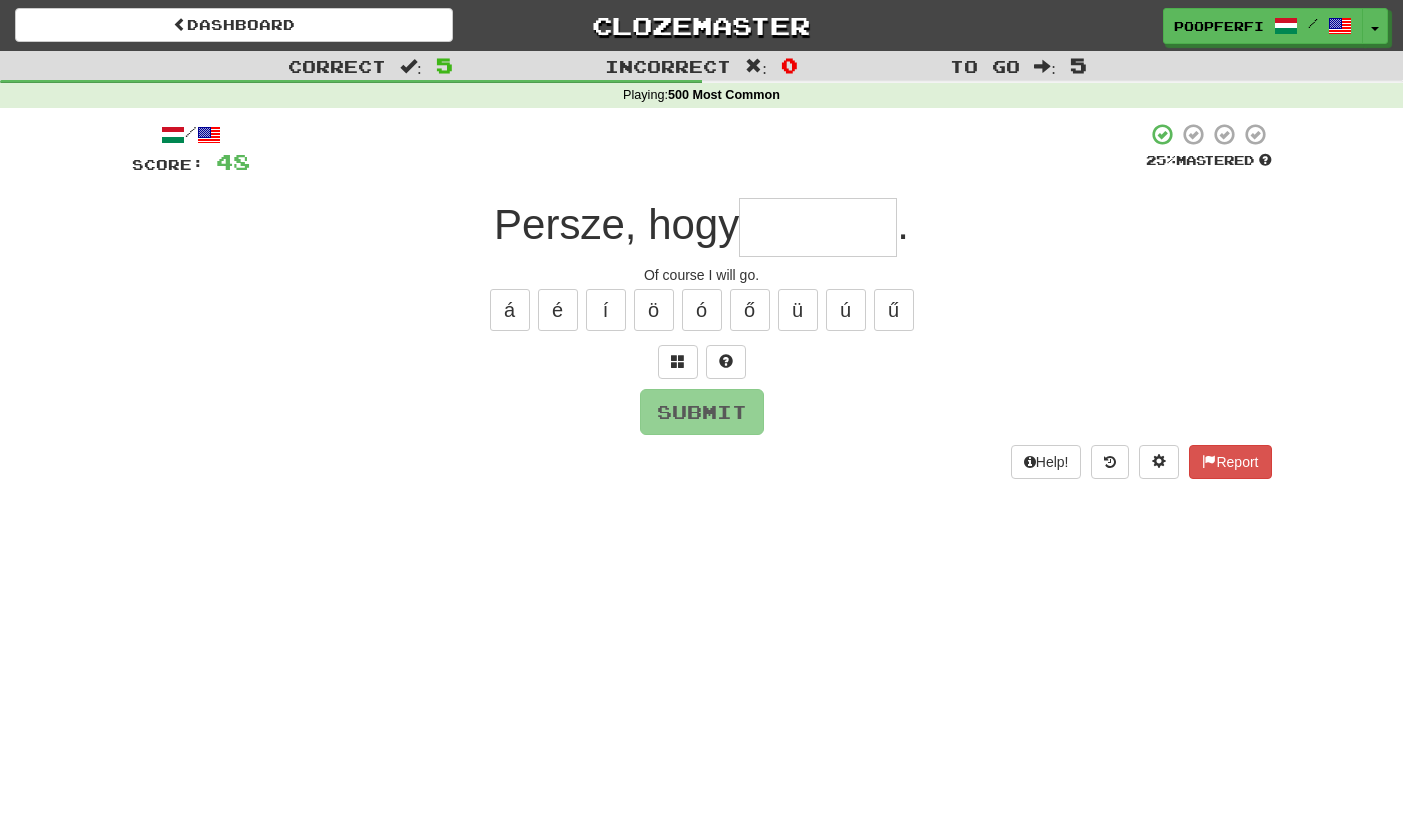 click at bounding box center [702, 362] 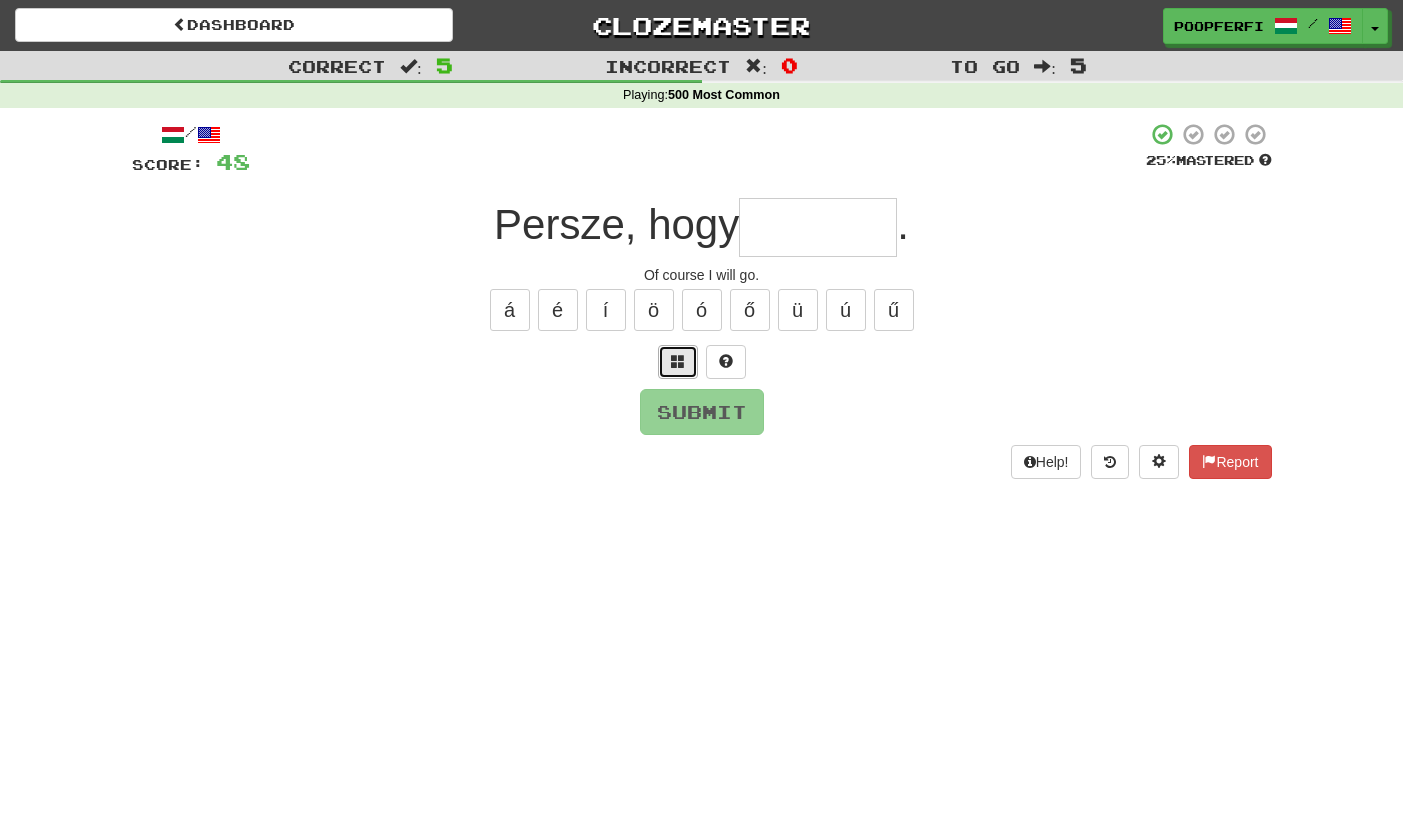 click at bounding box center [678, 361] 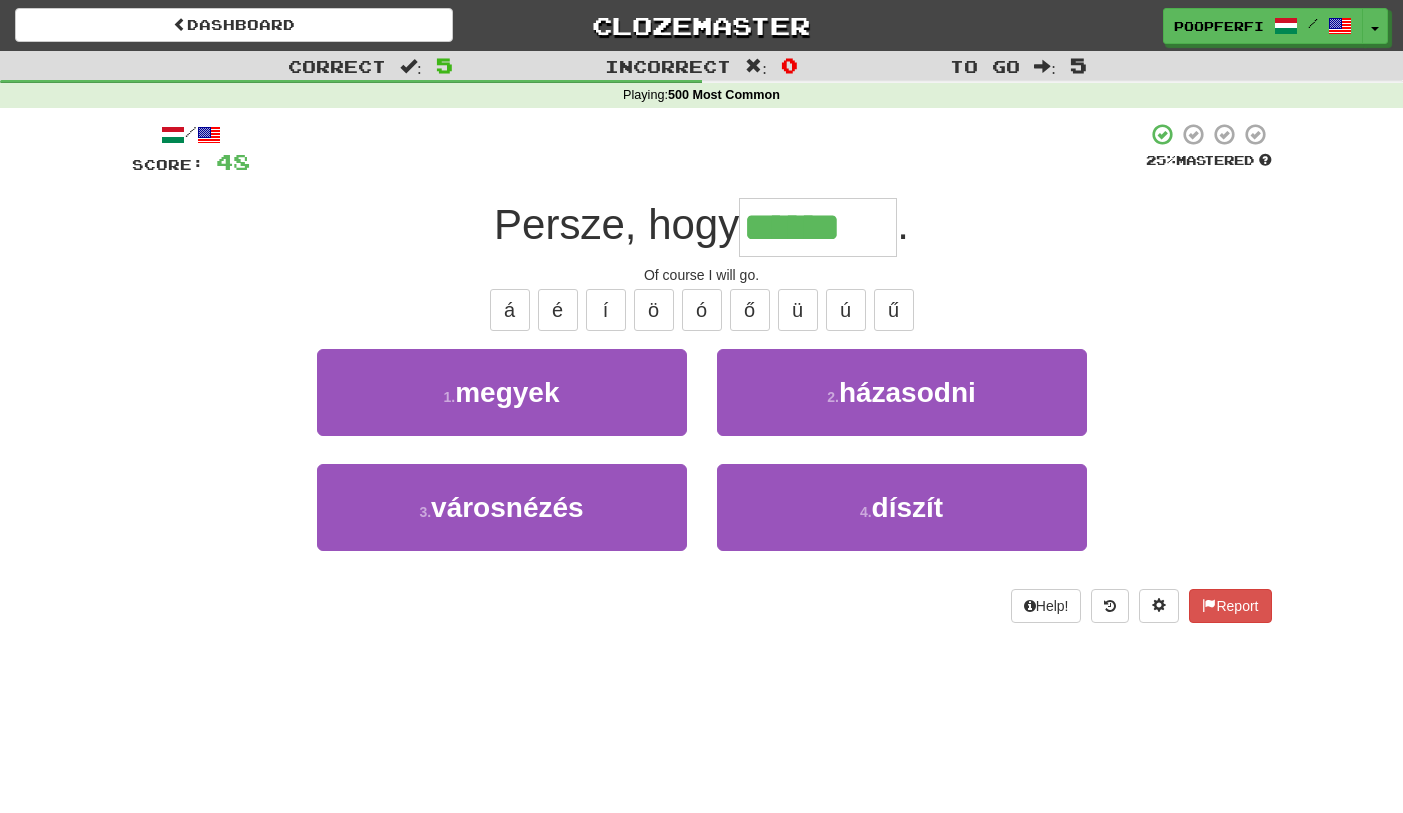 type on "******" 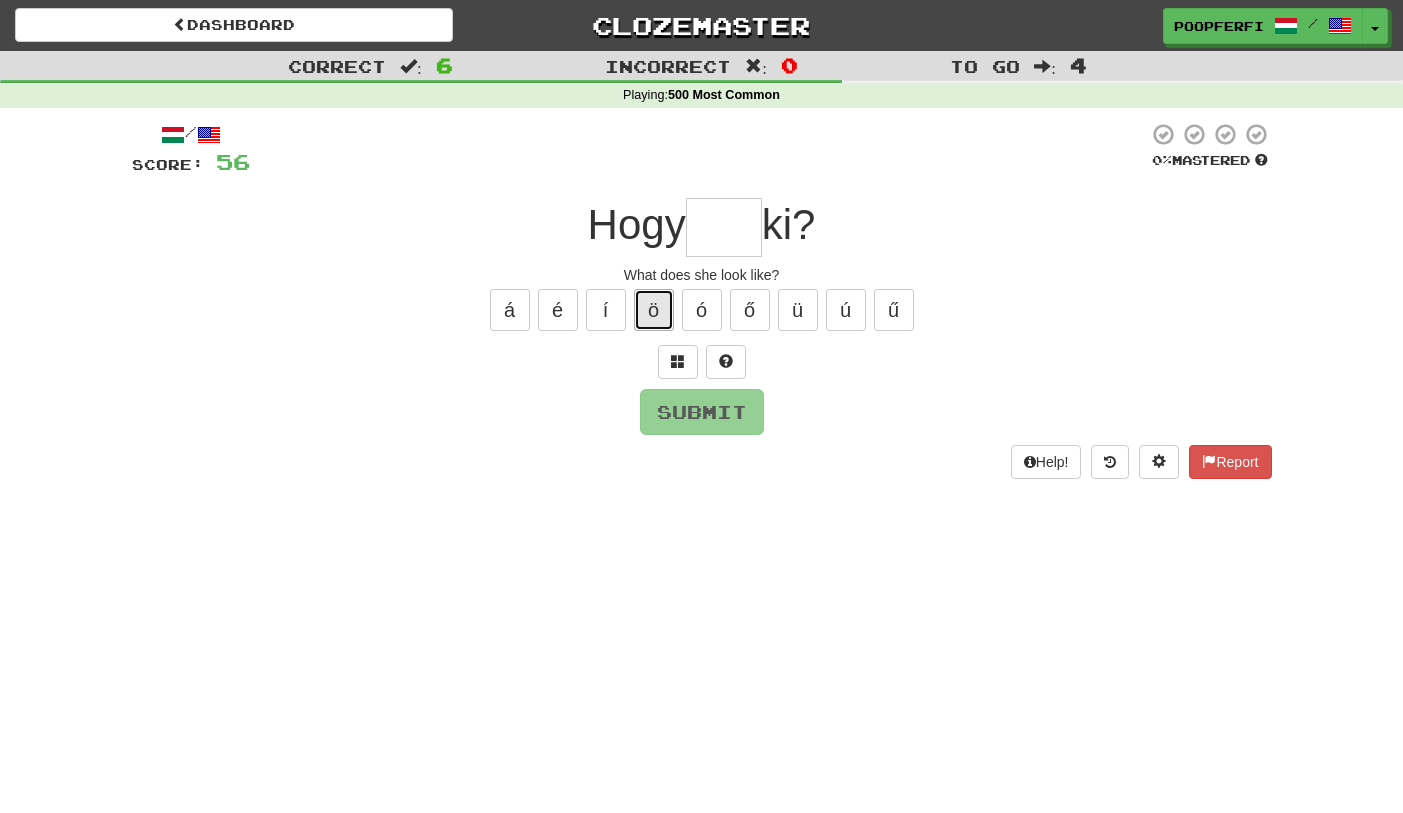 click on "ö" at bounding box center [654, 310] 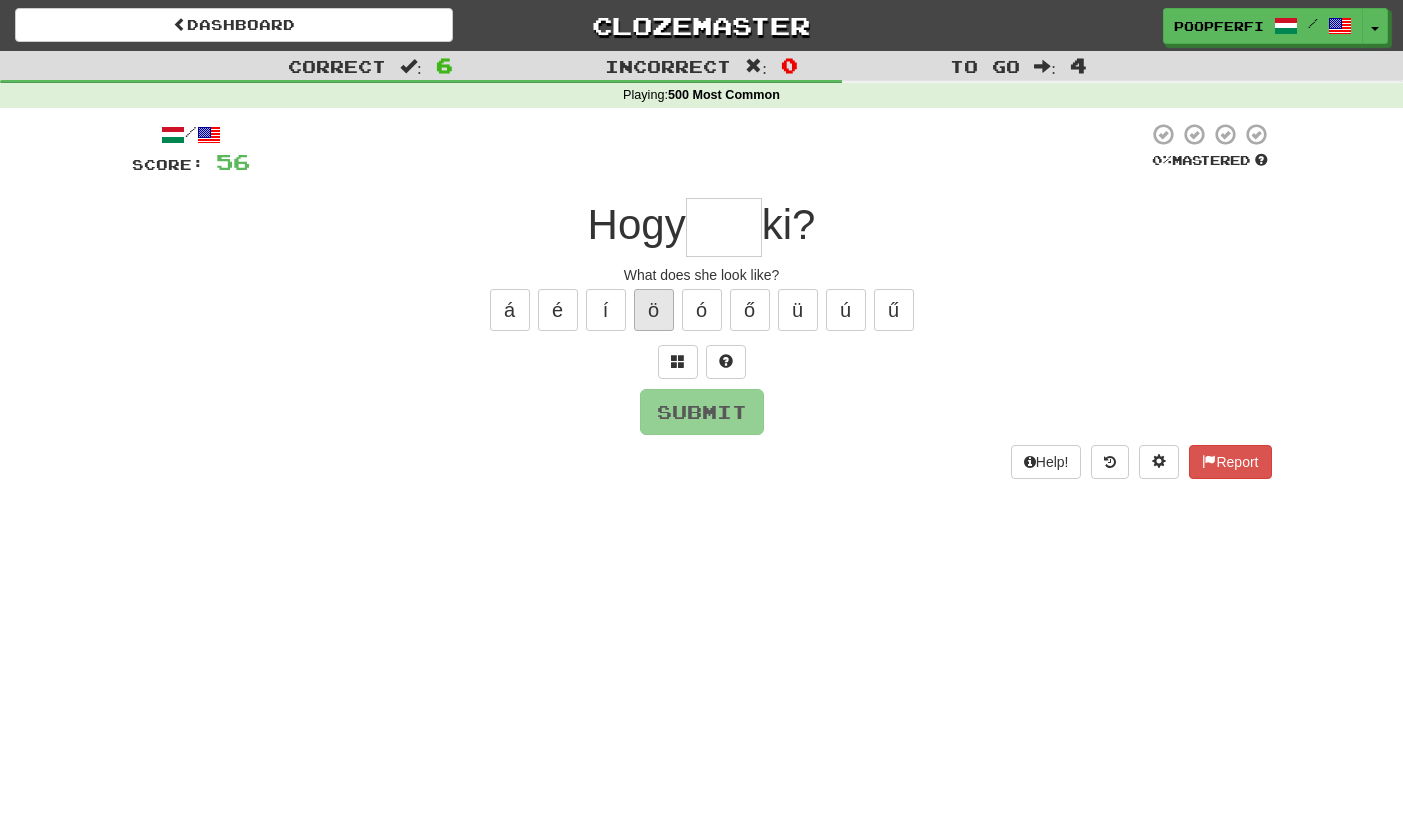 type on "*" 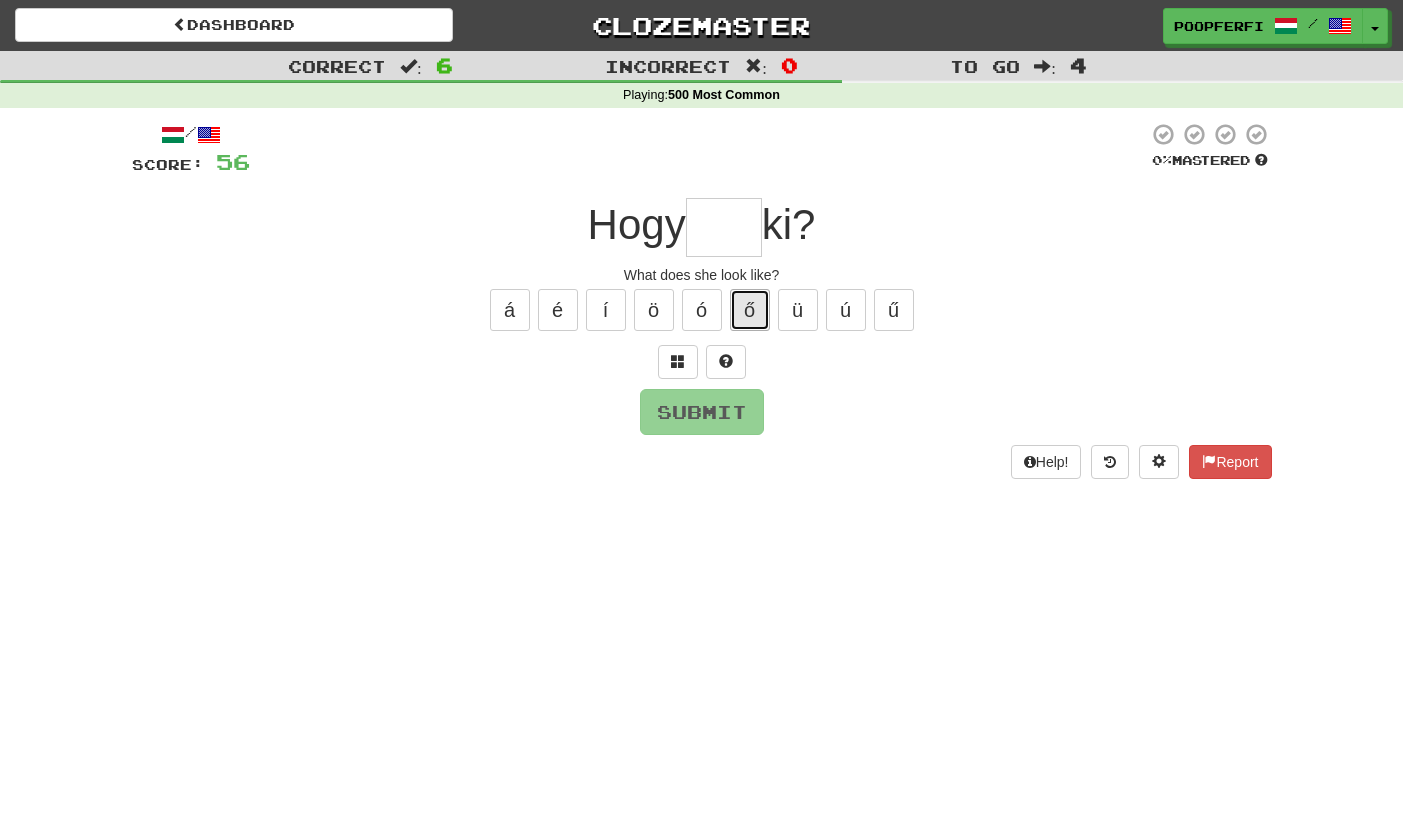 click on "ő" at bounding box center [750, 310] 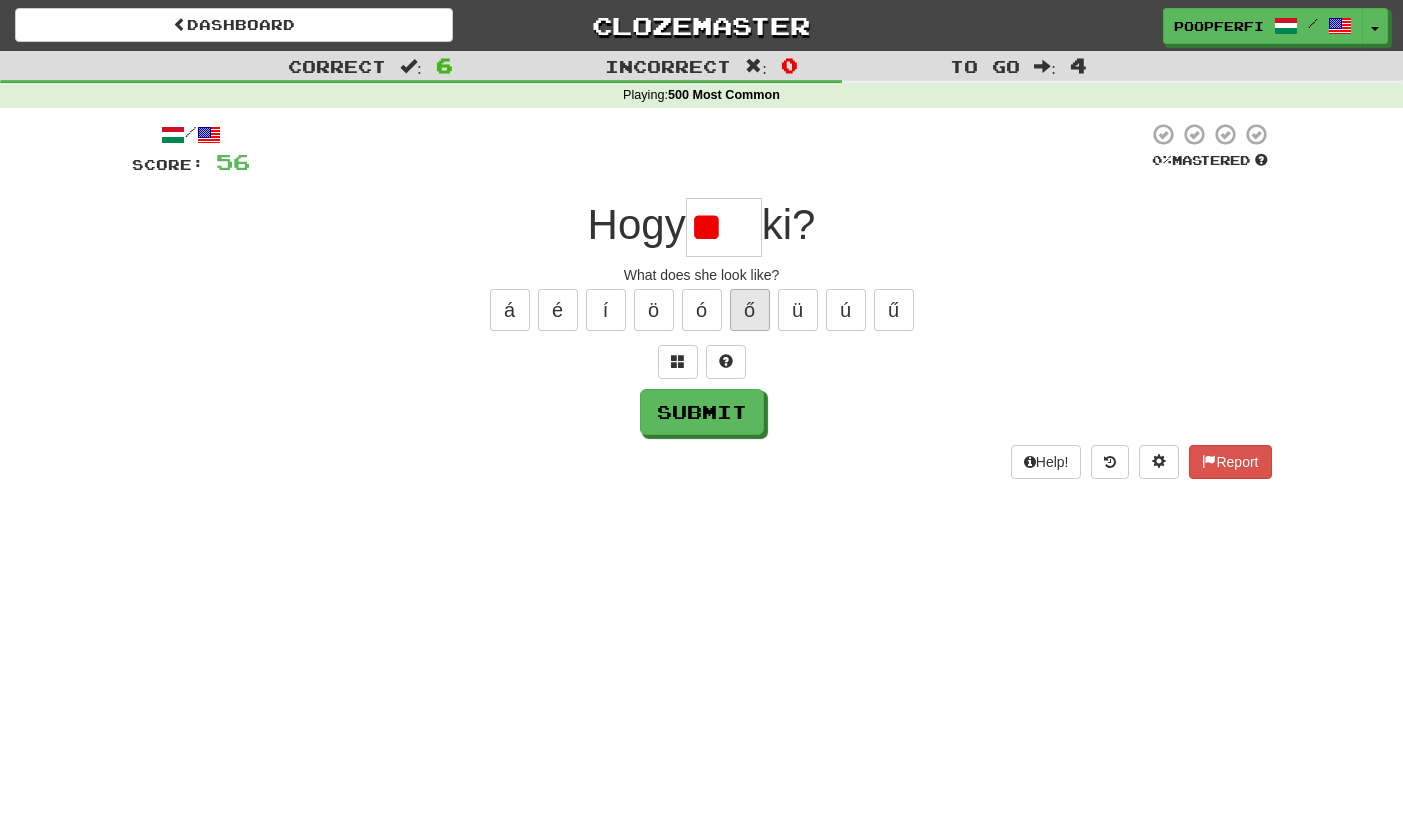 type on "*" 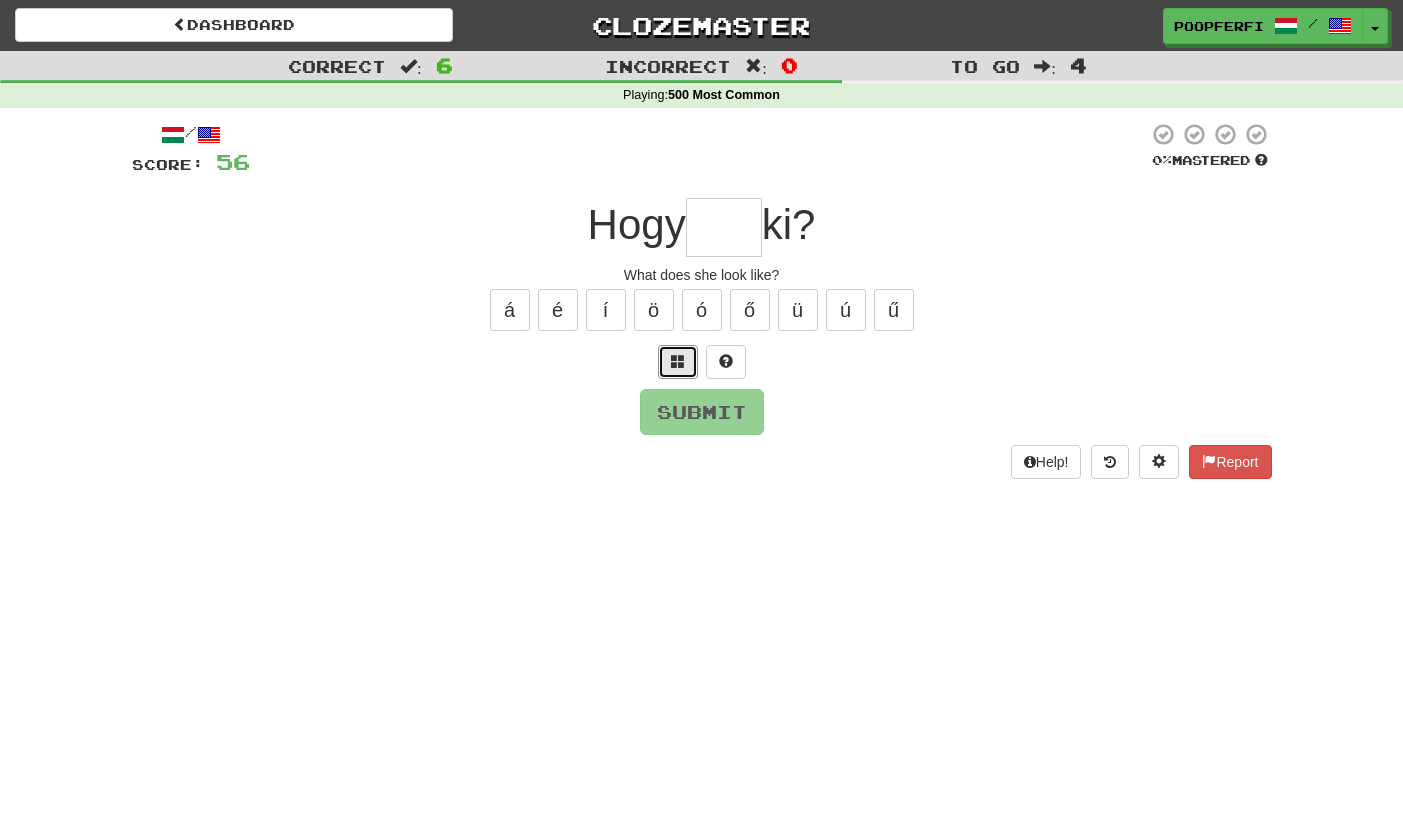 drag, startPoint x: 662, startPoint y: 370, endPoint x: 615, endPoint y: 348, distance: 51.894123 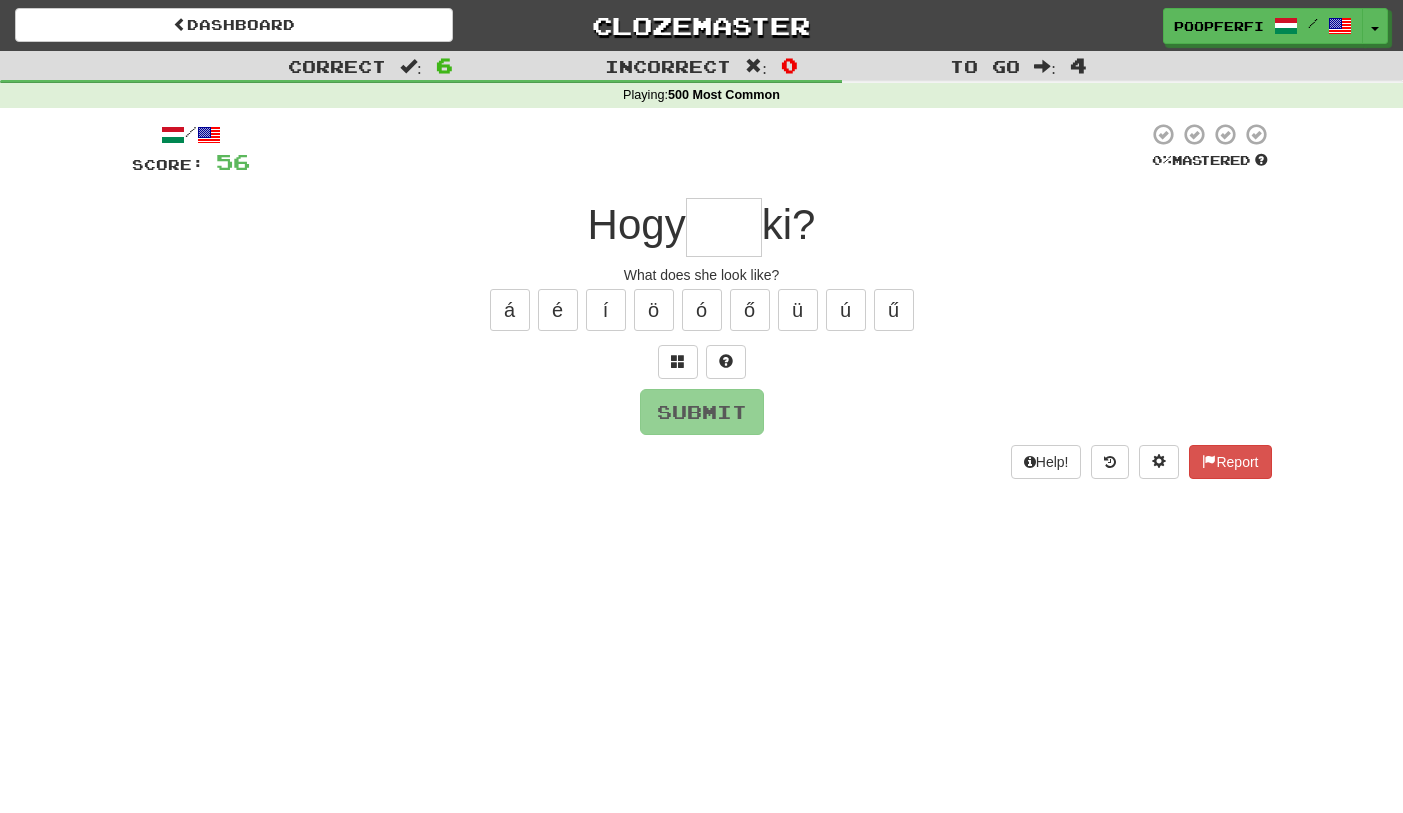 click at bounding box center [724, 227] 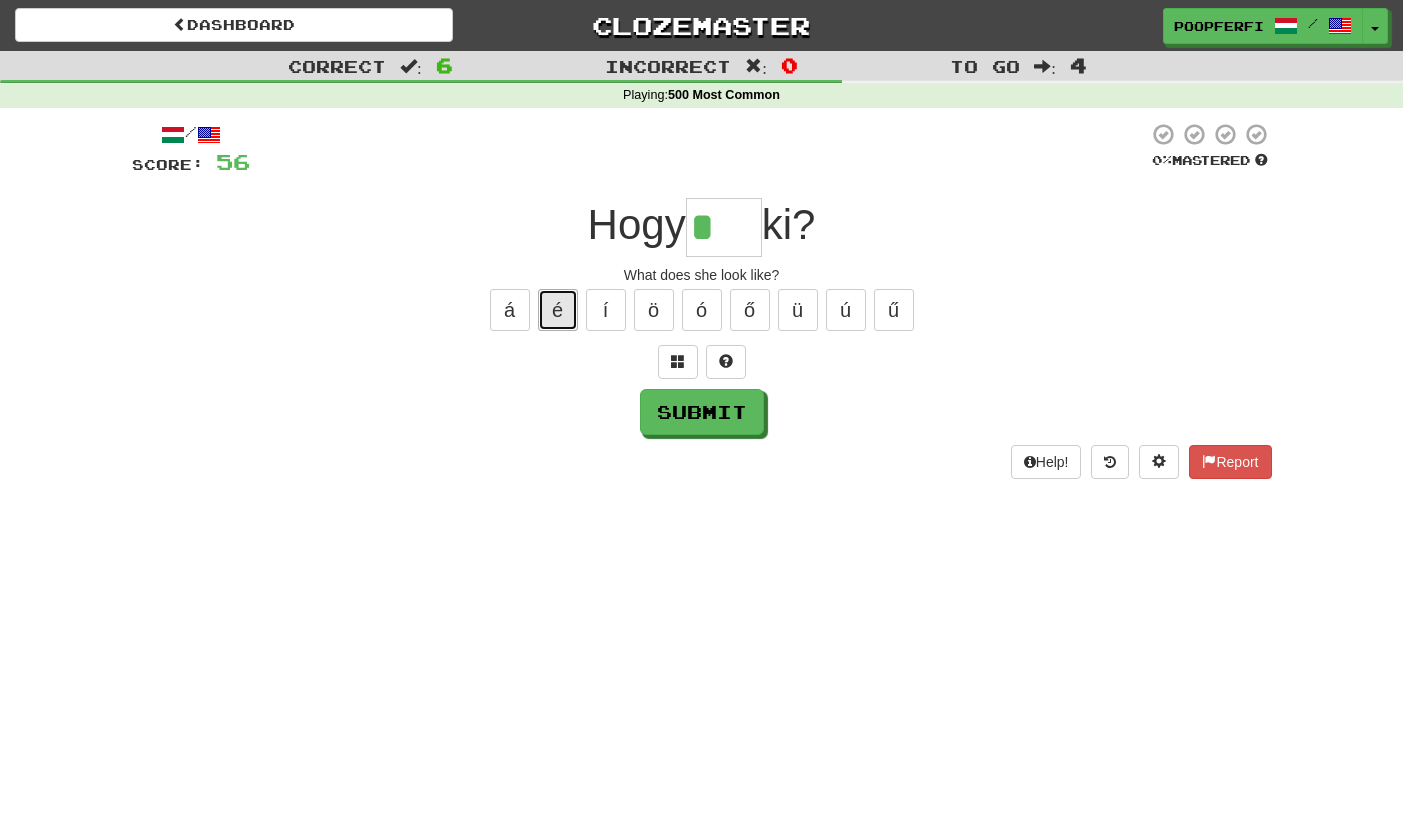 click on "é" at bounding box center [558, 310] 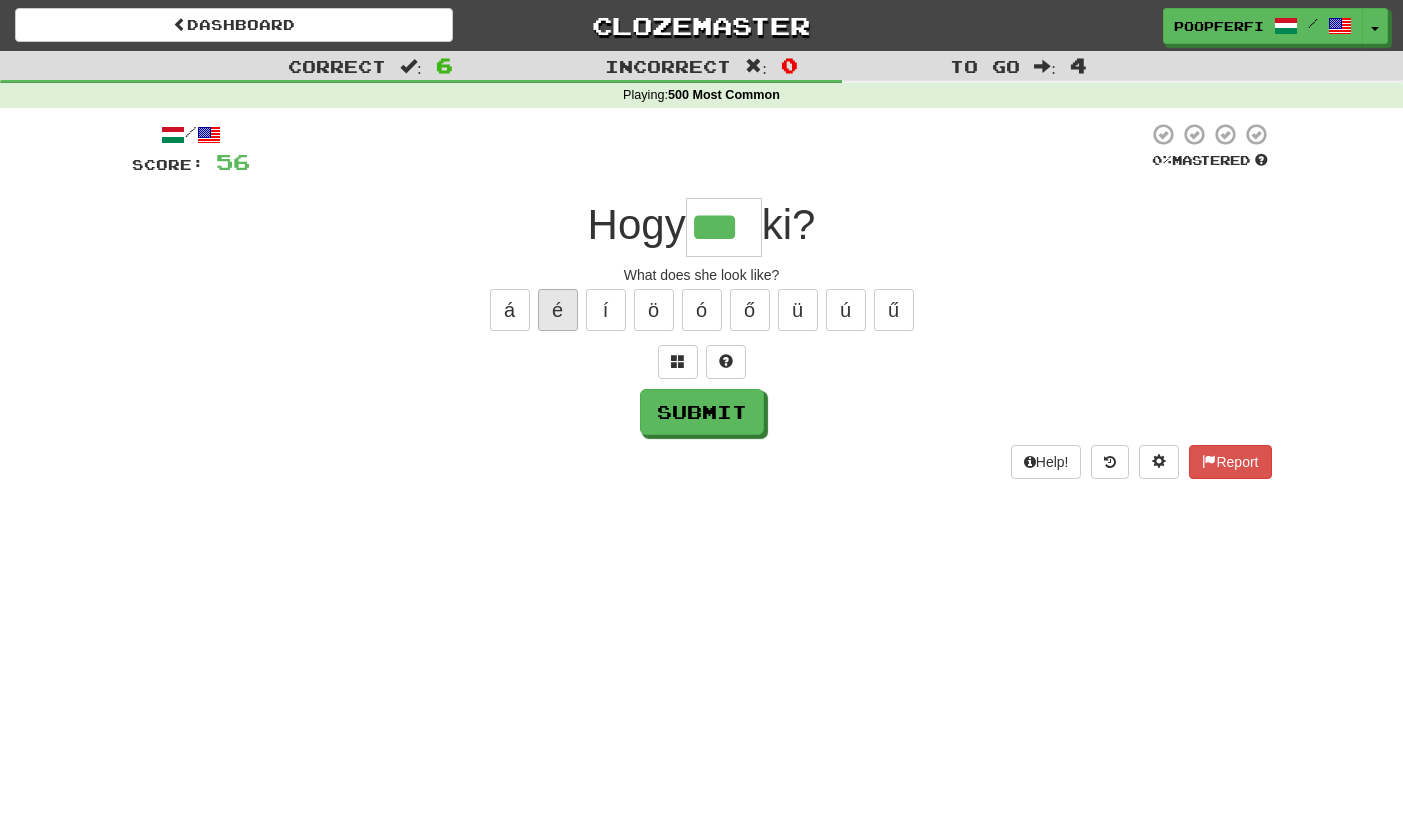 type on "***" 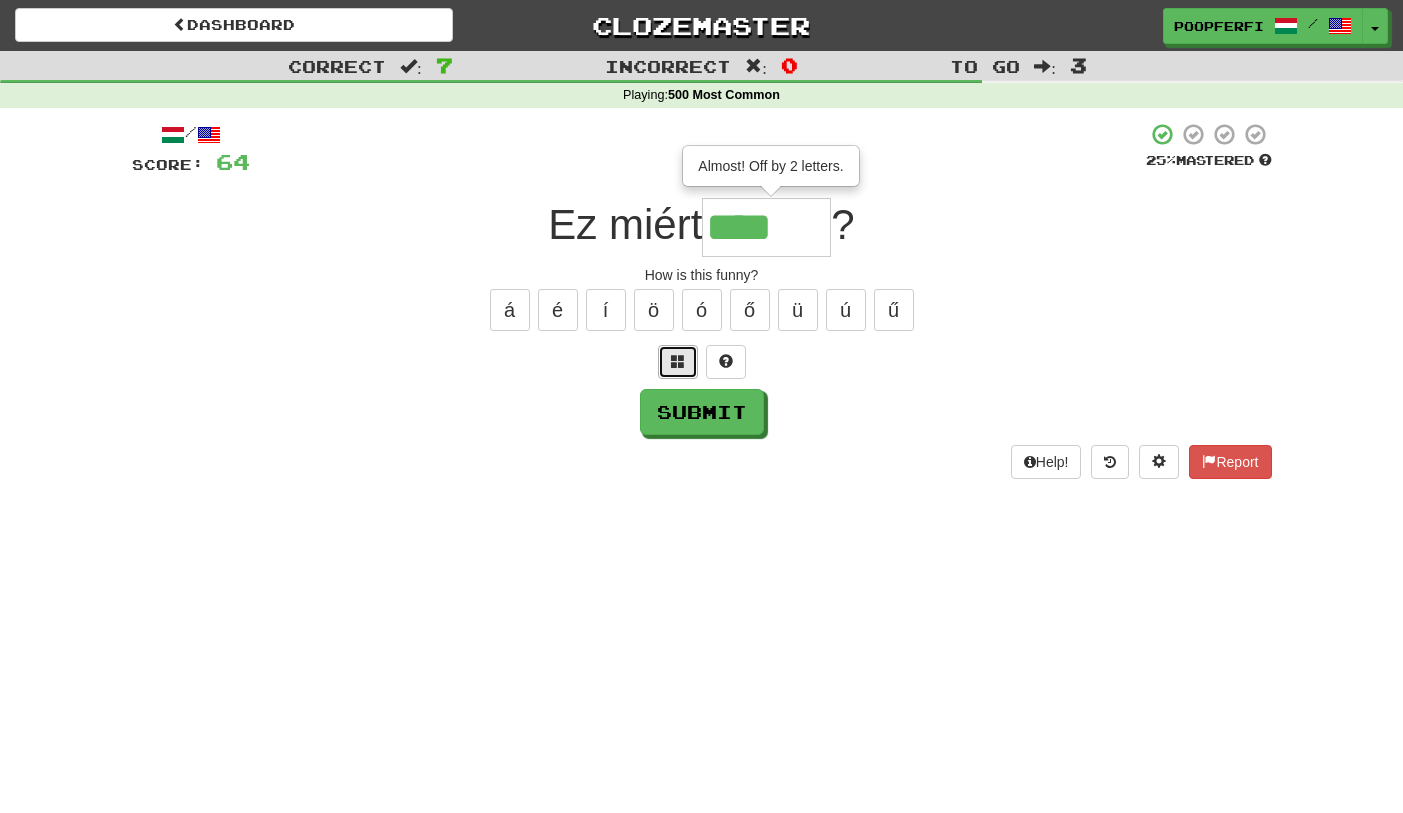 click at bounding box center [678, 362] 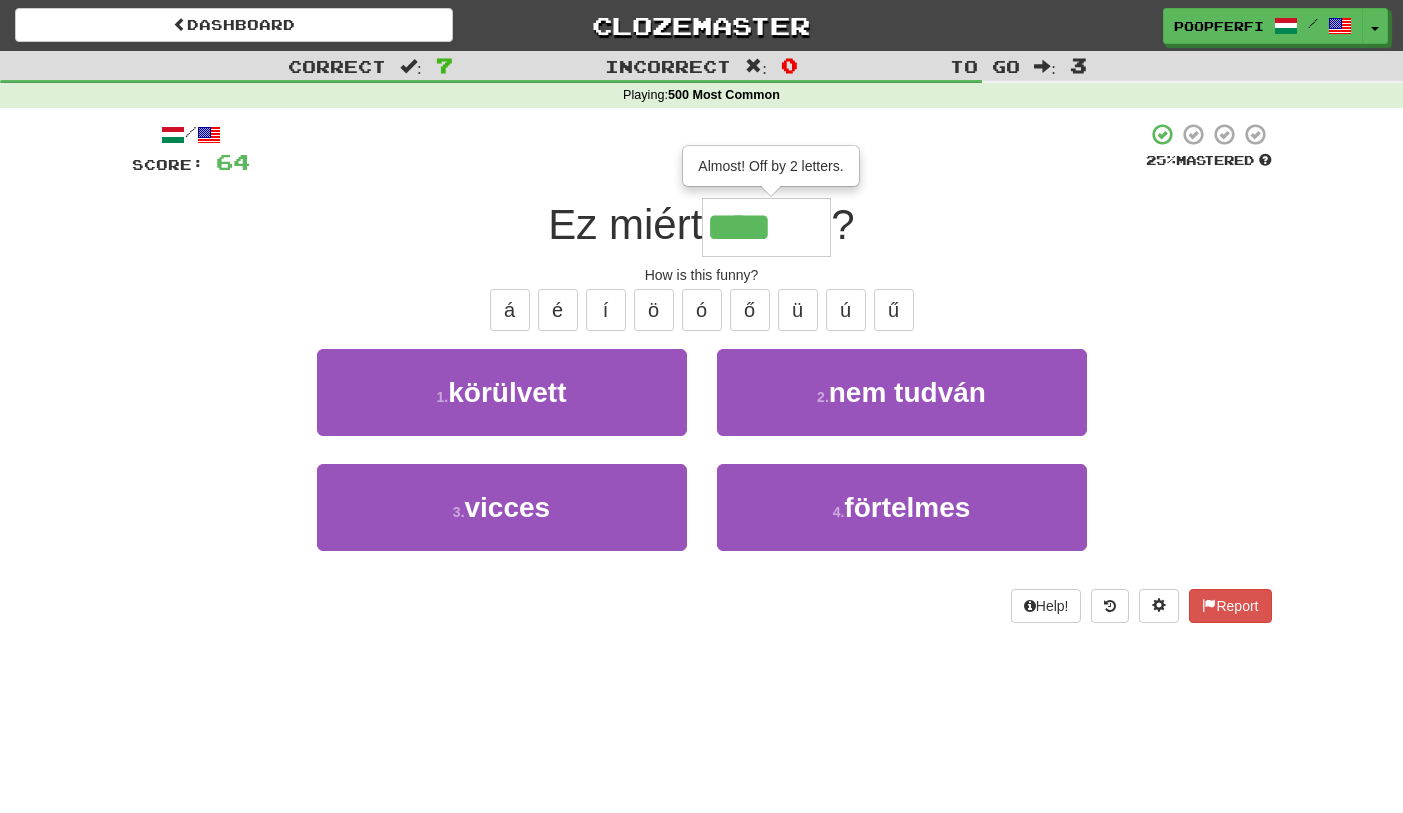 click on "****" at bounding box center [766, 227] 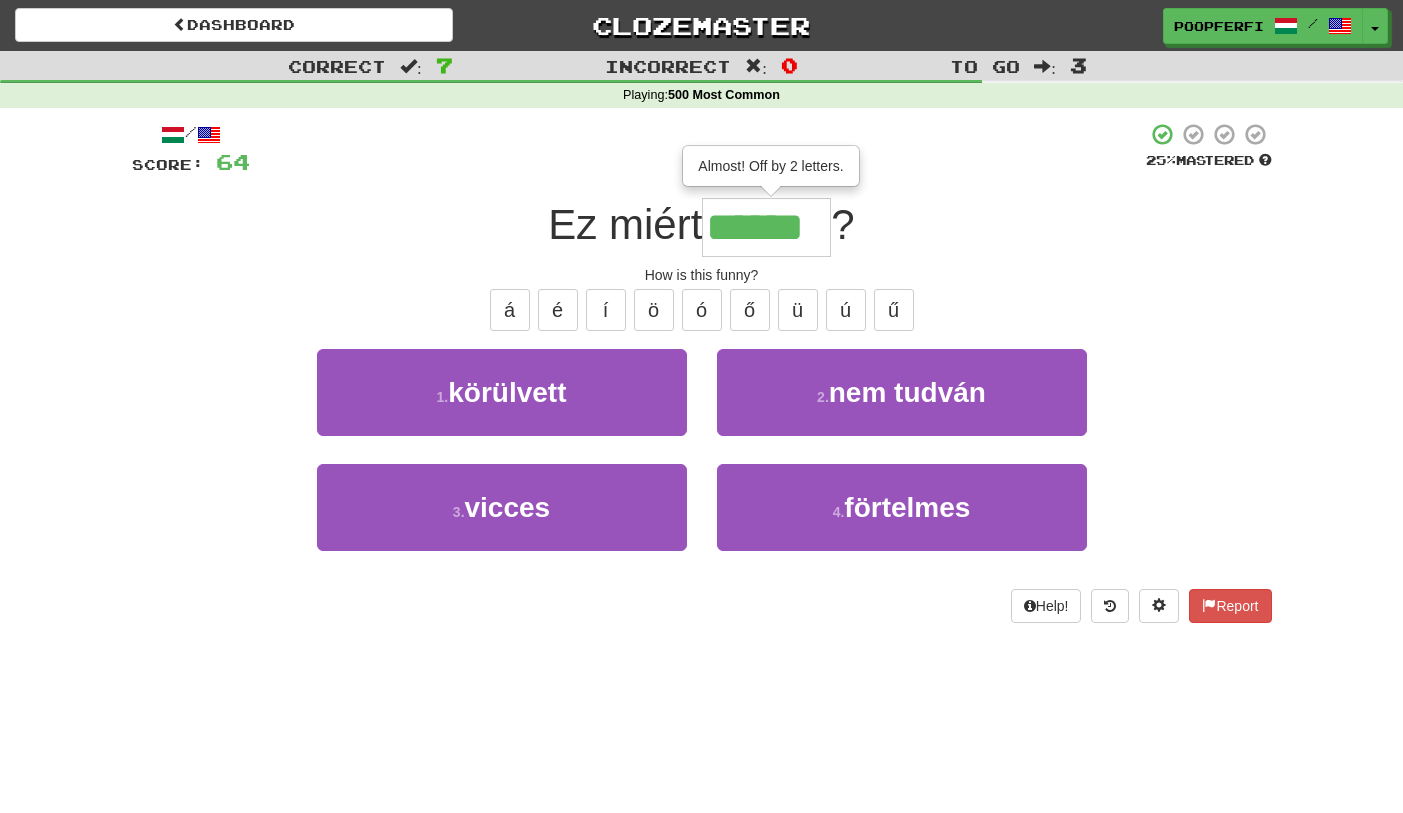 type on "******" 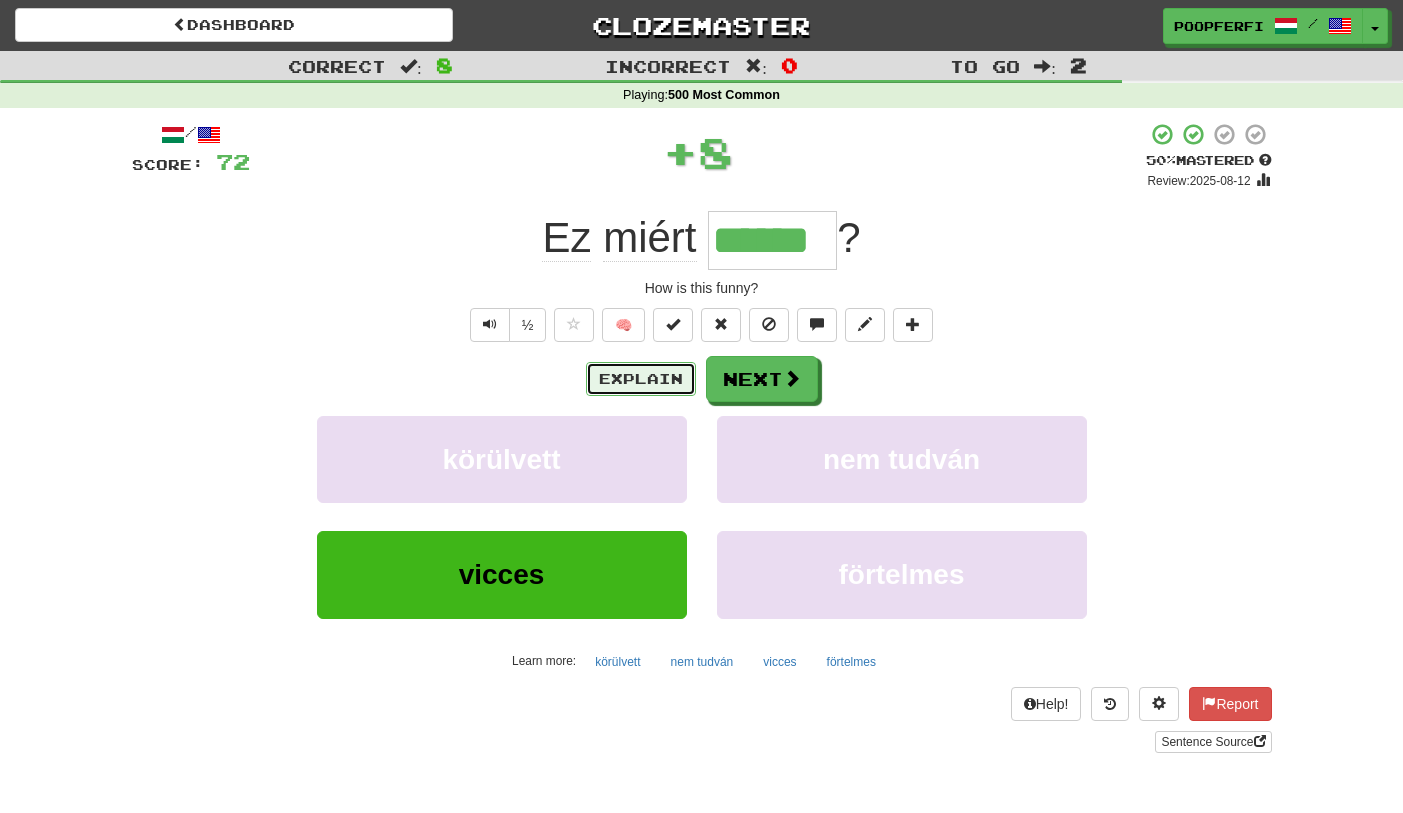 click on "Explain" at bounding box center (641, 379) 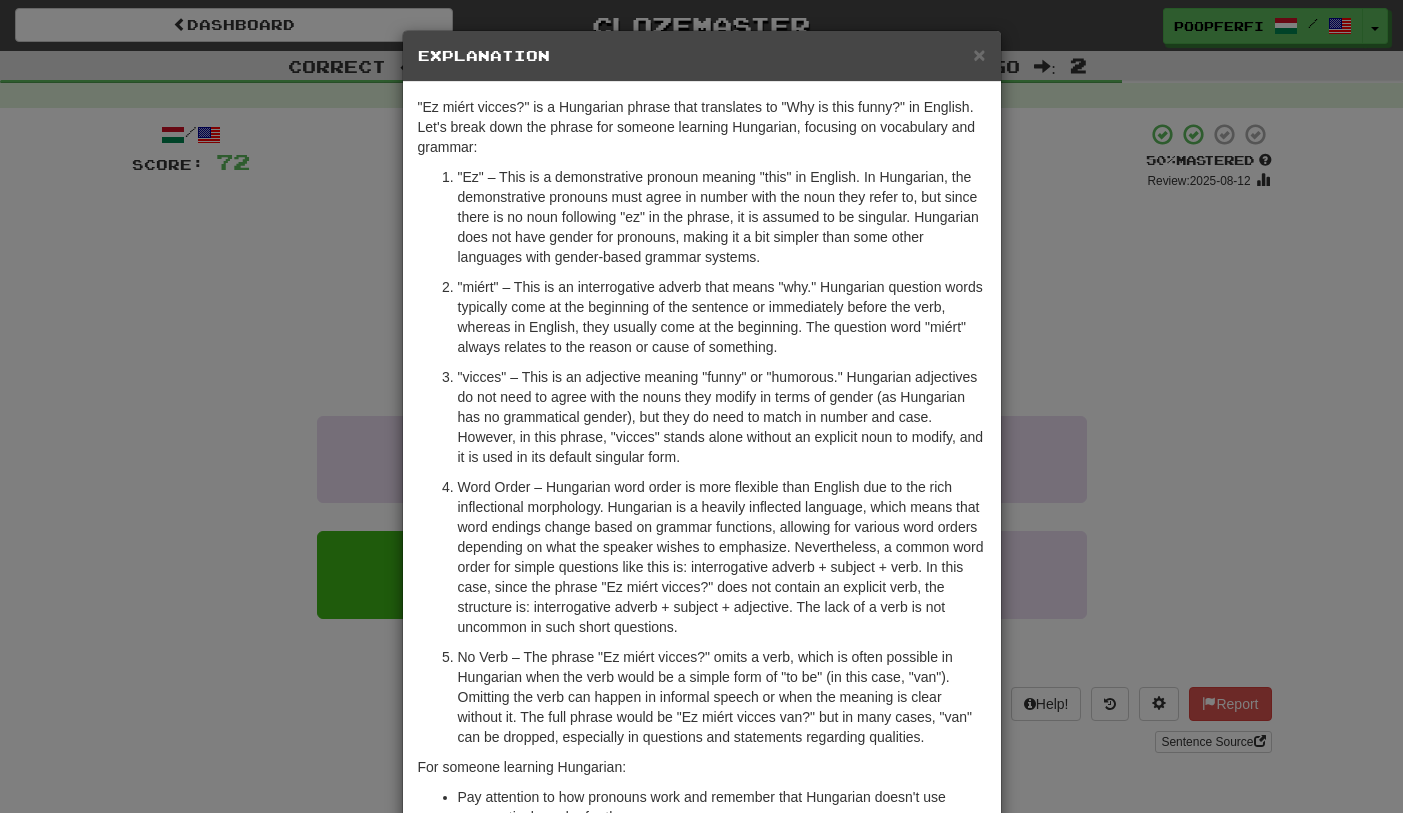 click on ""vicces" – This is an adjective meaning "funny" or "humorous." Hungarian adjectives do not need to agree with the nouns they modify in terms of gender (as Hungarian has no grammatical gender), but they do need to match in number and case. However, in this phrase, "vicces" stands alone without an explicit noun to modify, and it is used in its default singular form." at bounding box center [722, 417] 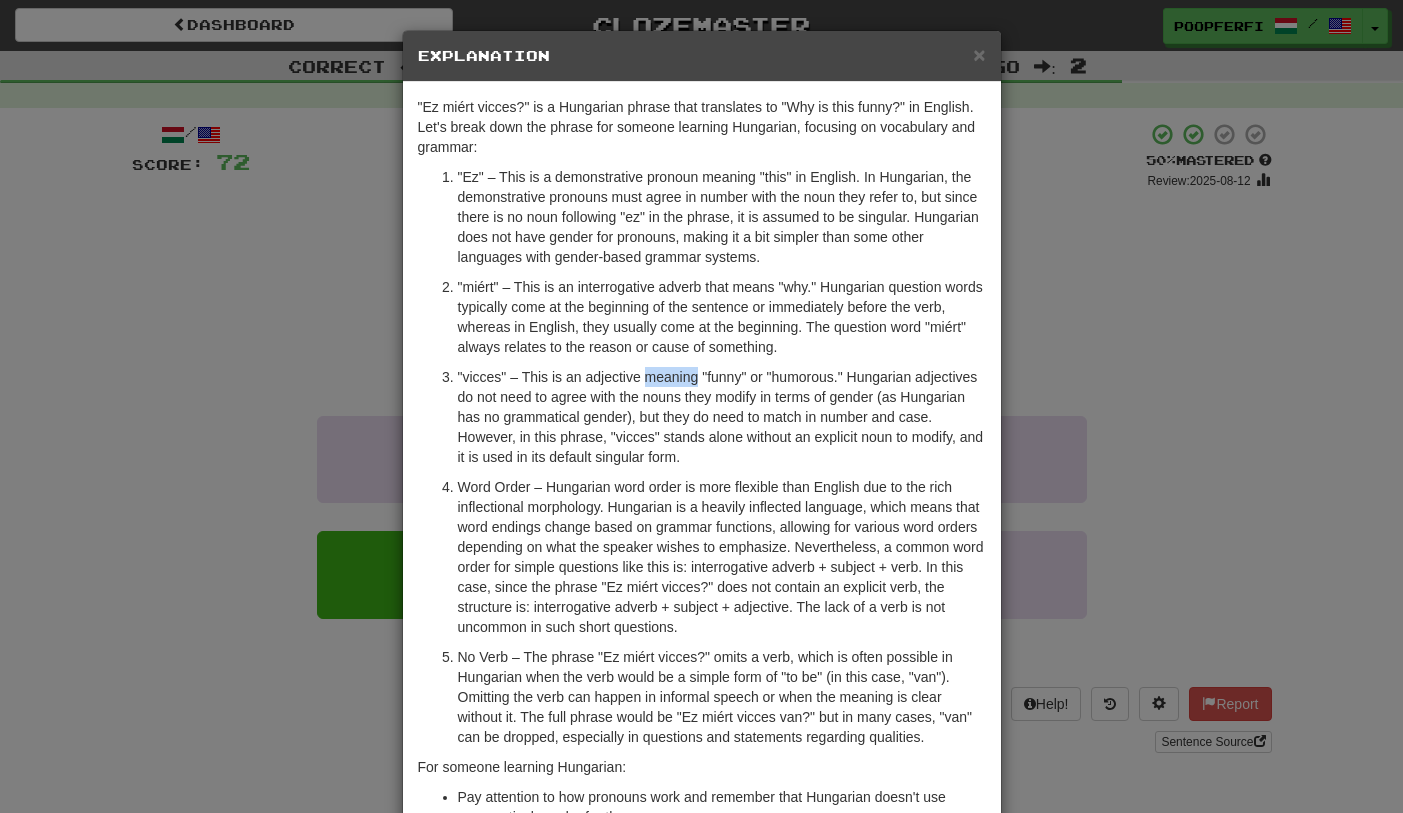 click on ""vicces" – This is an adjective meaning "funny" or "humorous." Hungarian adjectives do not need to agree with the nouns they modify in terms of gender (as Hungarian has no grammatical gender), but they do need to match in number and case. However, in this phrase, "vicces" stands alone without an explicit noun to modify, and it is used in its default singular form." at bounding box center [722, 417] 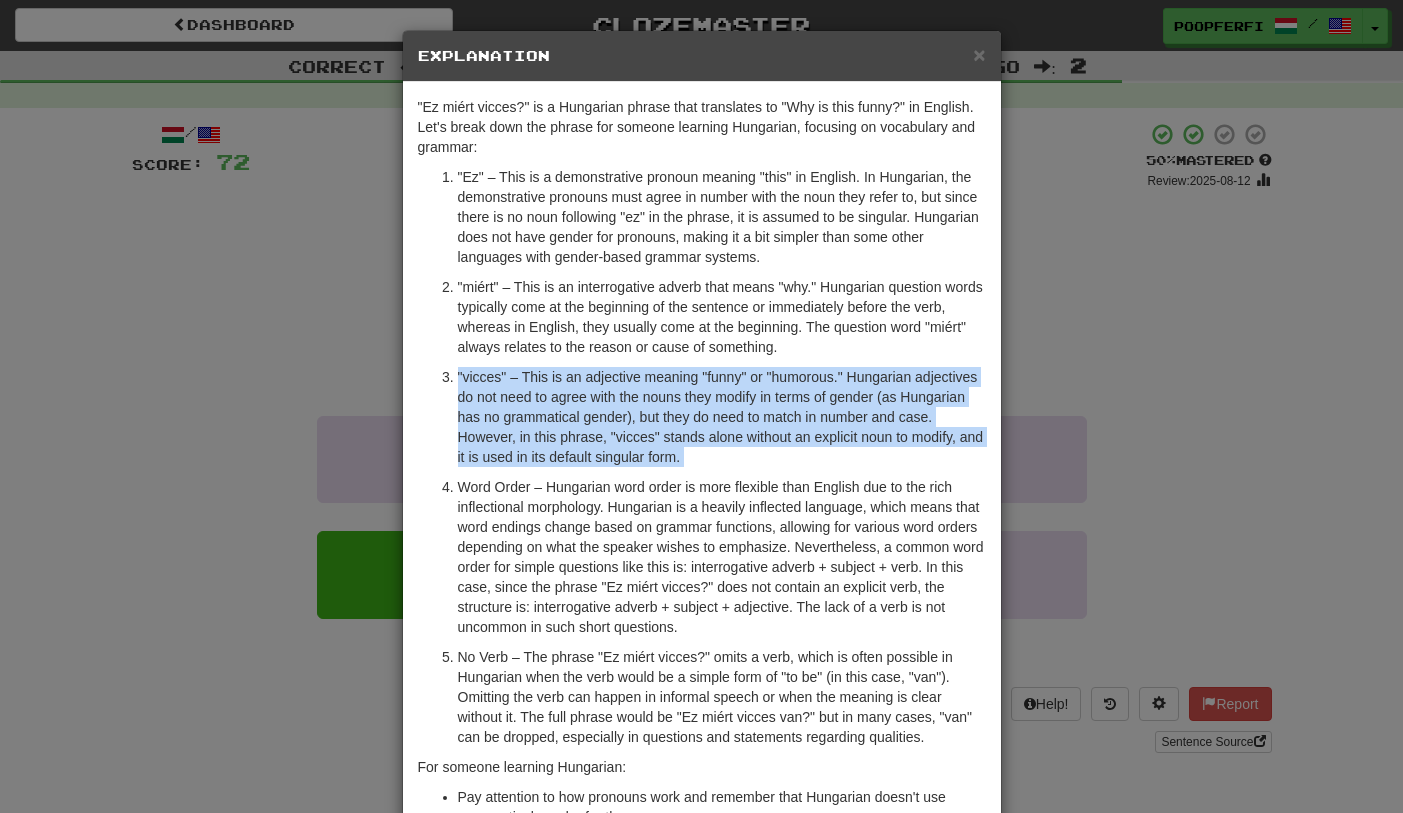 click on ""vicces" – This is an adjective meaning "funny" or "humorous." Hungarian adjectives do not need to agree with the nouns they modify in terms of gender (as Hungarian has no grammatical gender), but they do need to match in number and case. However, in this phrase, "vicces" stands alone without an explicit noun to modify, and it is used in its default singular form." at bounding box center (722, 417) 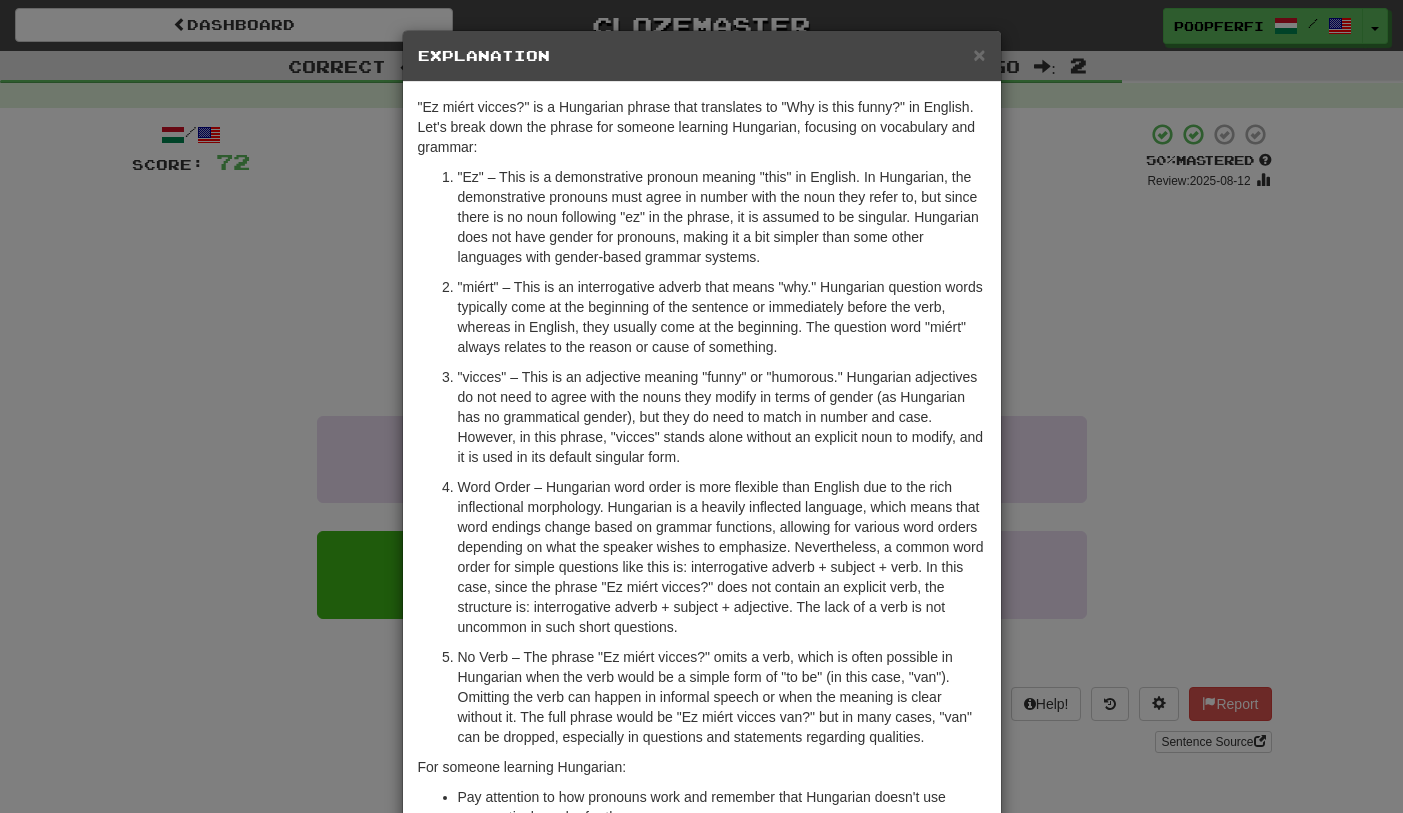 click on "× Explanation "Ez miért vicces?" is a Hungarian phrase that translates to "Why is this funny?" in English. Let's break down the phrase for someone learning Hungarian, focusing on vocabulary and grammar:
"Ez" – This is a demonstrative pronoun meaning "this" in English. In Hungarian, the demonstrative pronouns must agree in number with the noun they refer to, but since there is no noun following "ez" in the phrase, it is assumed to be singular. Hungarian does not have gender for pronouns, making it a bit simpler than some other languages with gender-based grammar systems.
"miért" – This is an interrogative adverb that means "why." Hungarian question words typically come at the beginning of the sentence or immediately before the verb, whereas in English, they usually come at the beginning. The question word "miért" always relates to the reason or cause of something.
For someone learning Hungarian:
In beta. Generated by ChatGPT. Like it? Hate it?  ! Close" at bounding box center (701, 406) 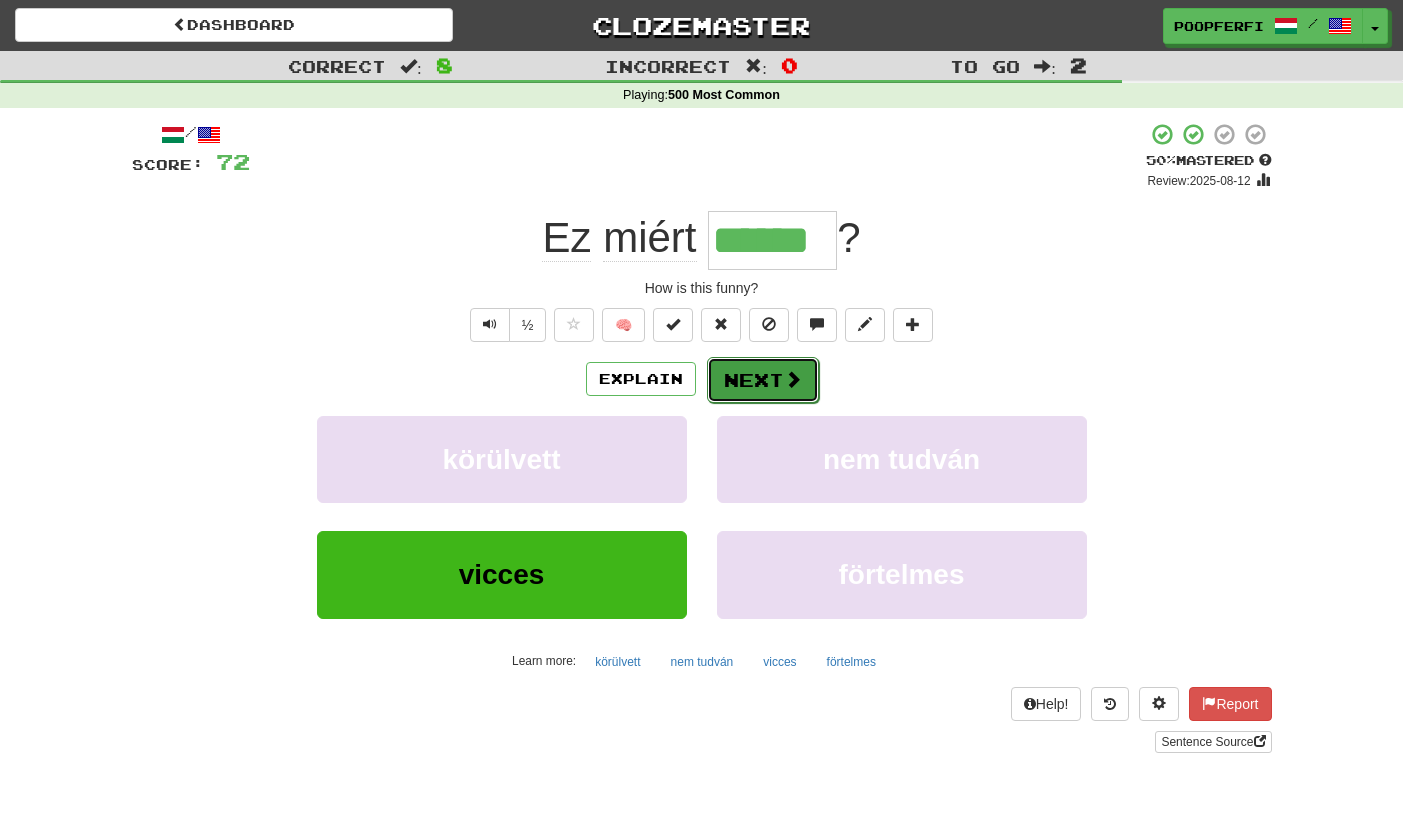click on "Next" at bounding box center (763, 380) 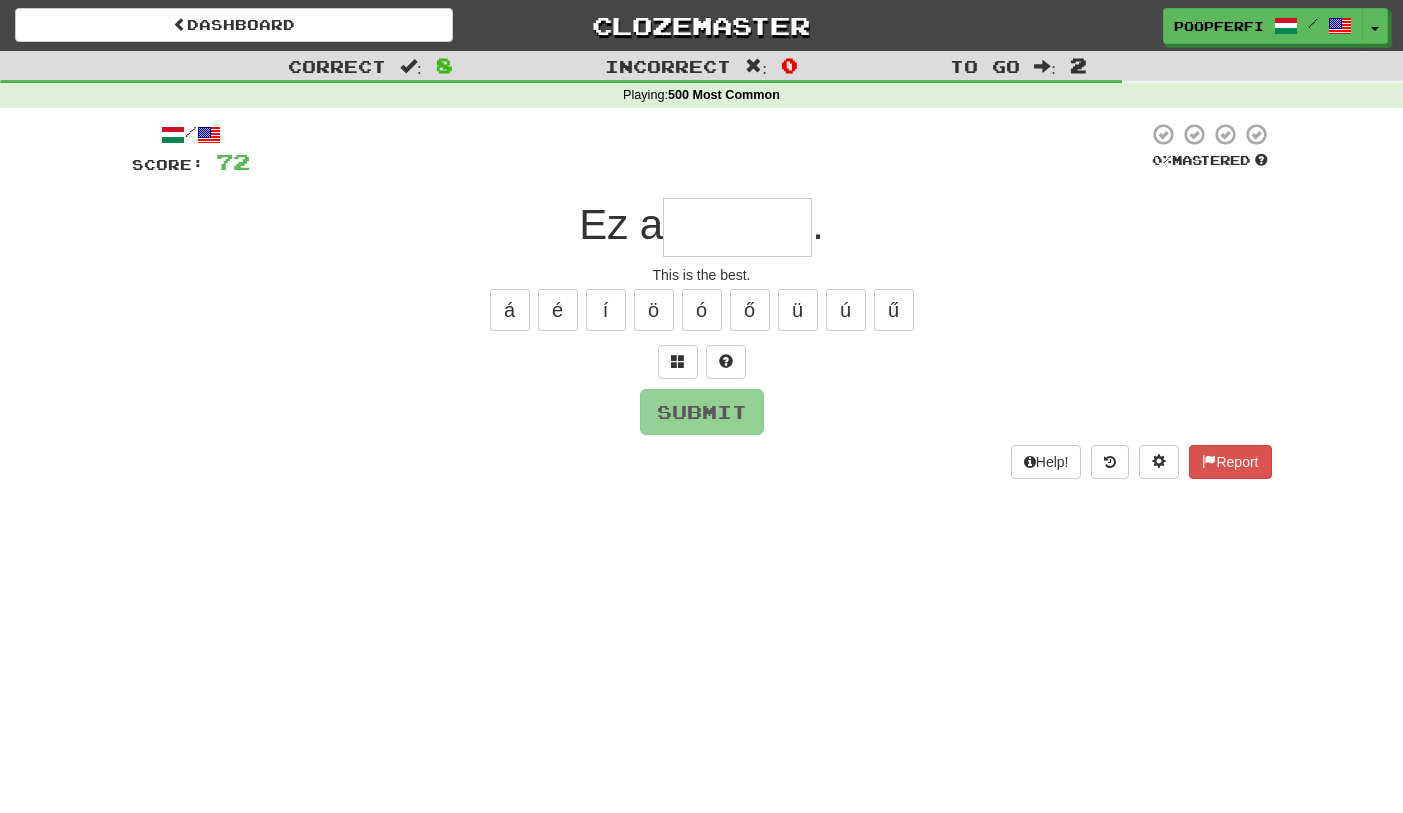 type on "*" 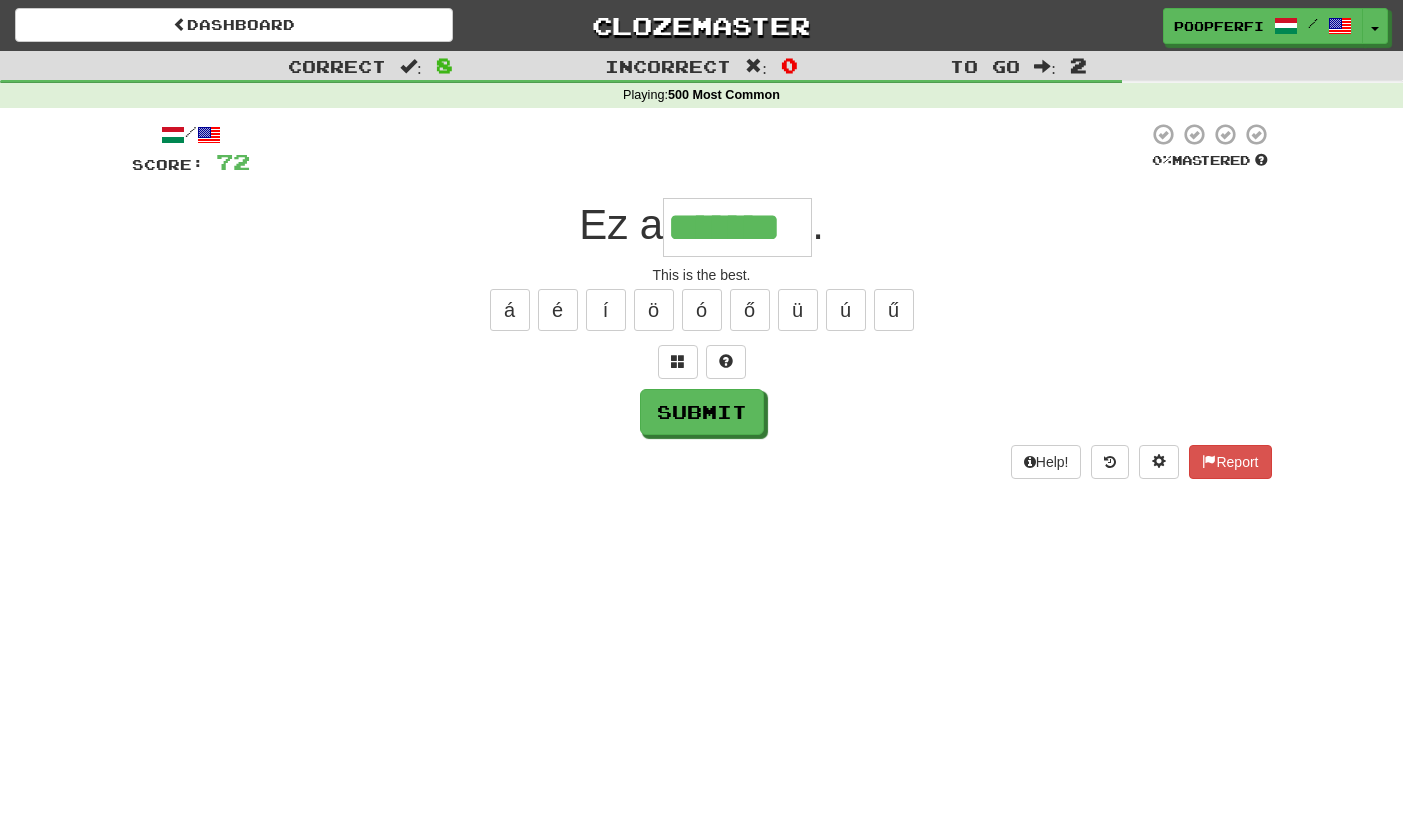 type on "*******" 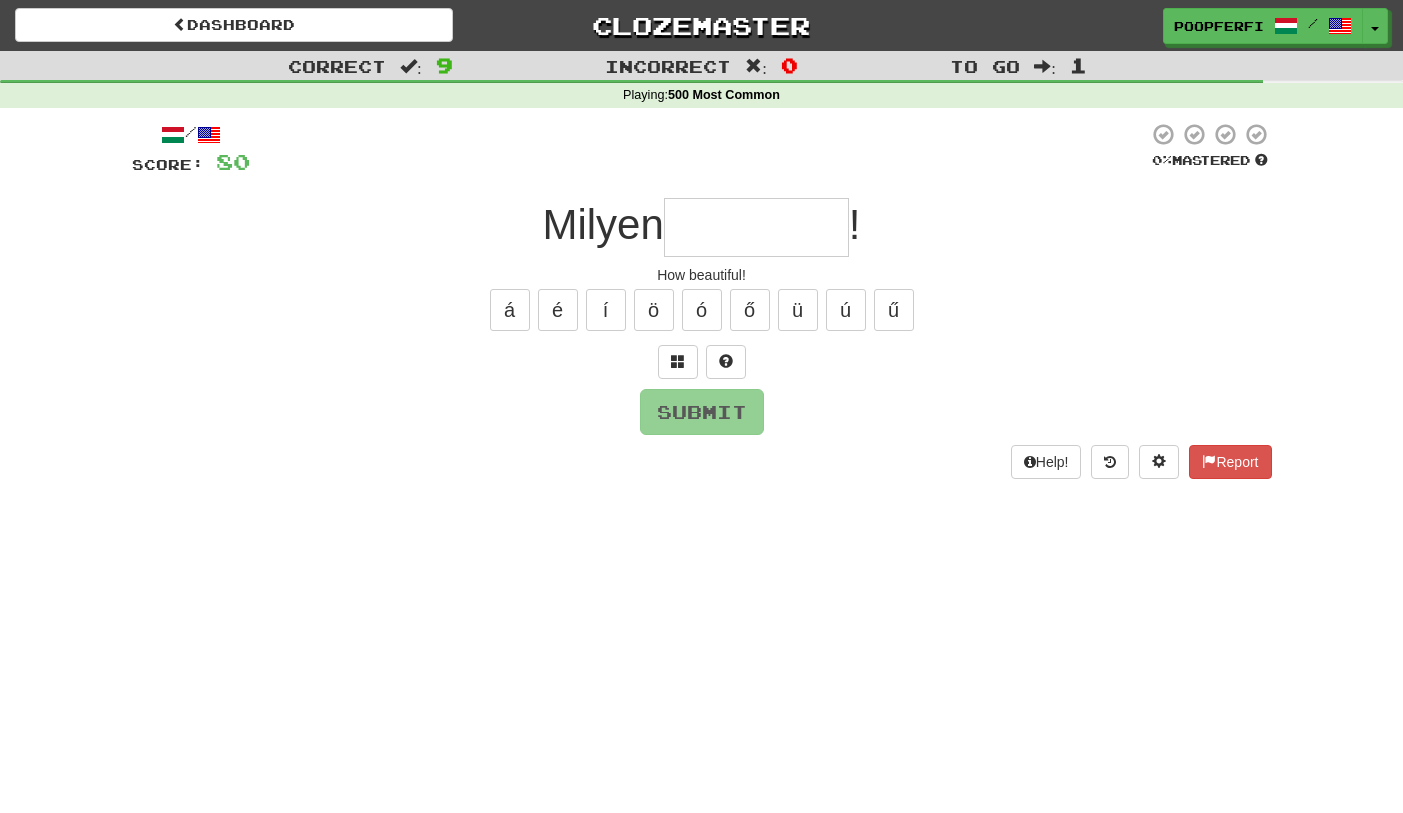 click at bounding box center [756, 227] 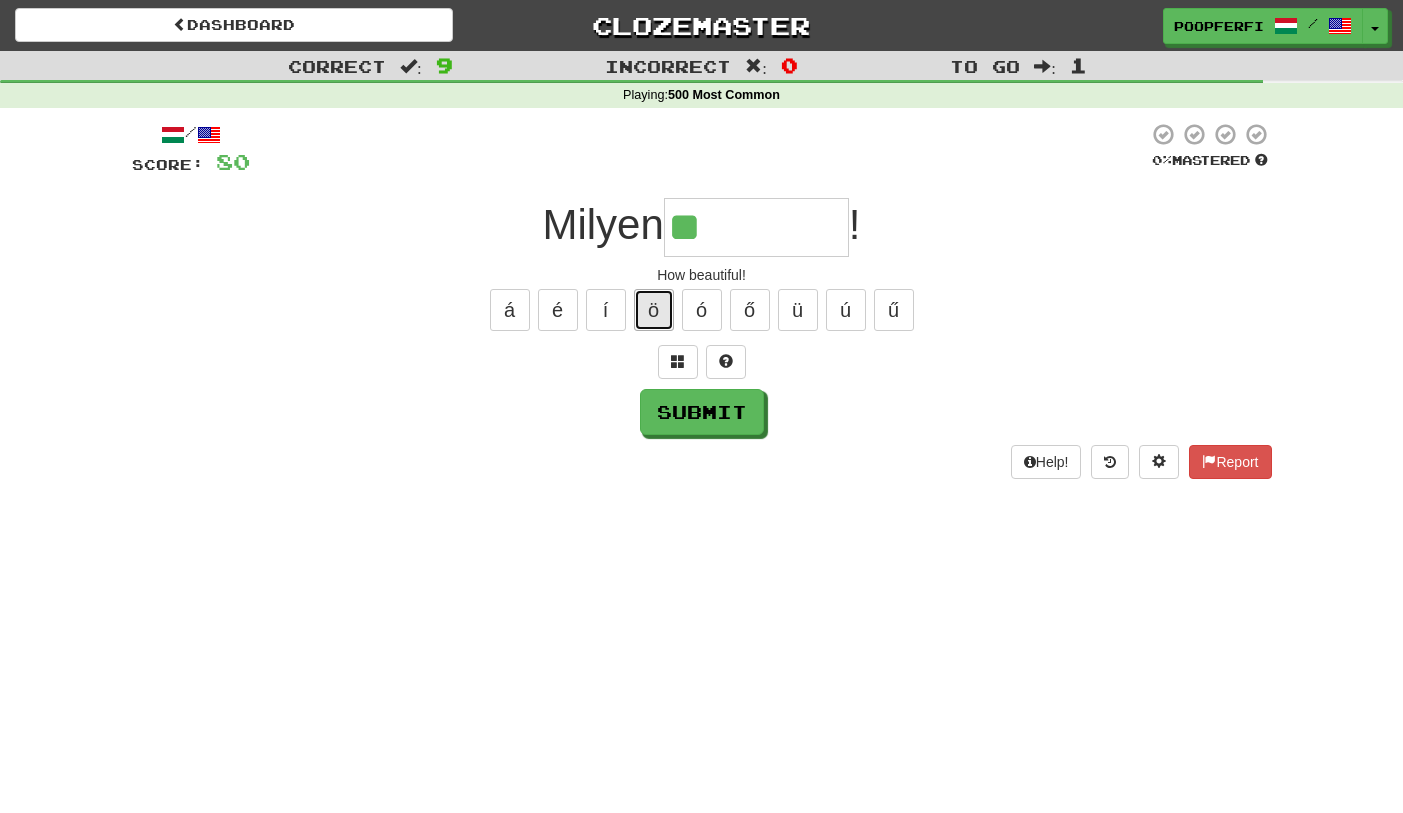 click on "ö" at bounding box center [654, 310] 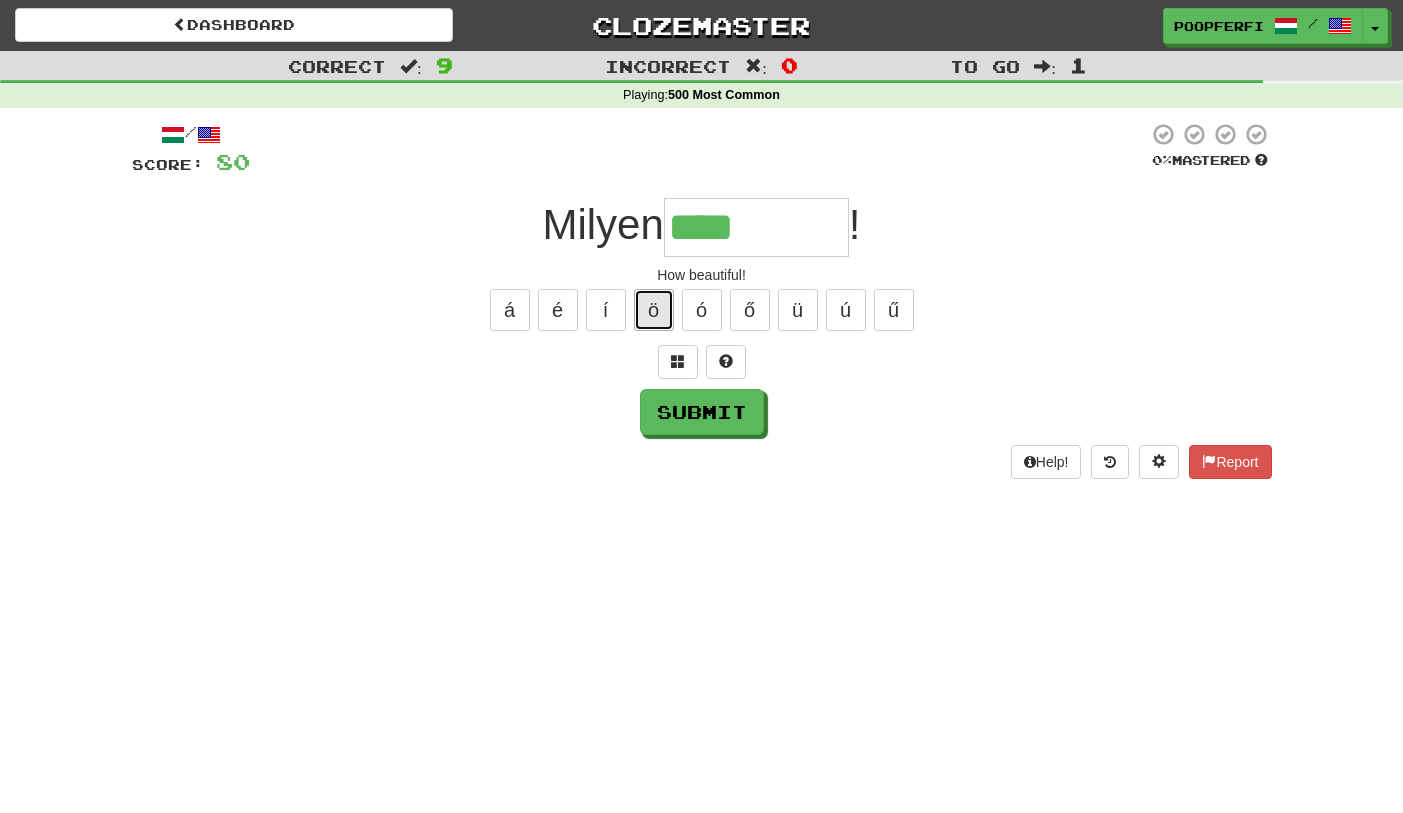 click on "ö" at bounding box center (654, 310) 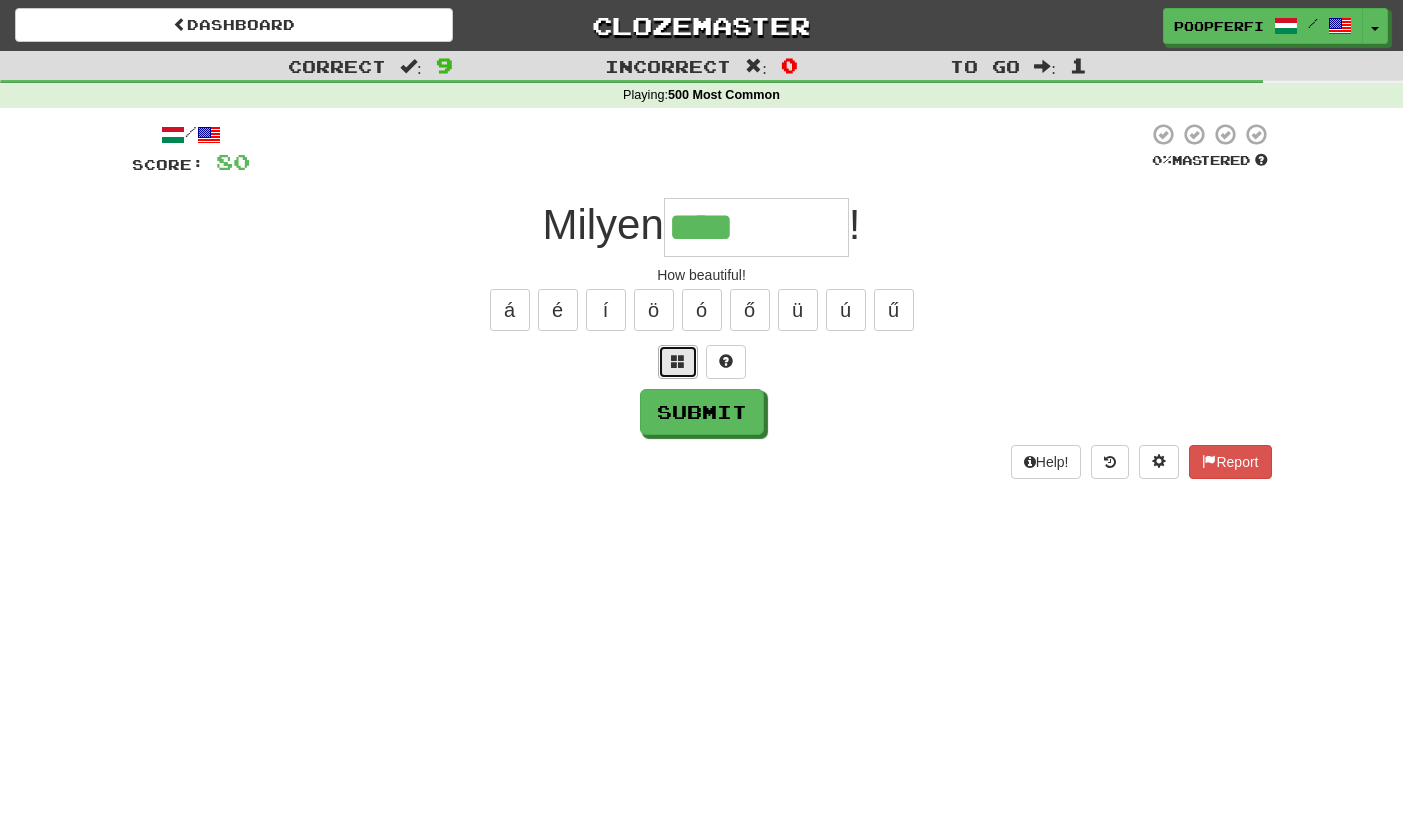 click at bounding box center [678, 361] 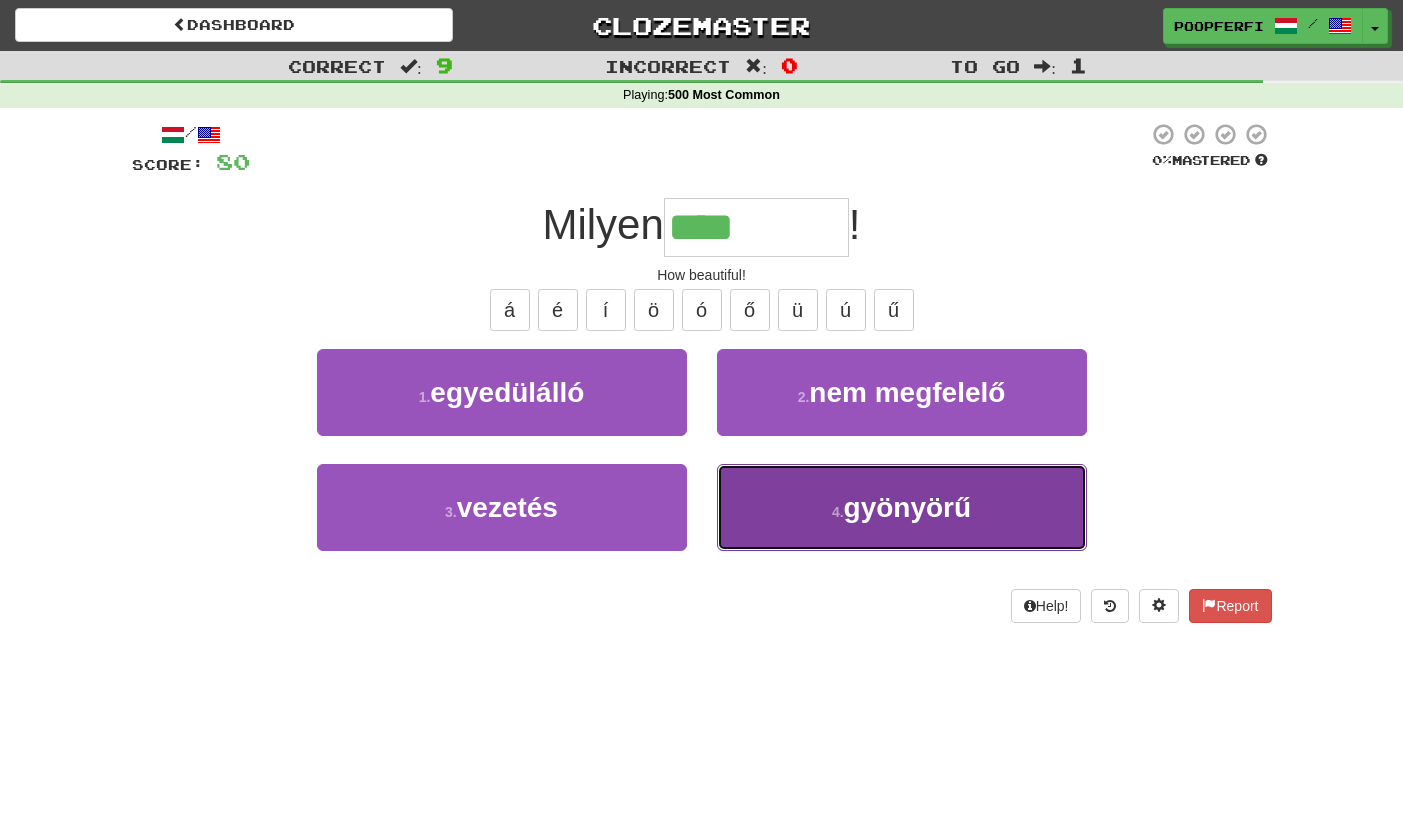 click on "4 .  gyönyörű" at bounding box center (902, 507) 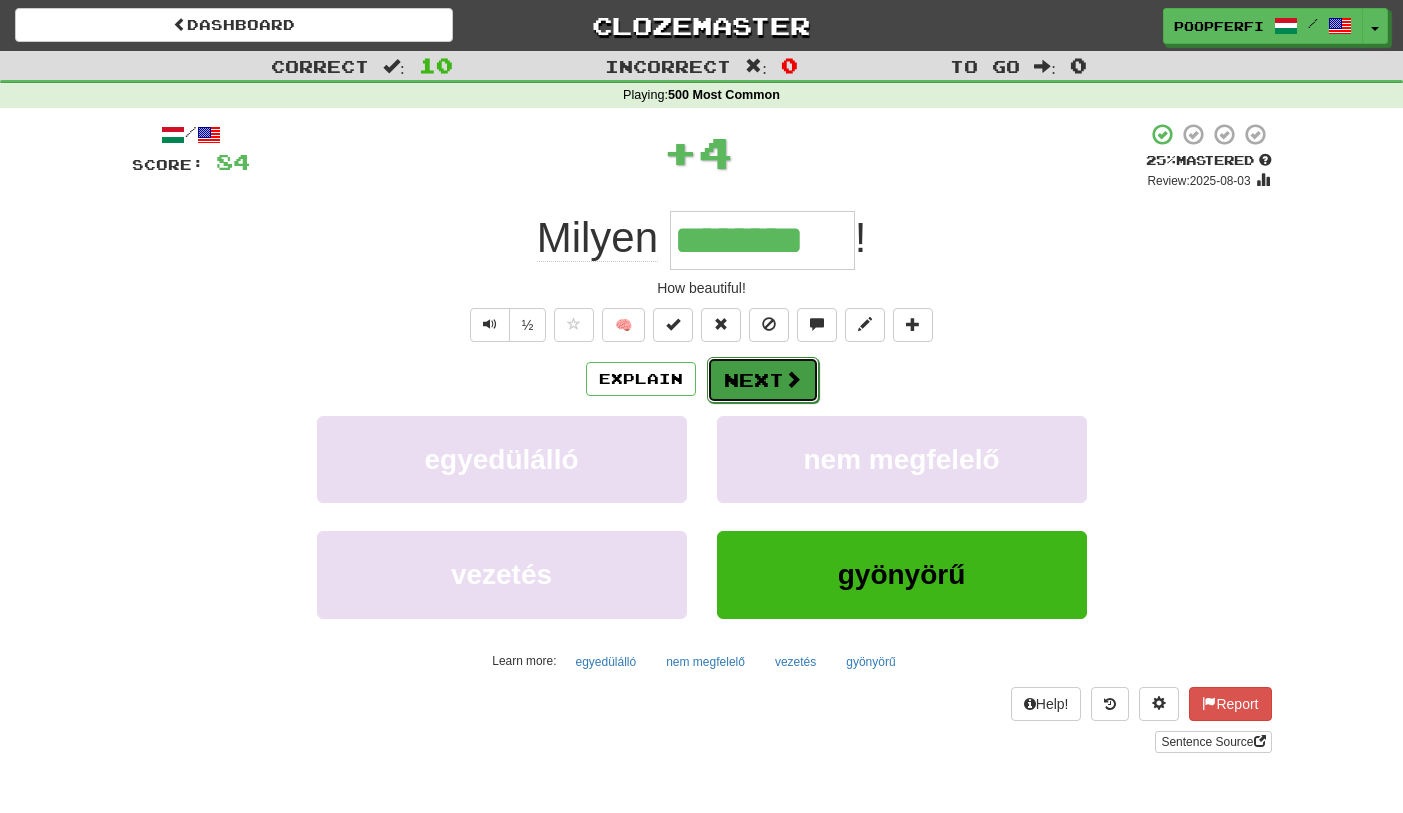 click on "Next" at bounding box center [763, 380] 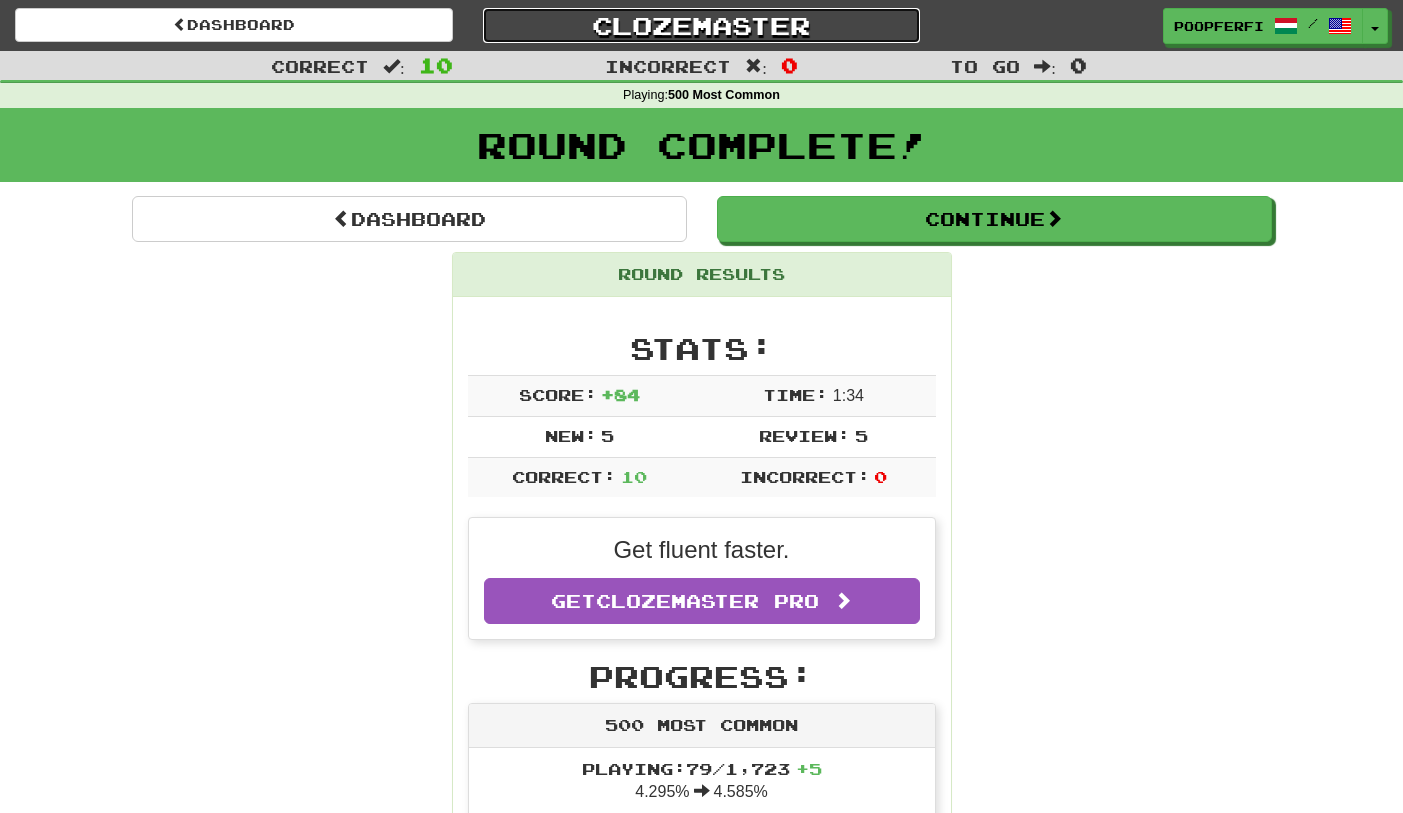 click on "Clozemaster" at bounding box center [702, 25] 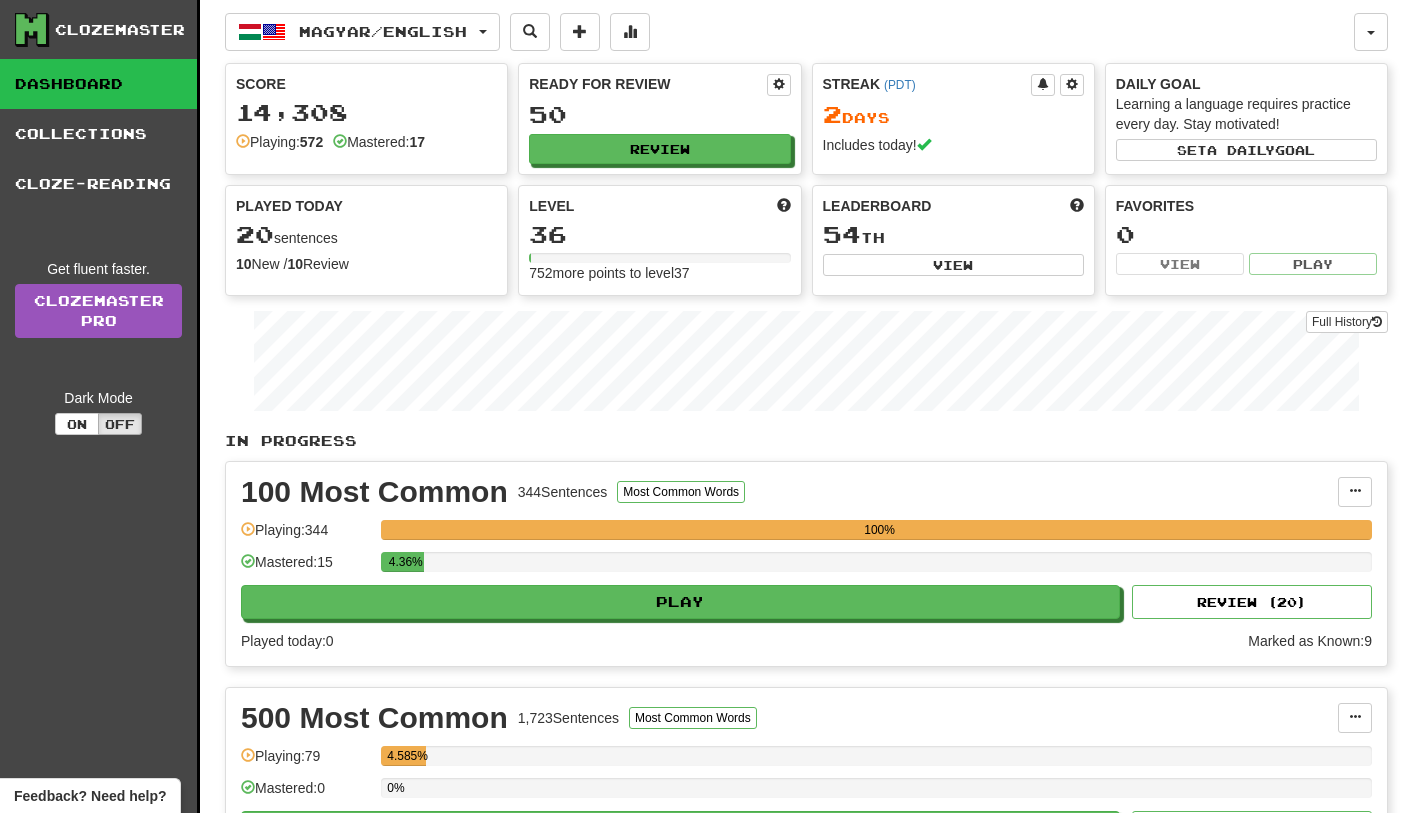 scroll, scrollTop: 0, scrollLeft: 0, axis: both 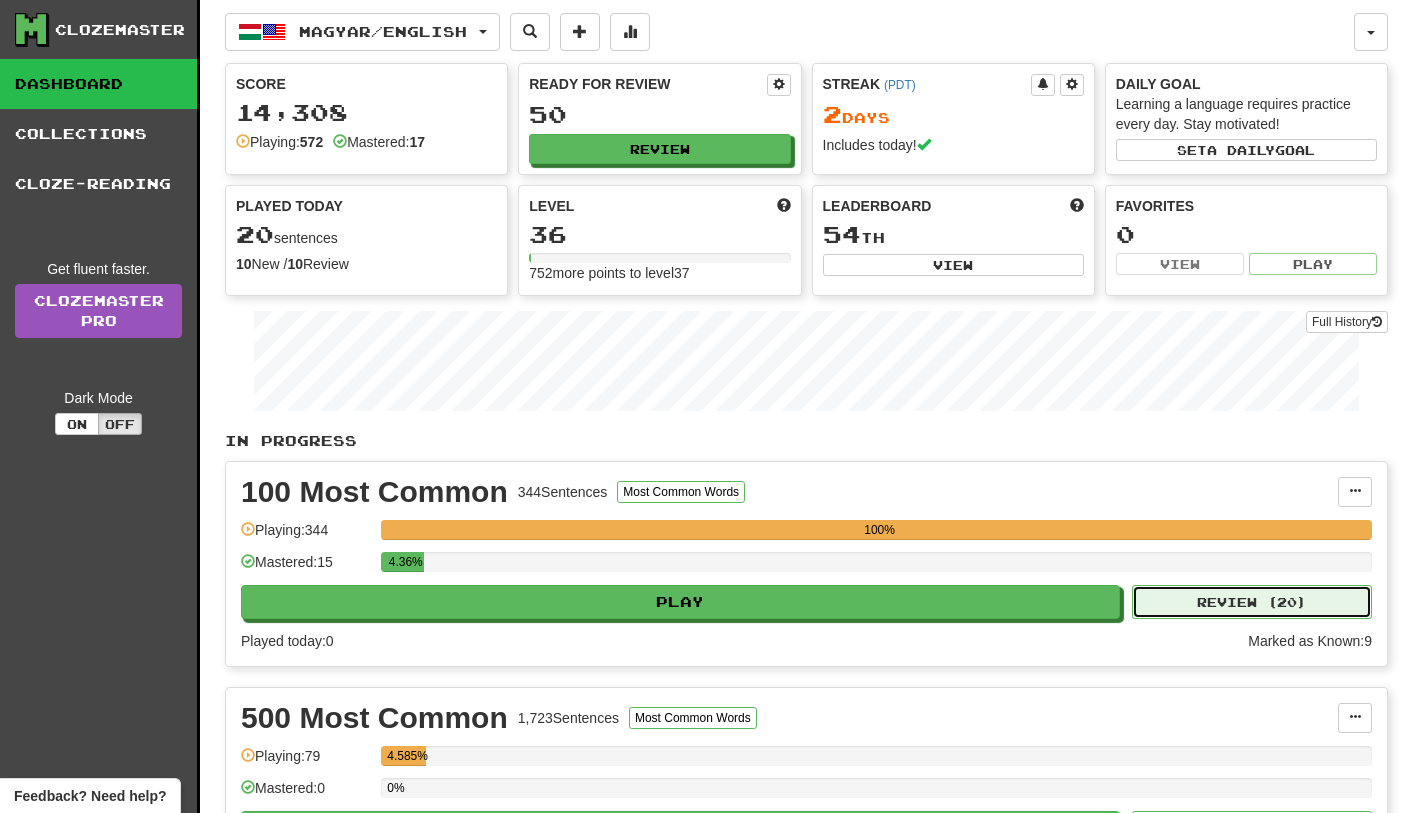 click on "Review ( 20 )" at bounding box center [1252, 602] 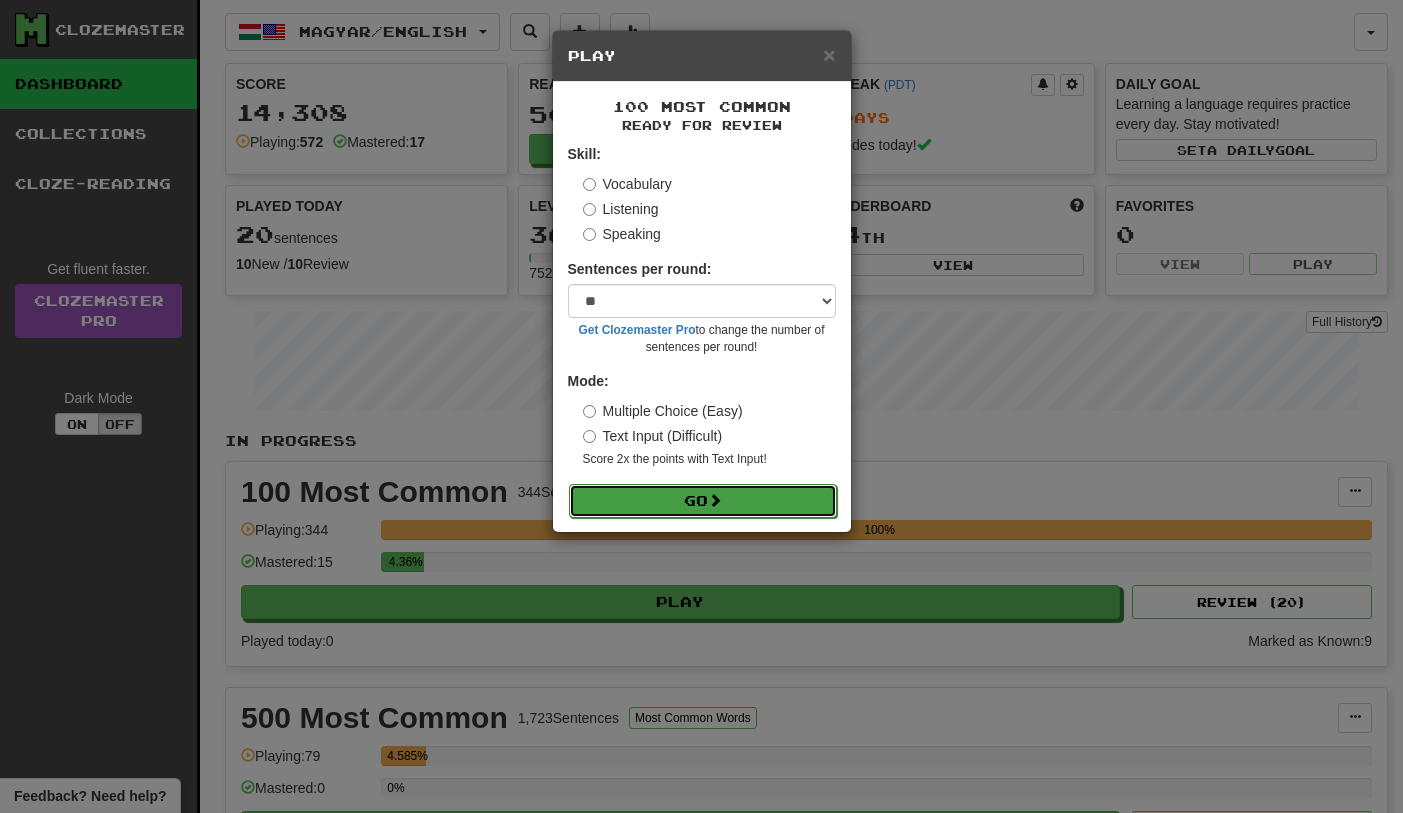 click on "Go" at bounding box center [703, 501] 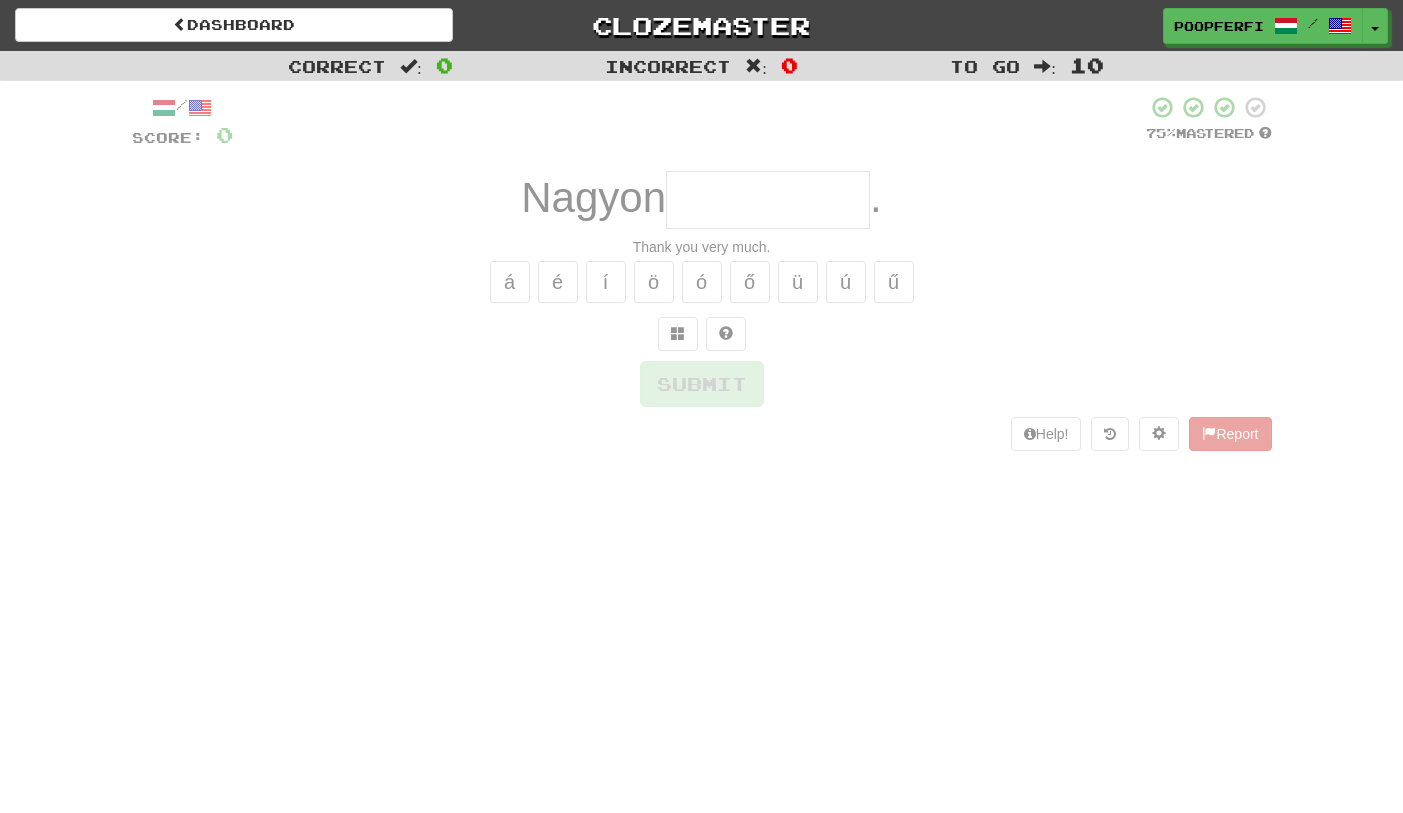 scroll, scrollTop: 0, scrollLeft: 0, axis: both 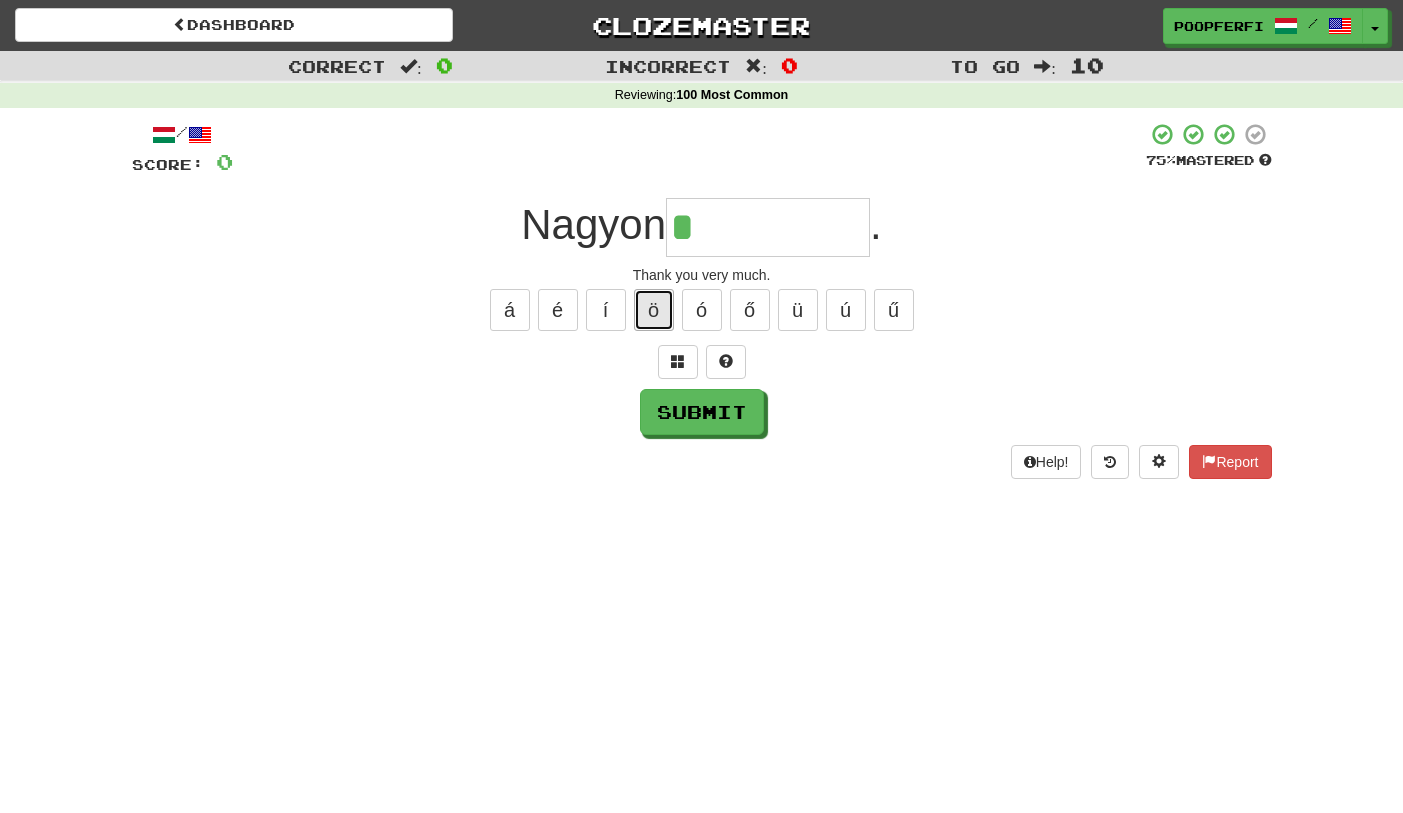 click on "ö" at bounding box center [654, 310] 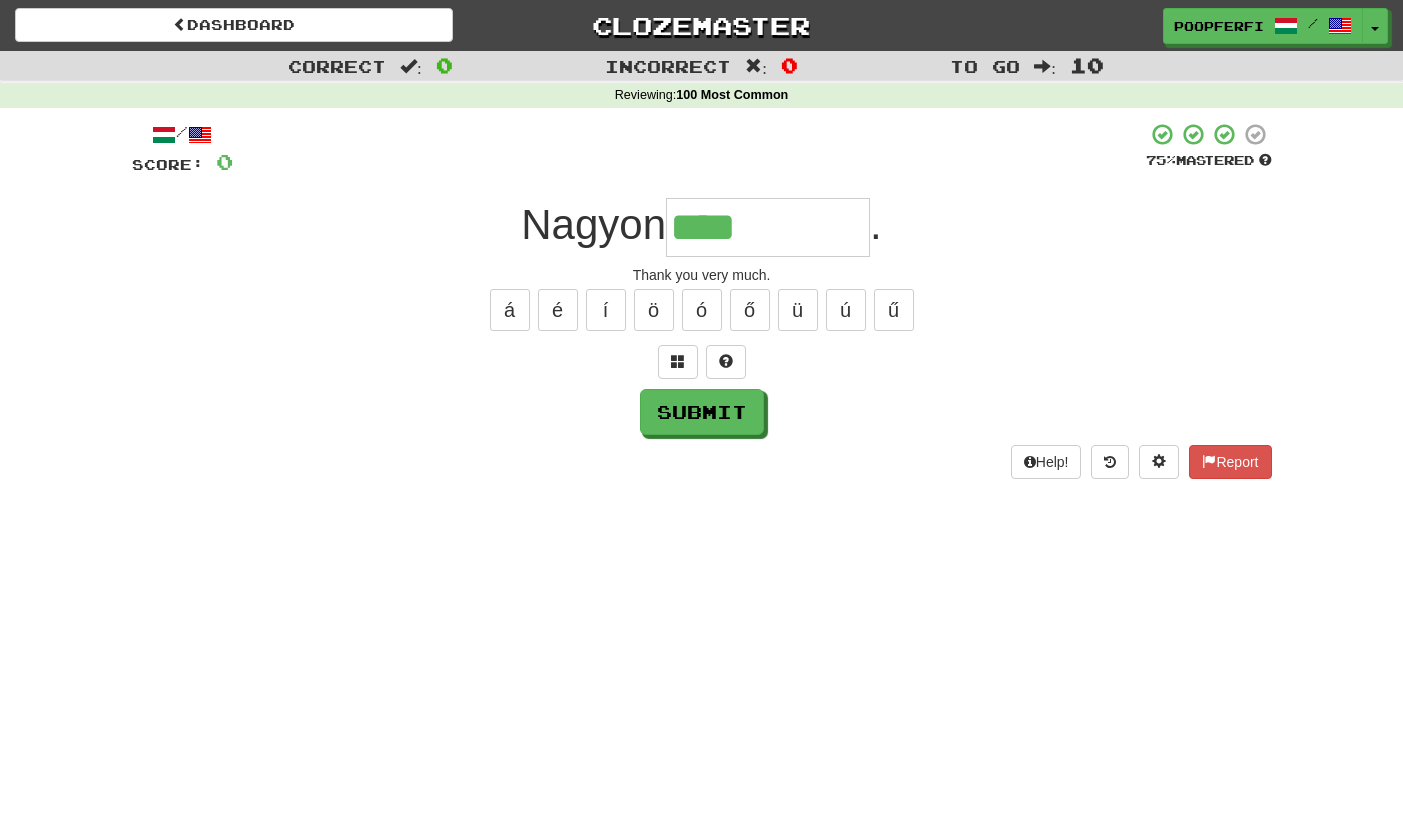click on "/  Score:   0 75 %  Mastered Nagyon  **** . Thank you very much. á é í ö ó ő ü ú ű Submit  Help!  Report" at bounding box center [702, 300] 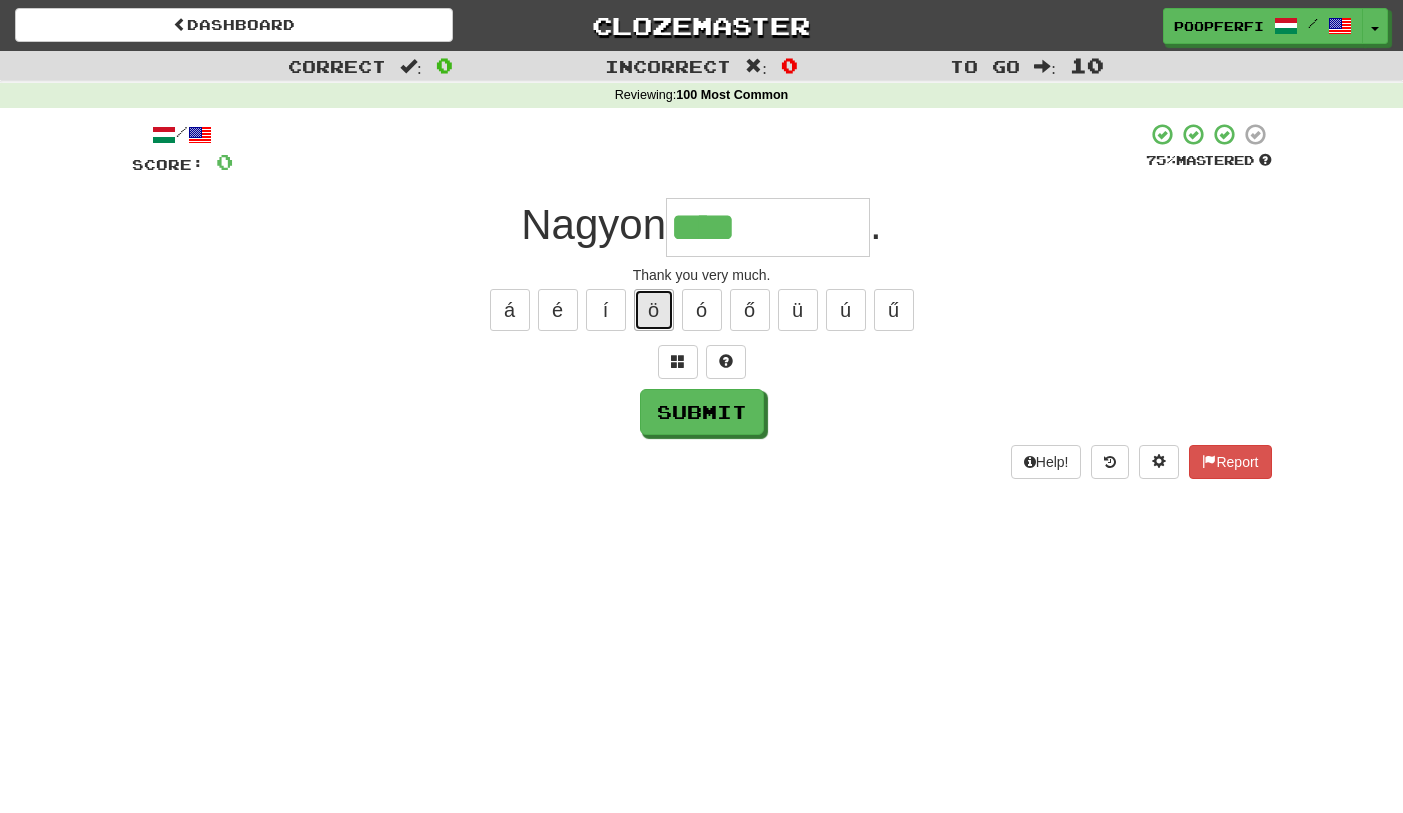 click on "ö" at bounding box center [654, 310] 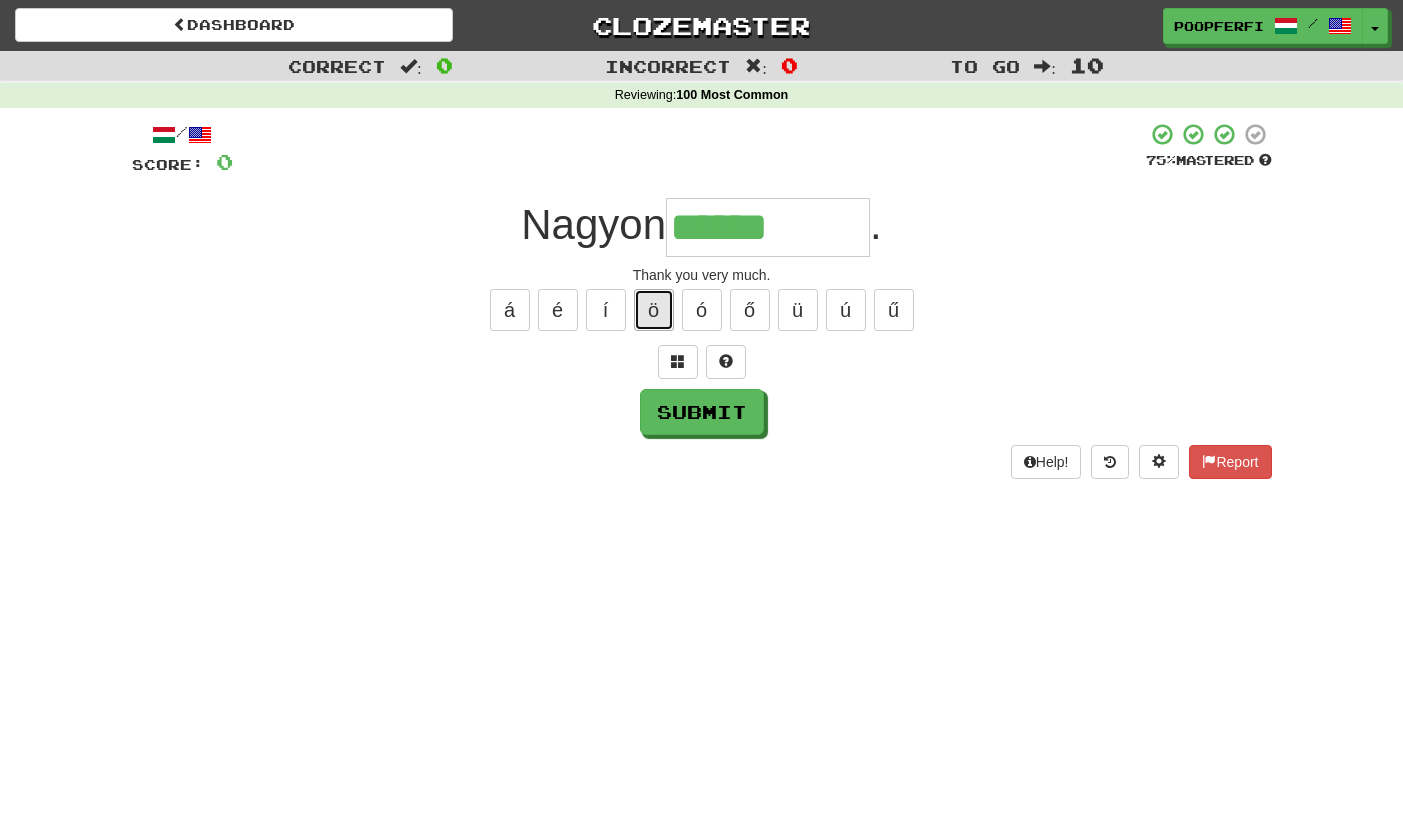 click on "ö" at bounding box center [654, 310] 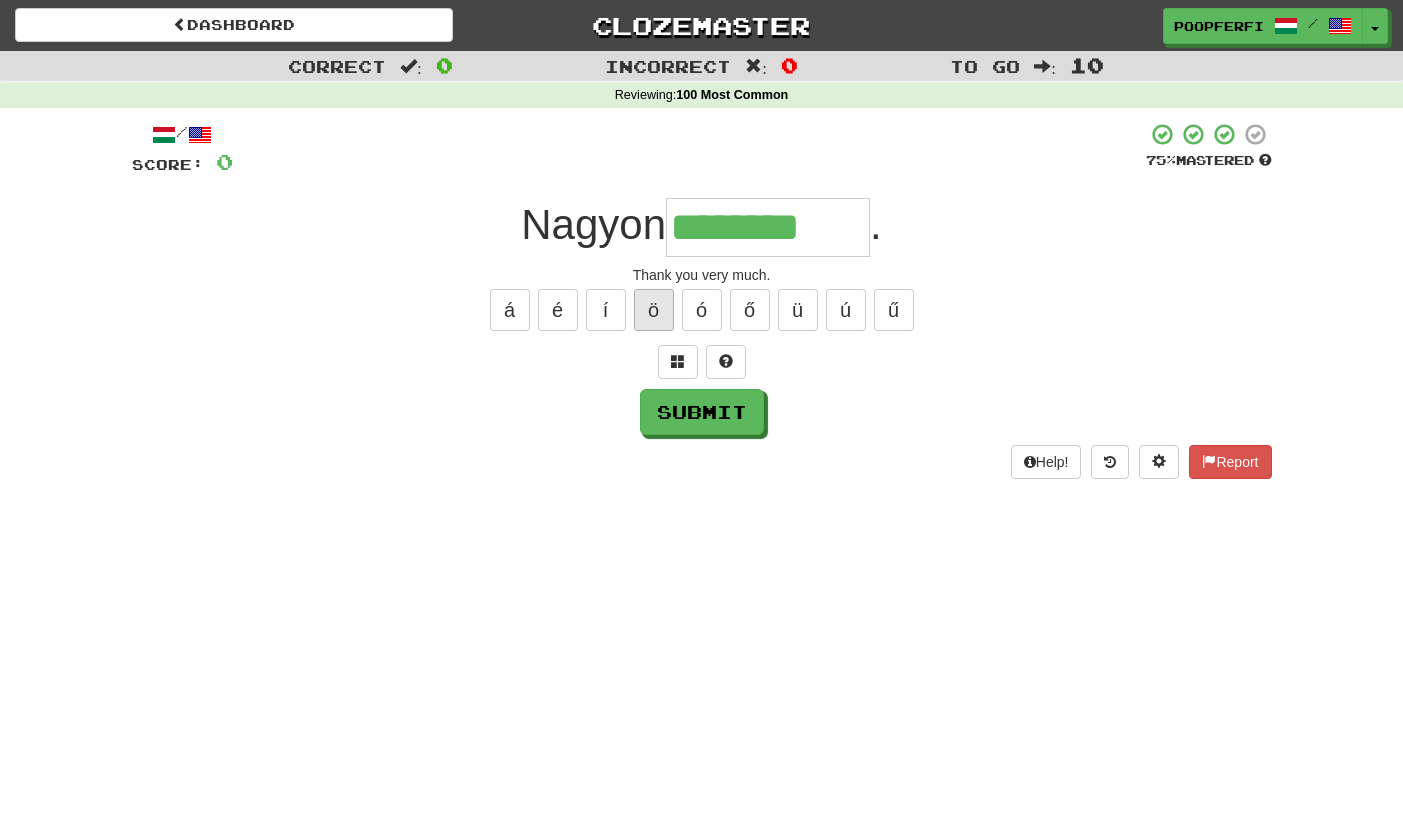 type on "********" 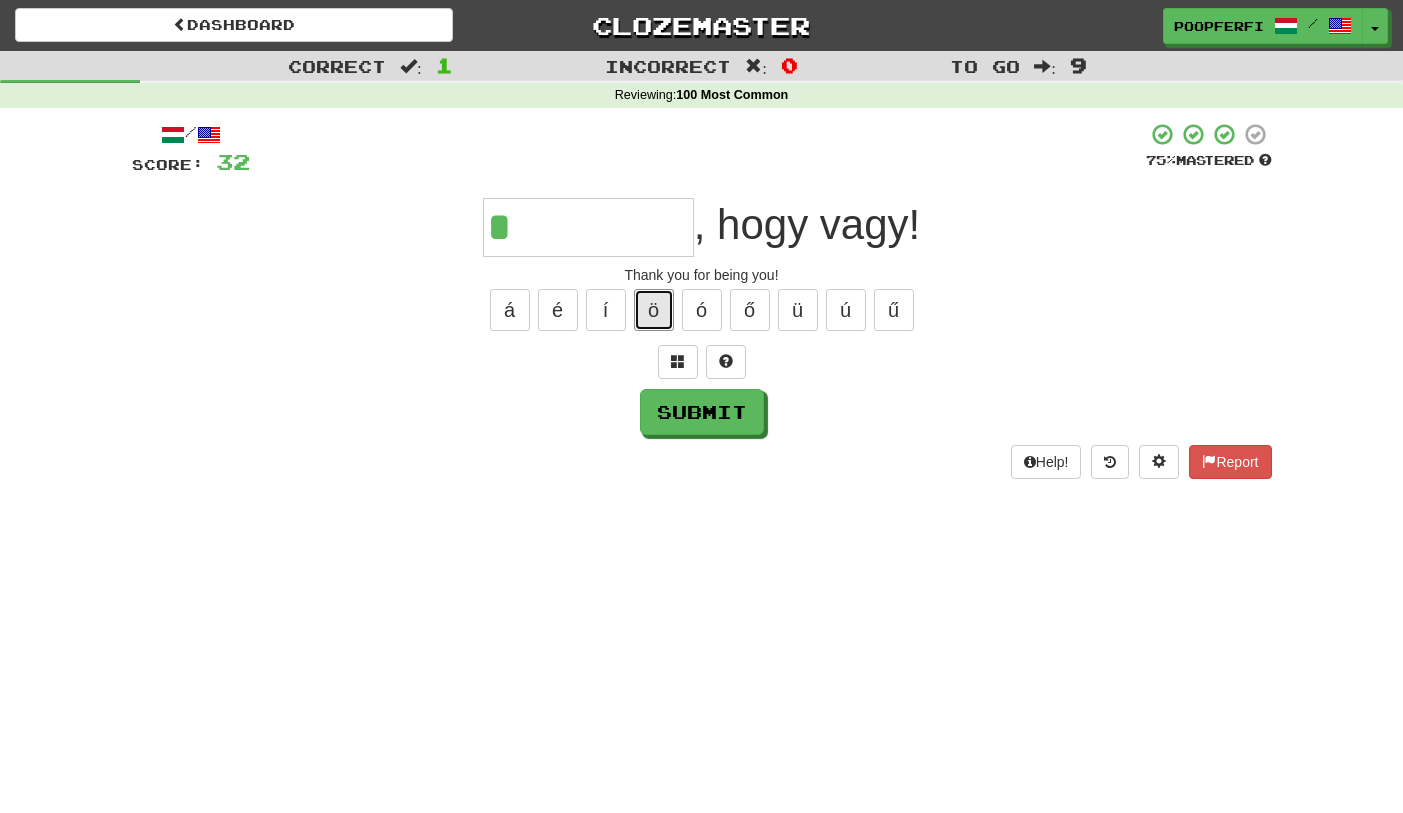 click on "ö" at bounding box center [654, 310] 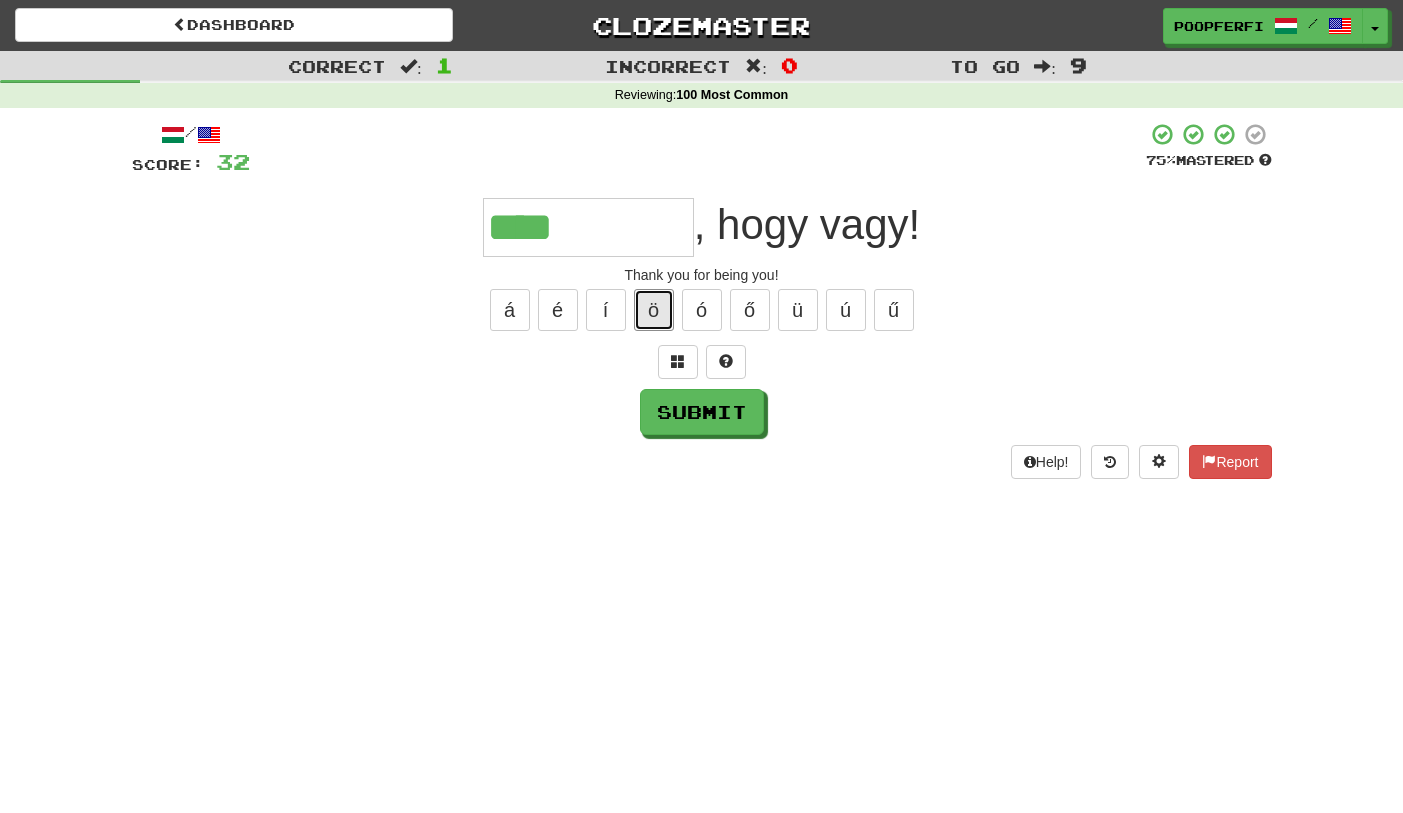 click on "ö" at bounding box center (654, 310) 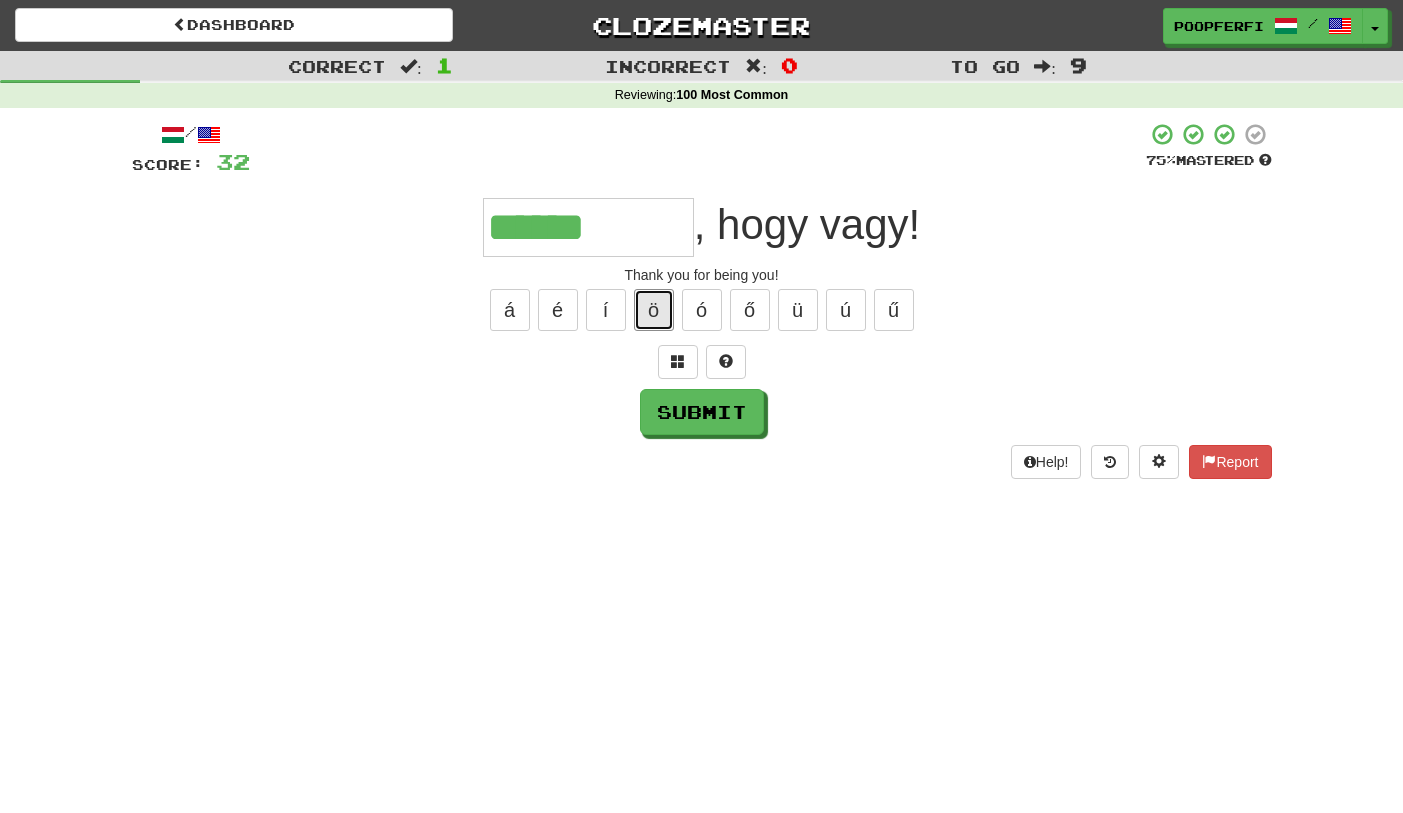 click on "ö" at bounding box center [654, 310] 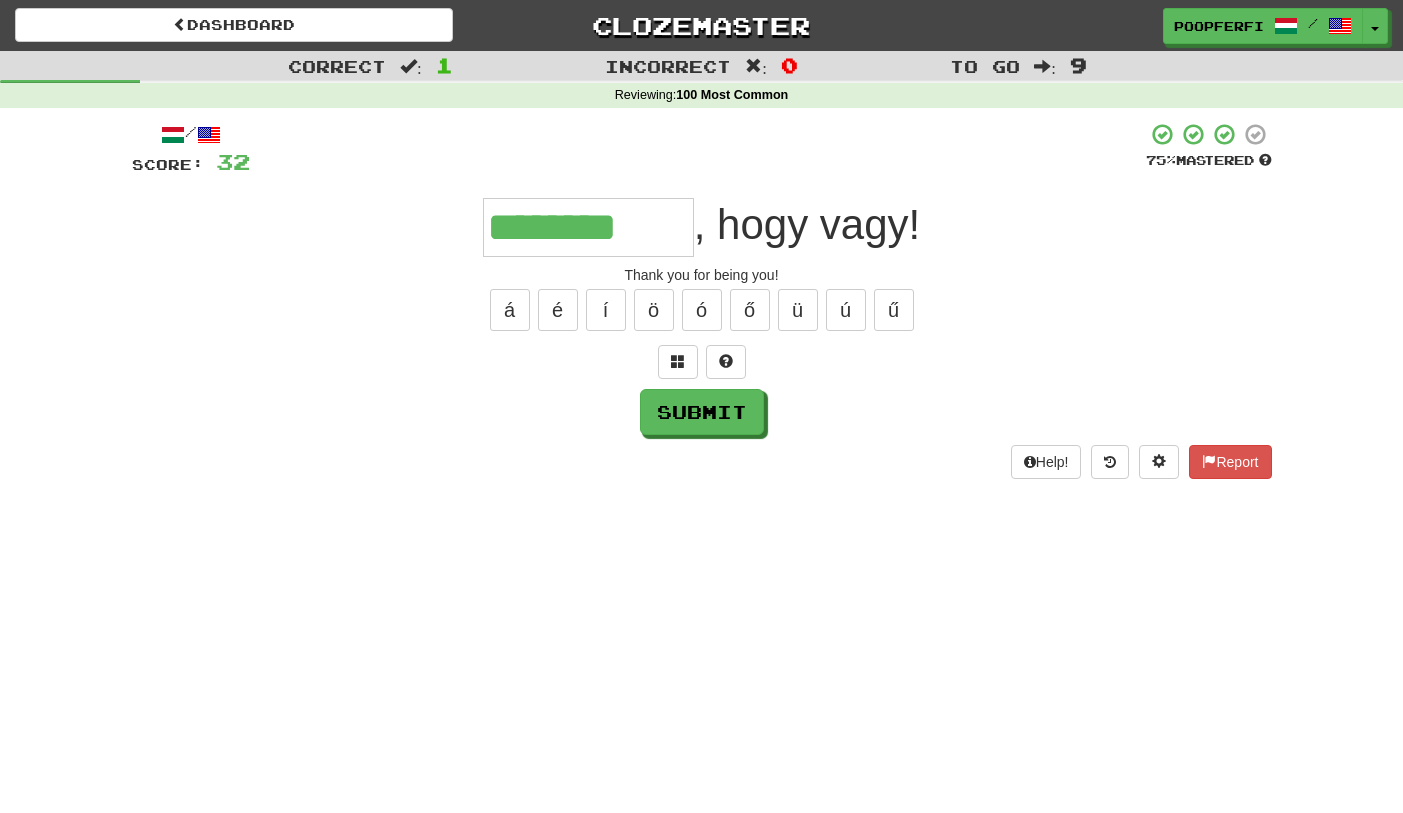 type on "********" 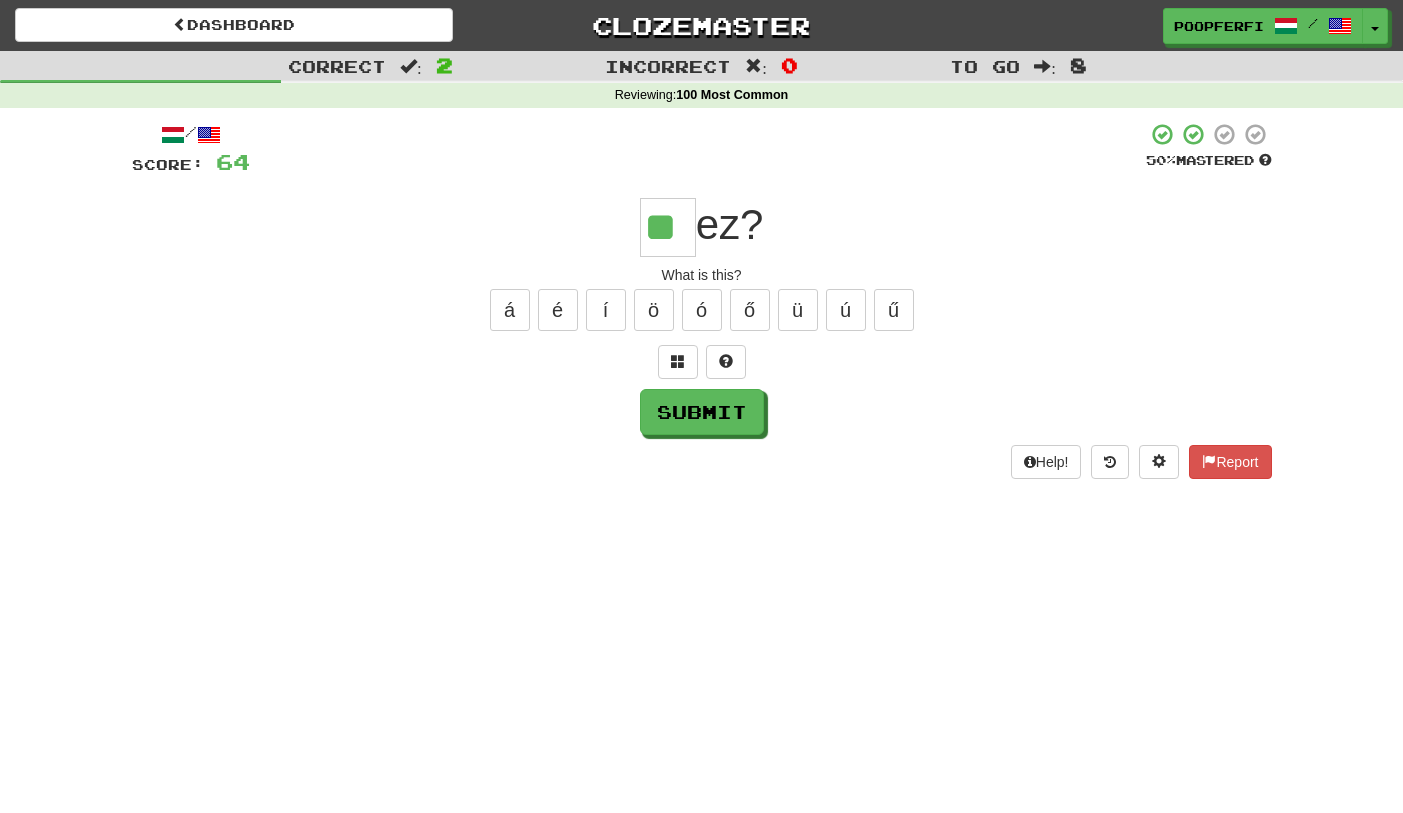type on "**" 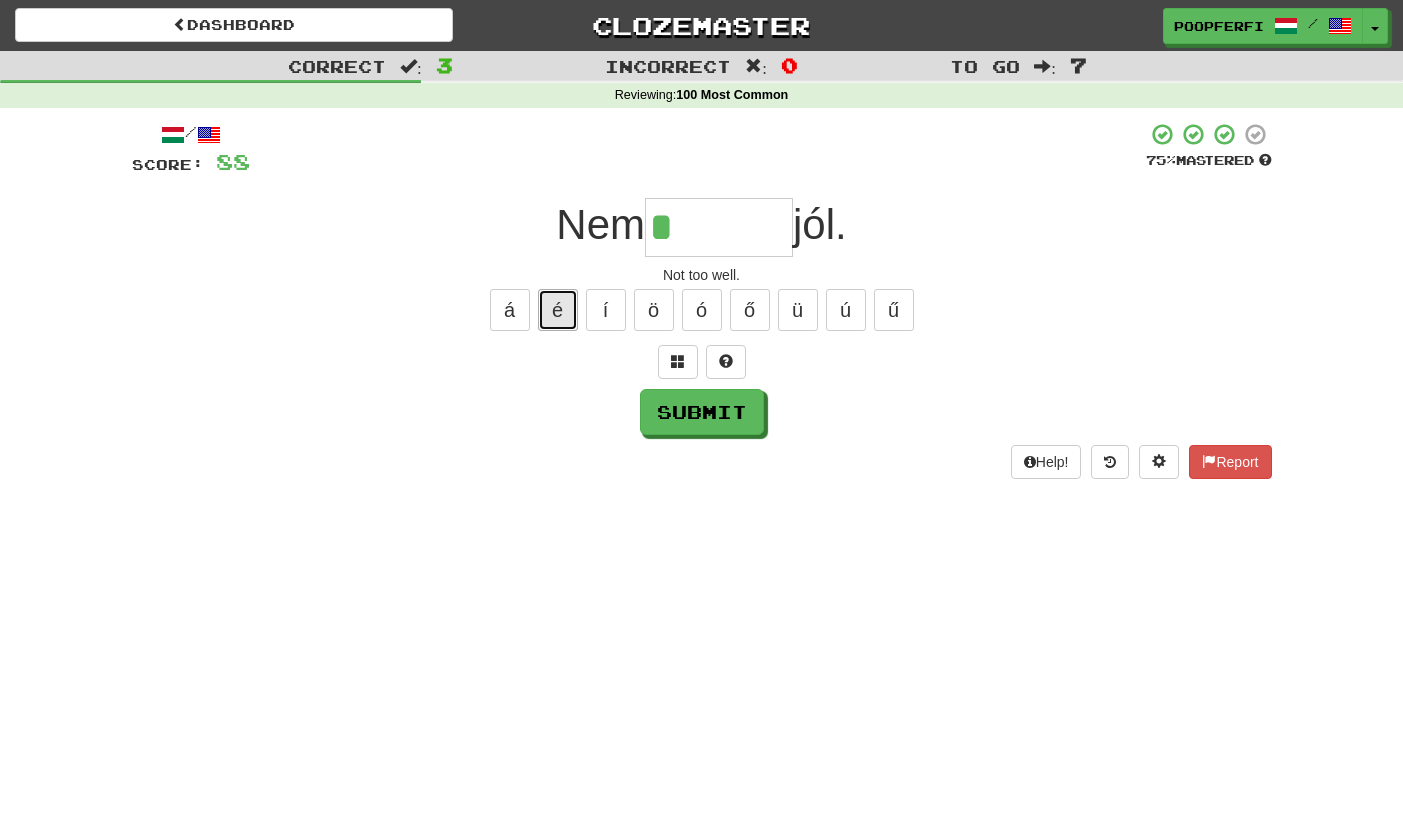 click on "é" at bounding box center (558, 310) 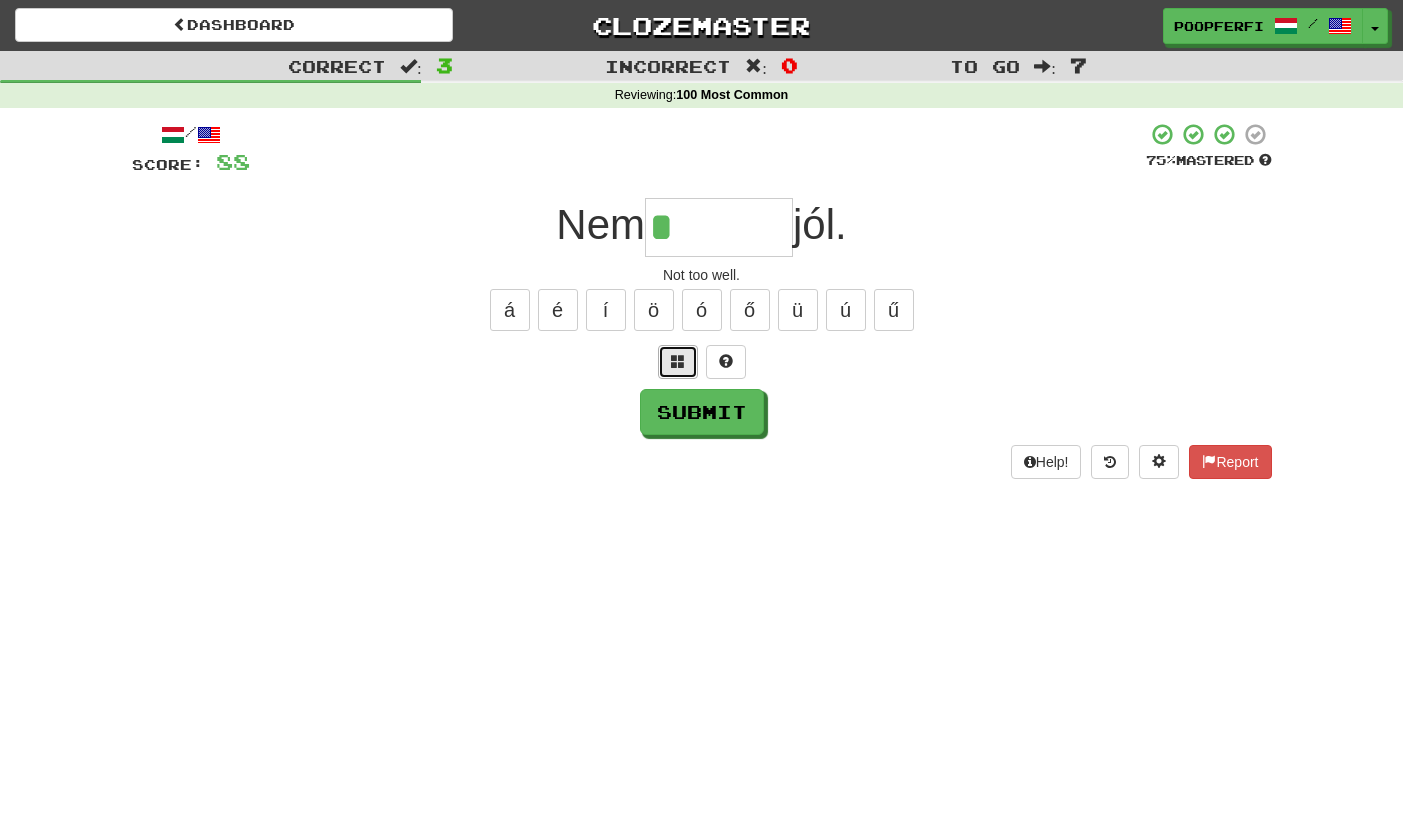 click at bounding box center (678, 361) 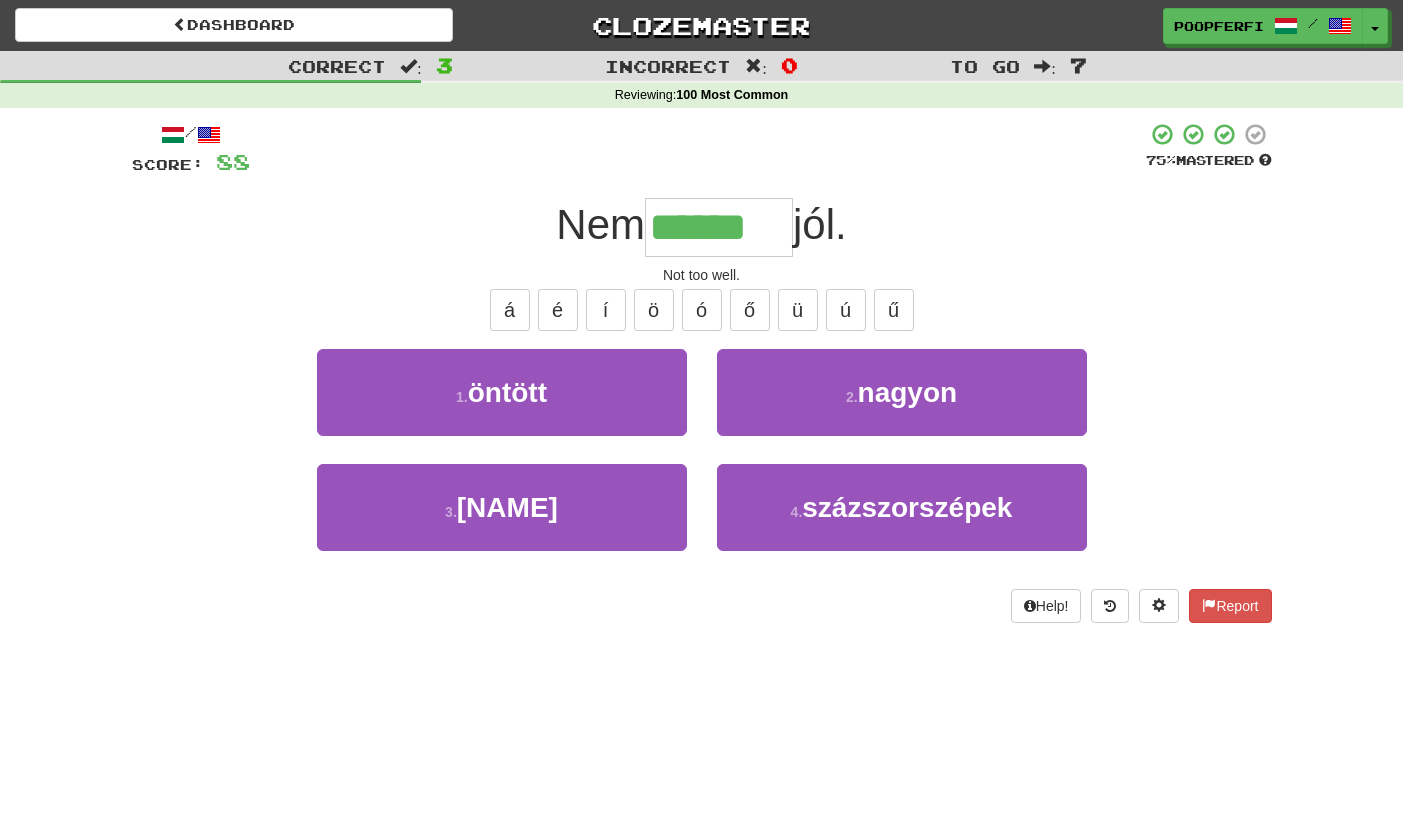 type on "******" 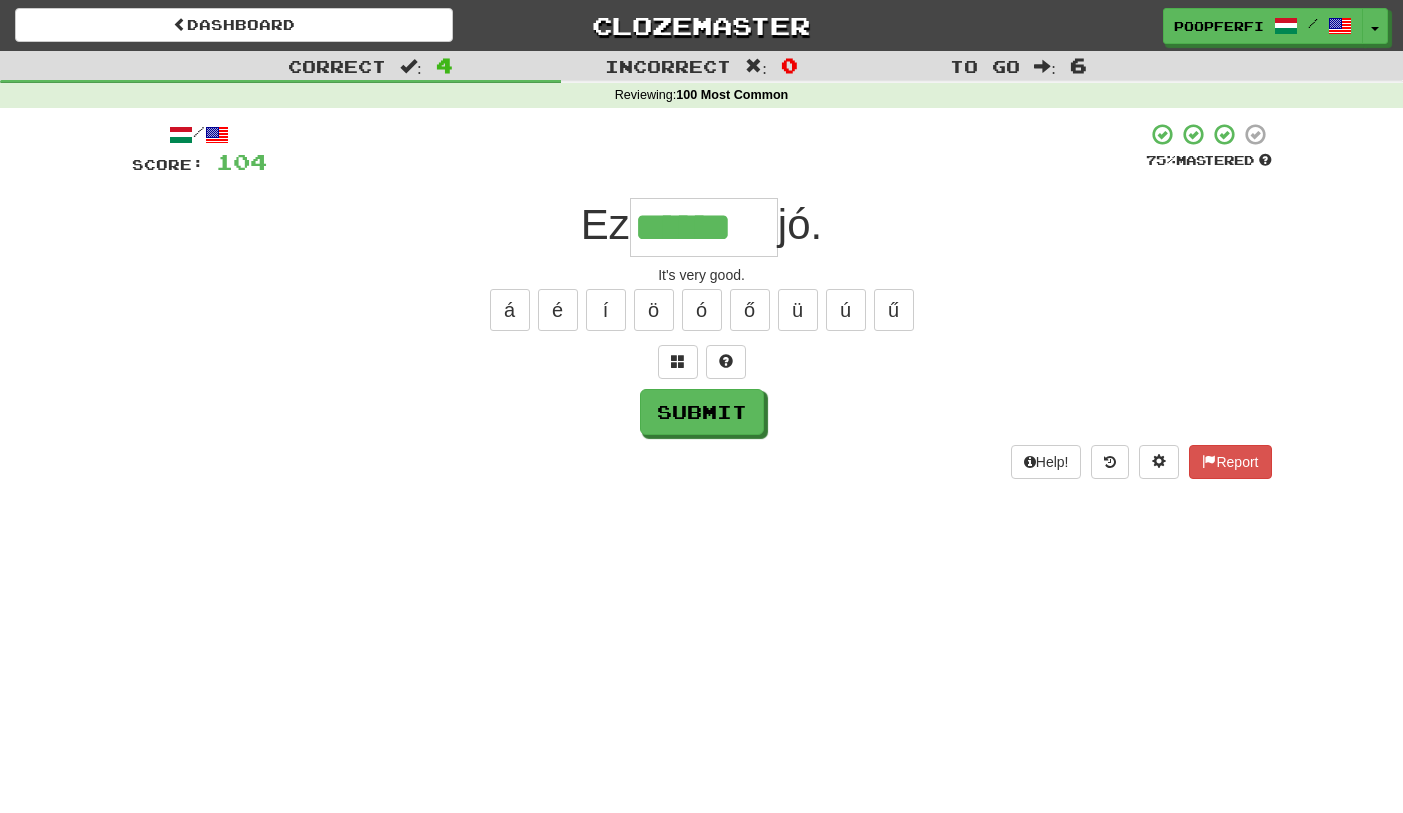 type on "******" 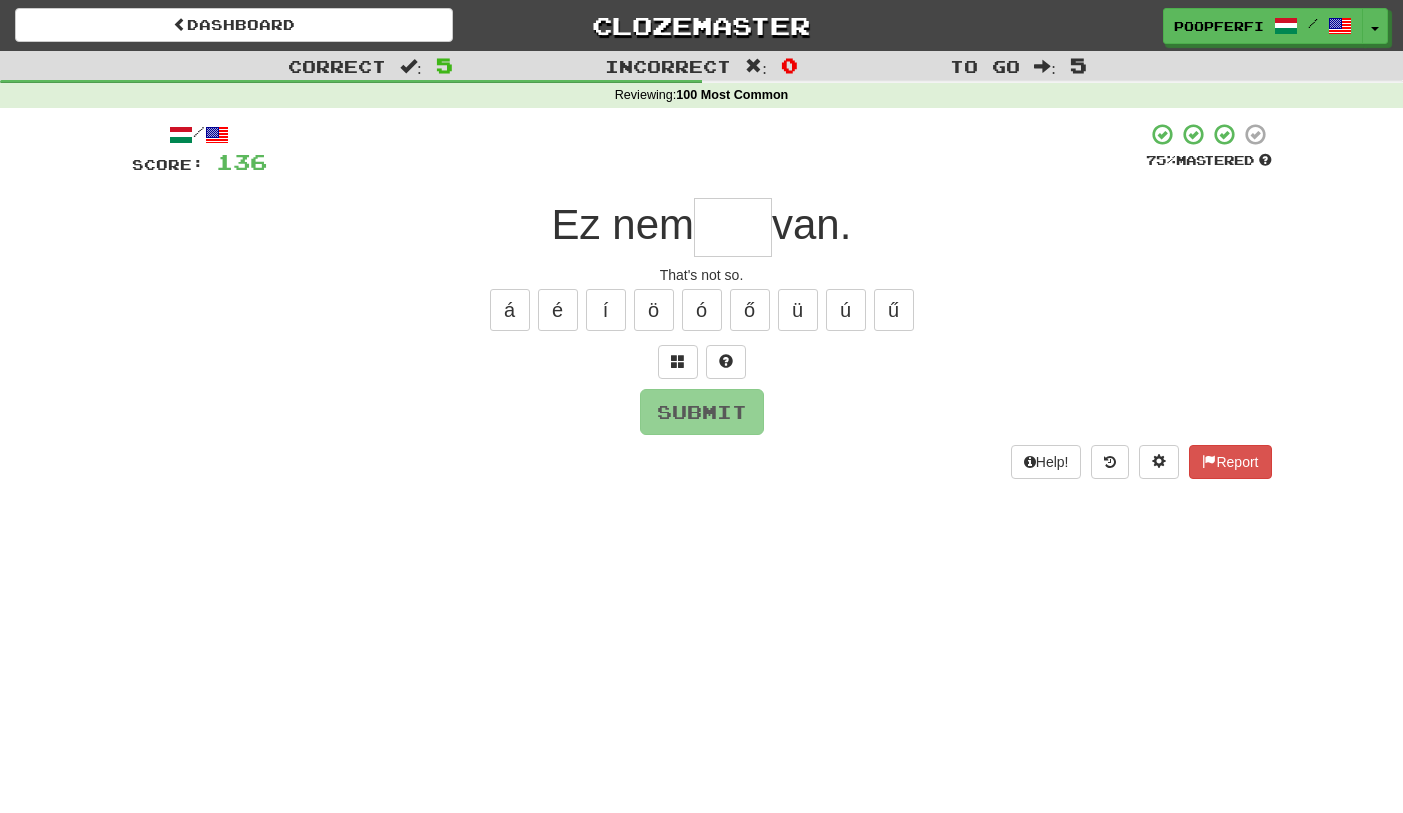 click on "á é í ö ó ő ü ú ű" at bounding box center (702, 310) 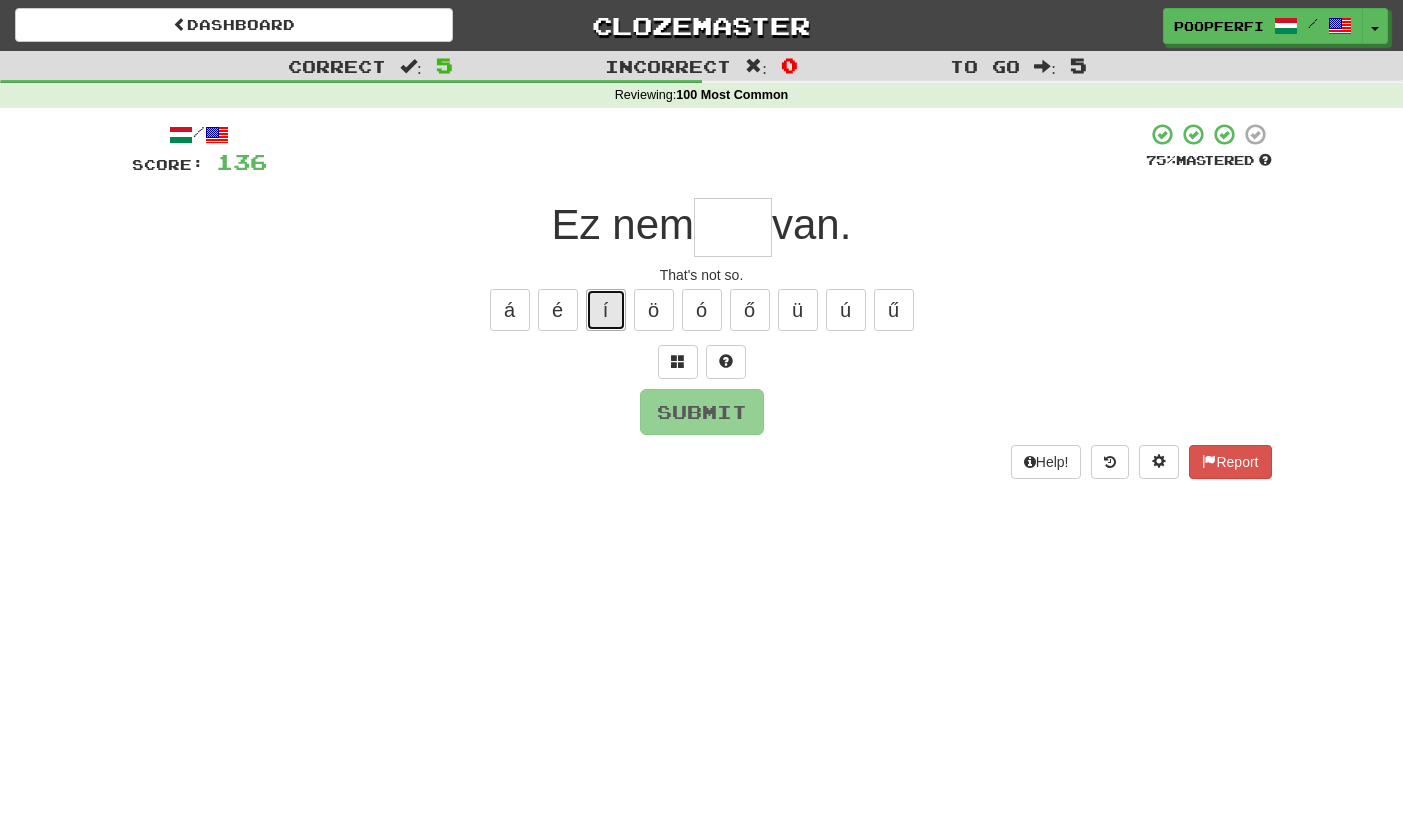 click on "í" at bounding box center (606, 310) 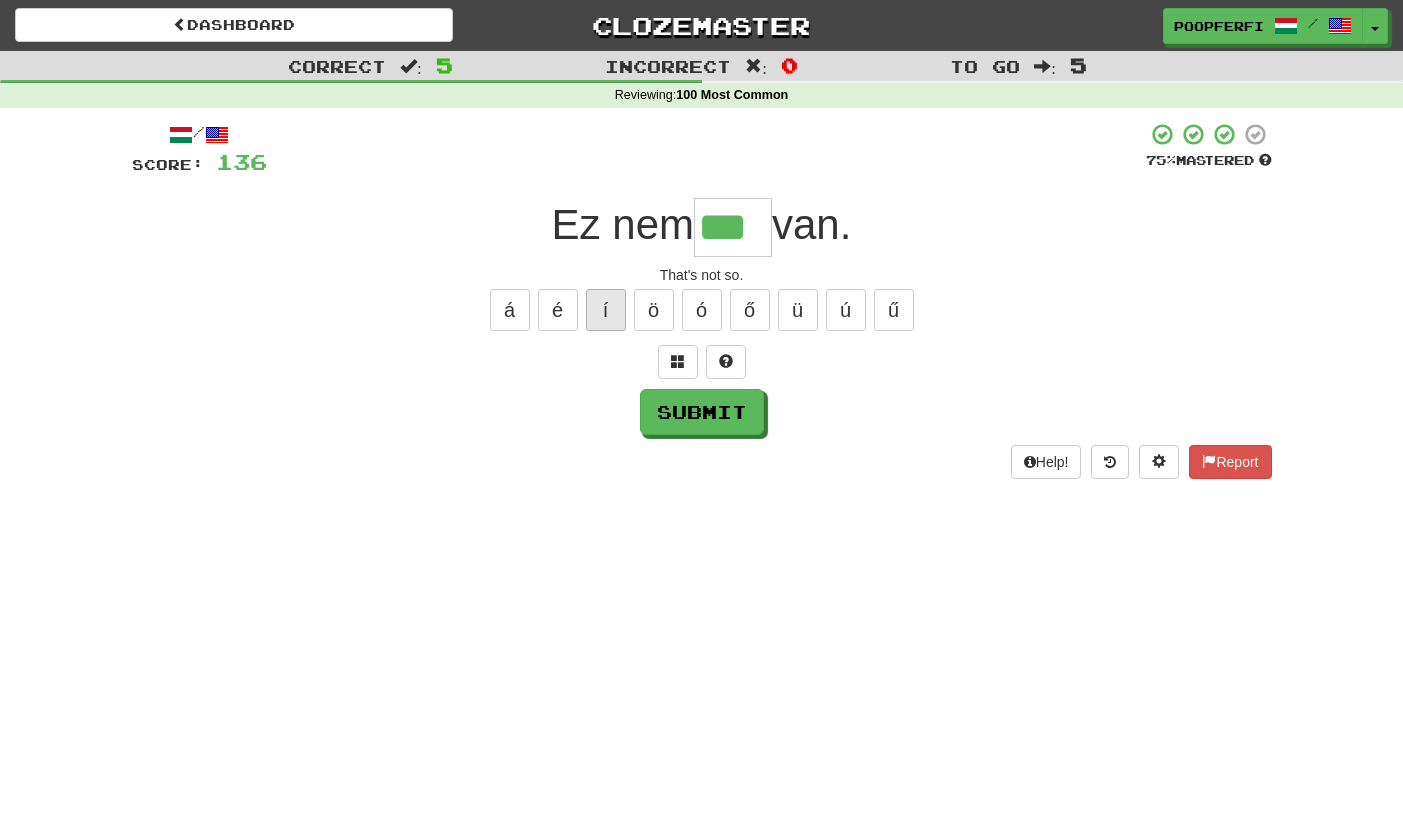 type on "***" 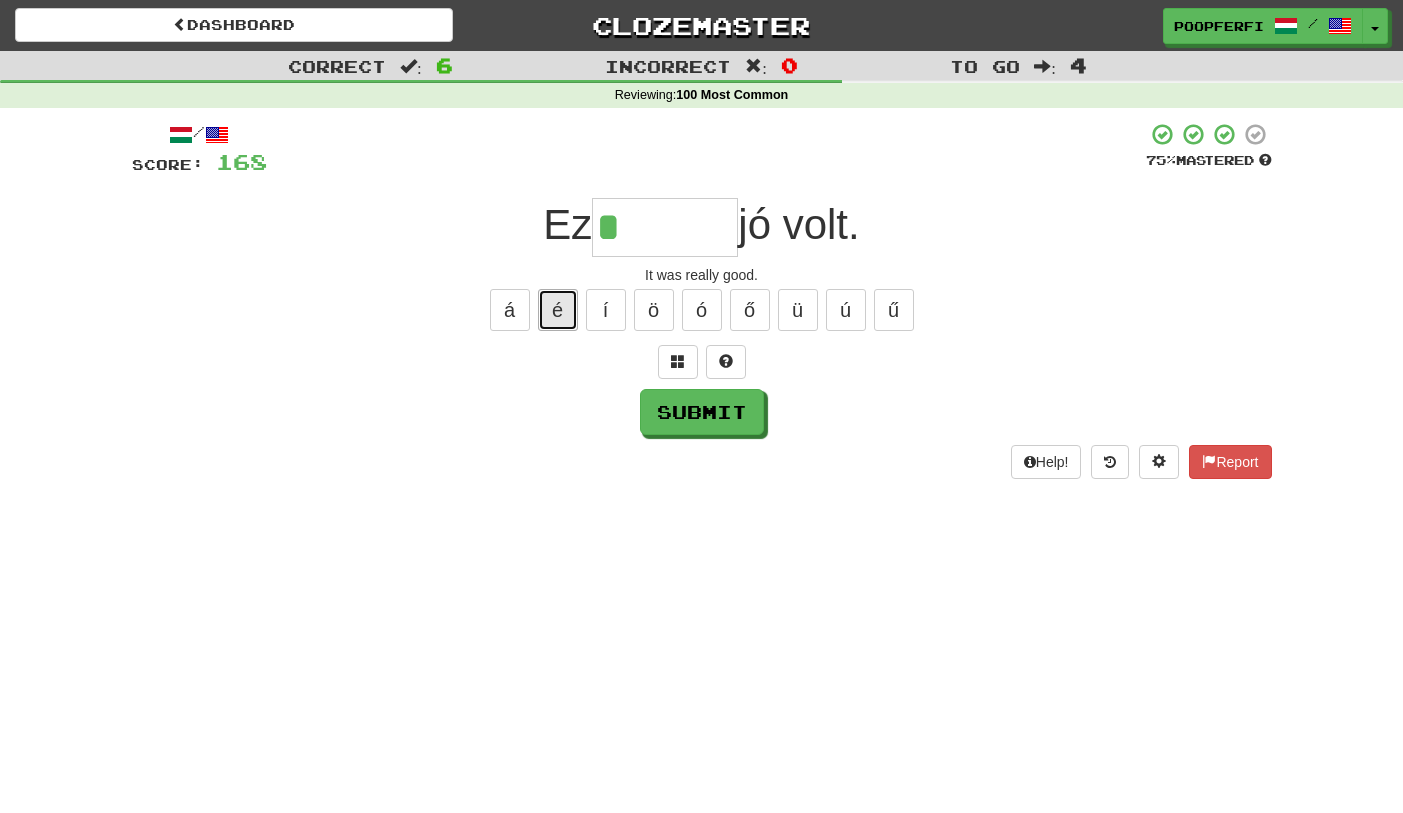 click on "é" at bounding box center (558, 310) 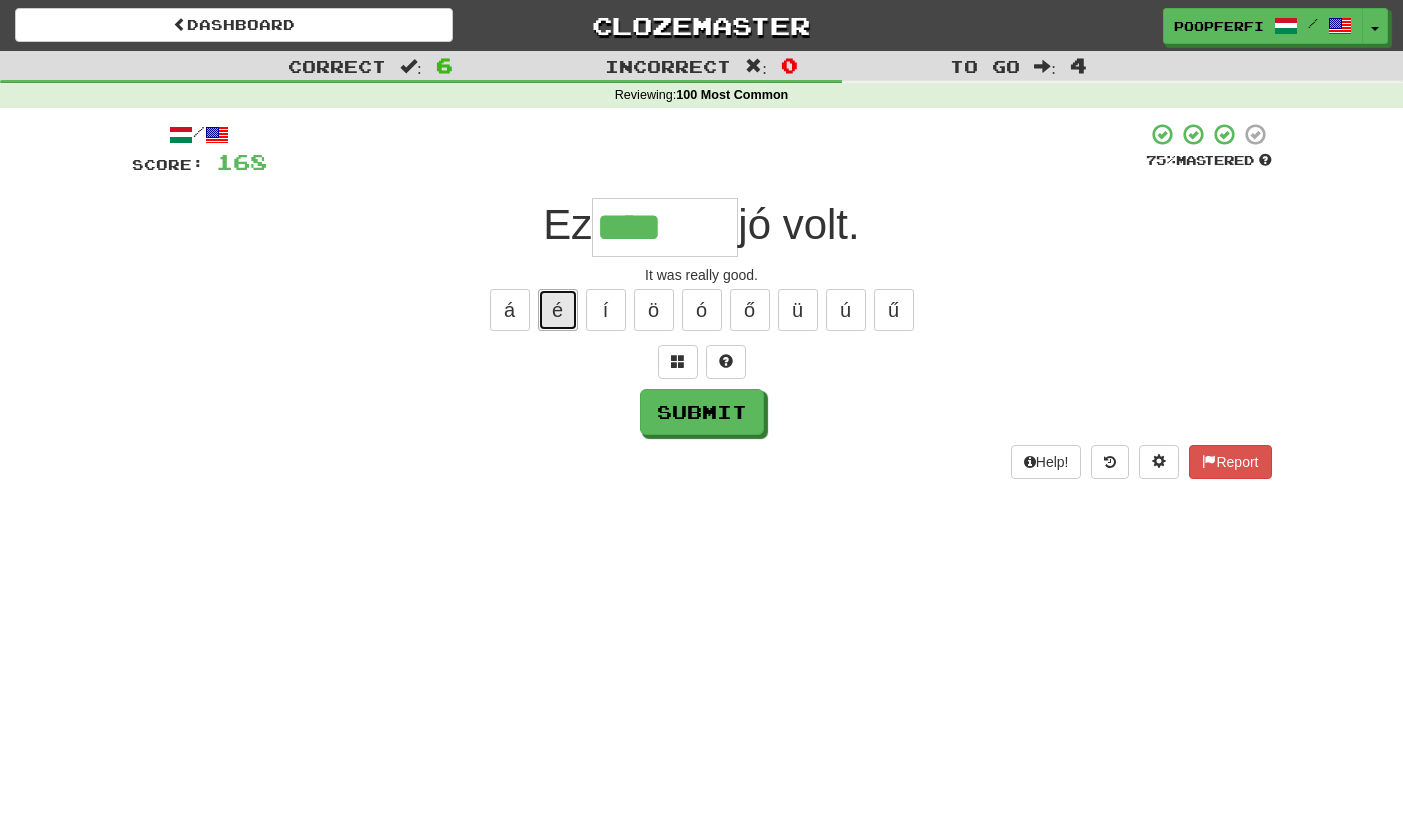 click on "é" at bounding box center [558, 310] 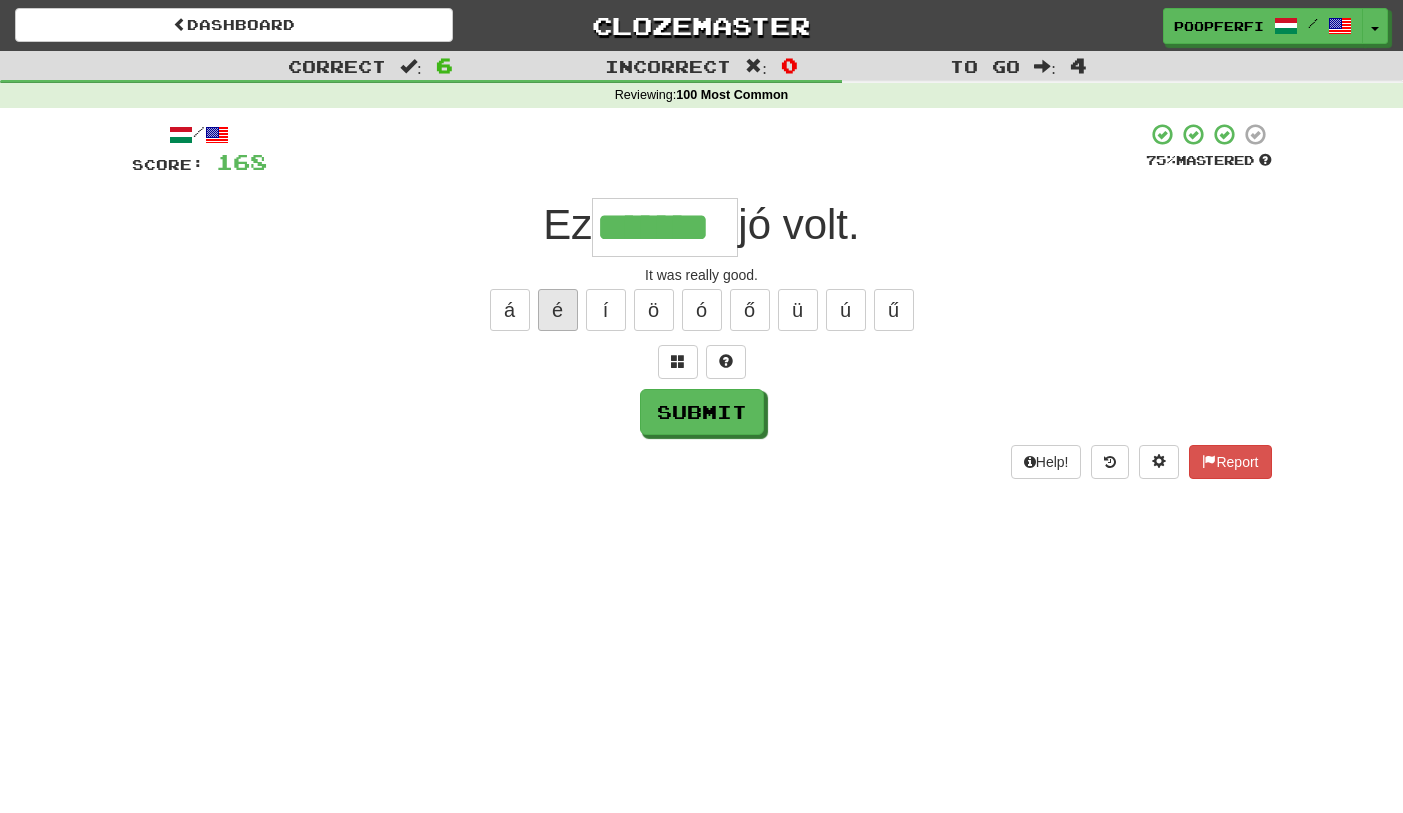 type on "*******" 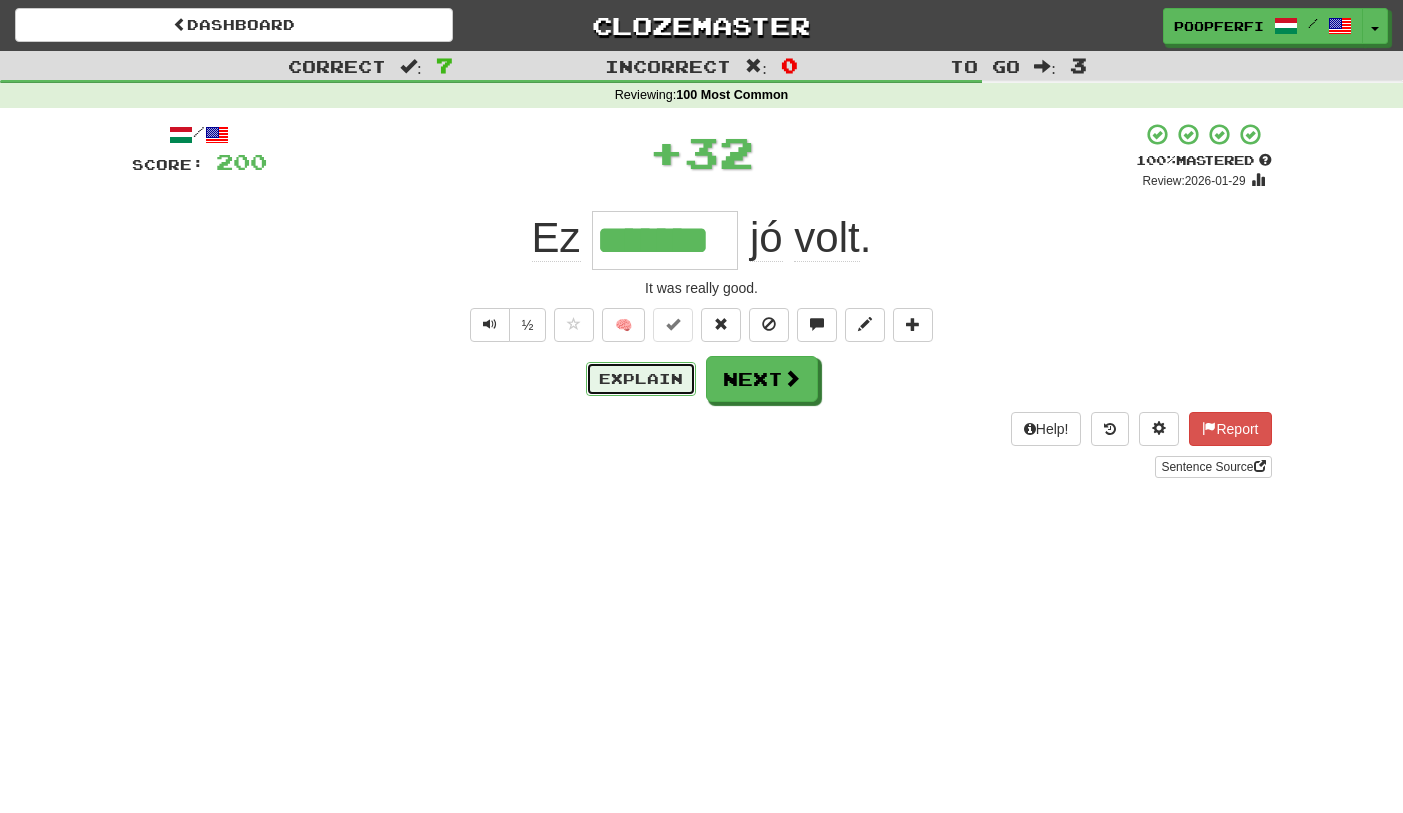 click on "Explain" at bounding box center [641, 379] 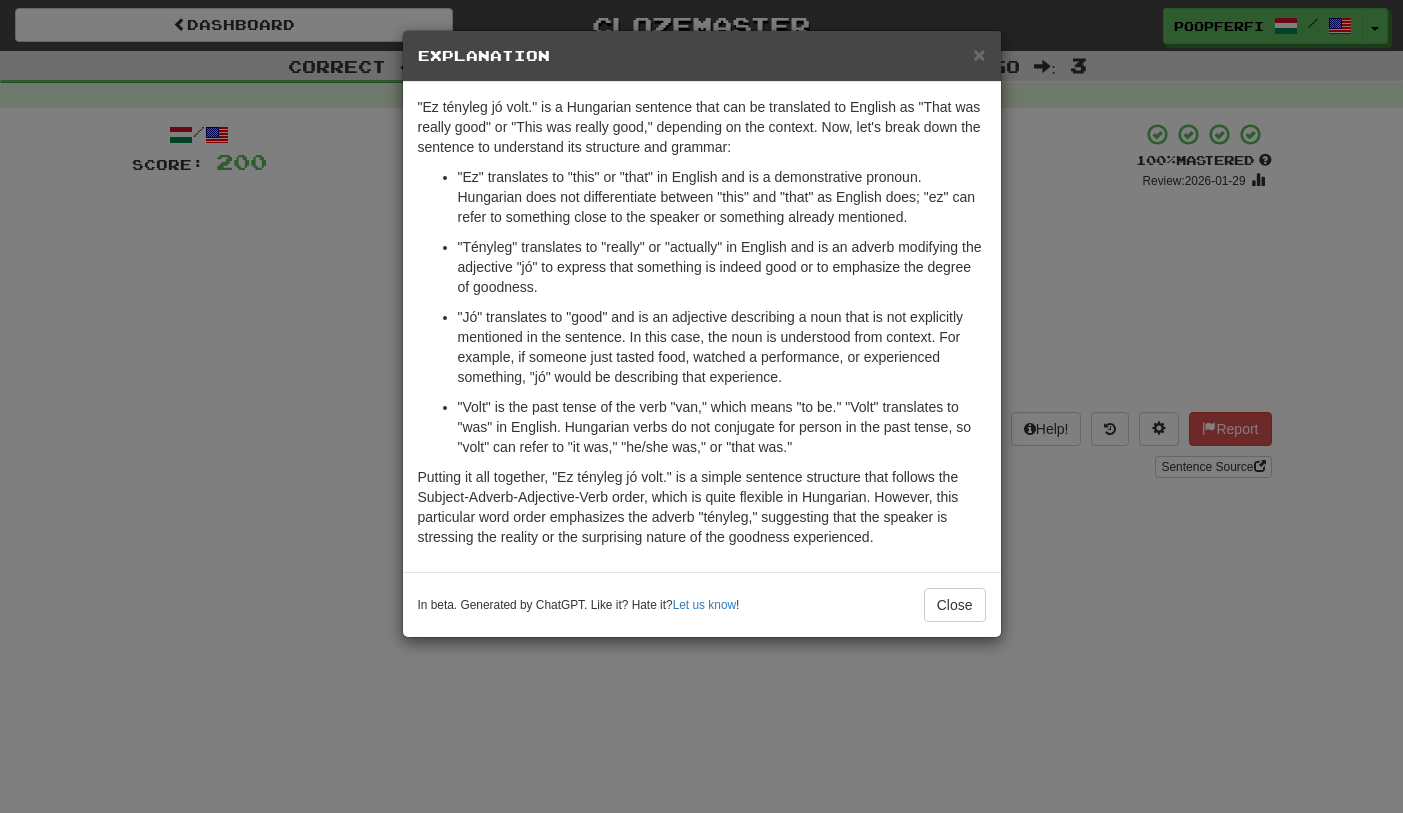 click on "× Explanation "Ez tényleg jó volt." is a Hungarian sentence that can be translated to English as "That was really good" or "This was really good," depending on the context. Now, let's break down the sentence to understand its structure and grammar:
"Ez" translates to "this" or "that" in English and is a demonstrative pronoun. Hungarian does not differentiate between "this" and "that" as English does; "ez" can refer to something close to the speaker or something already mentioned.
"Tényleg" translates to "really" or "actually" in English and is an adverb modifying the adjective "jó" to express that something is indeed good or to emphasize the degree of goodness.
"Jó" translates to "good" and is an adjective describing a noun that is not explicitly mentioned in the sentence. In this case, the noun is understood from context. For example, if someone just tasted food, watched a performance, or experienced something, "jó" would be describing that experience.
Let us know ! Close" at bounding box center (701, 406) 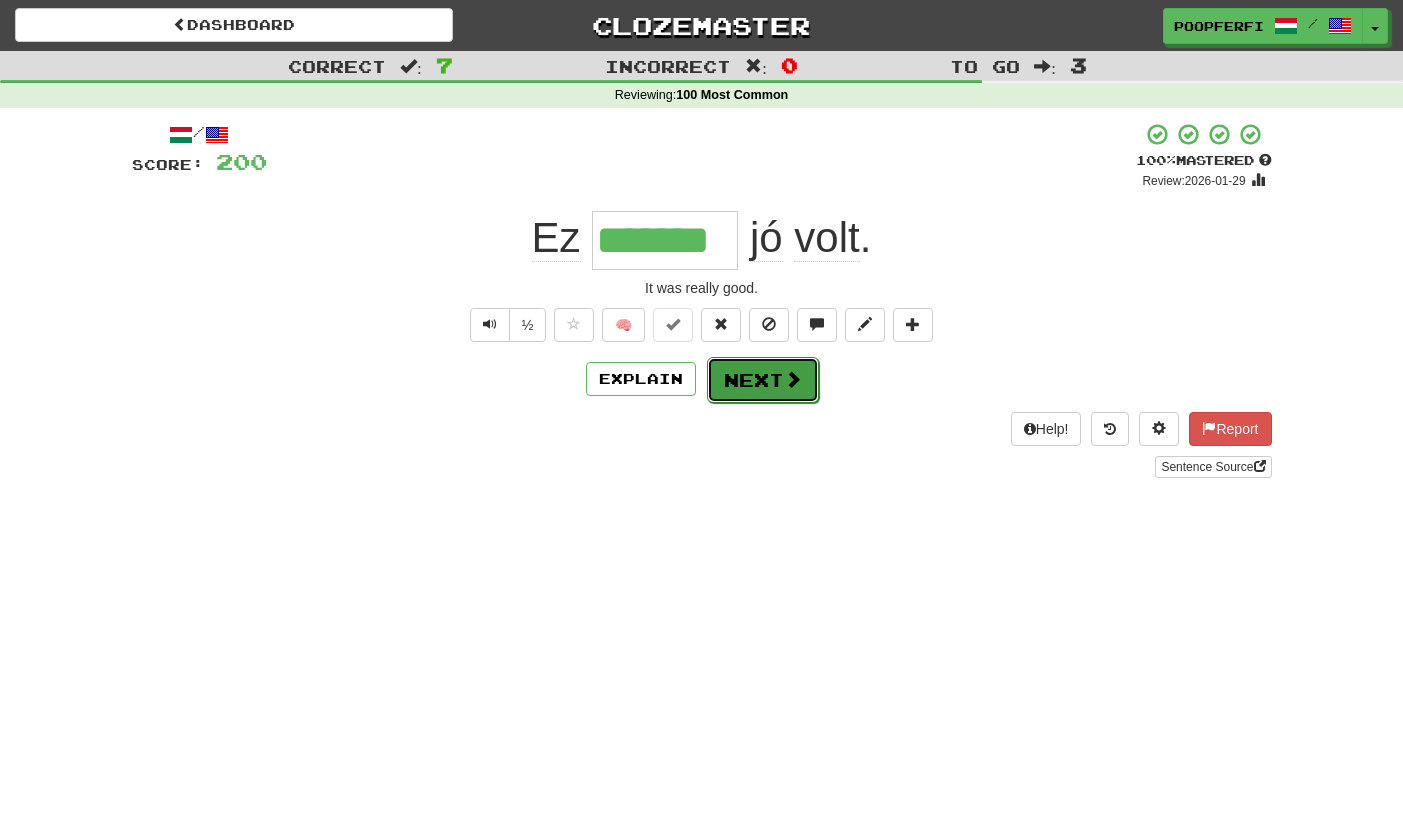 click on "Next" at bounding box center [763, 380] 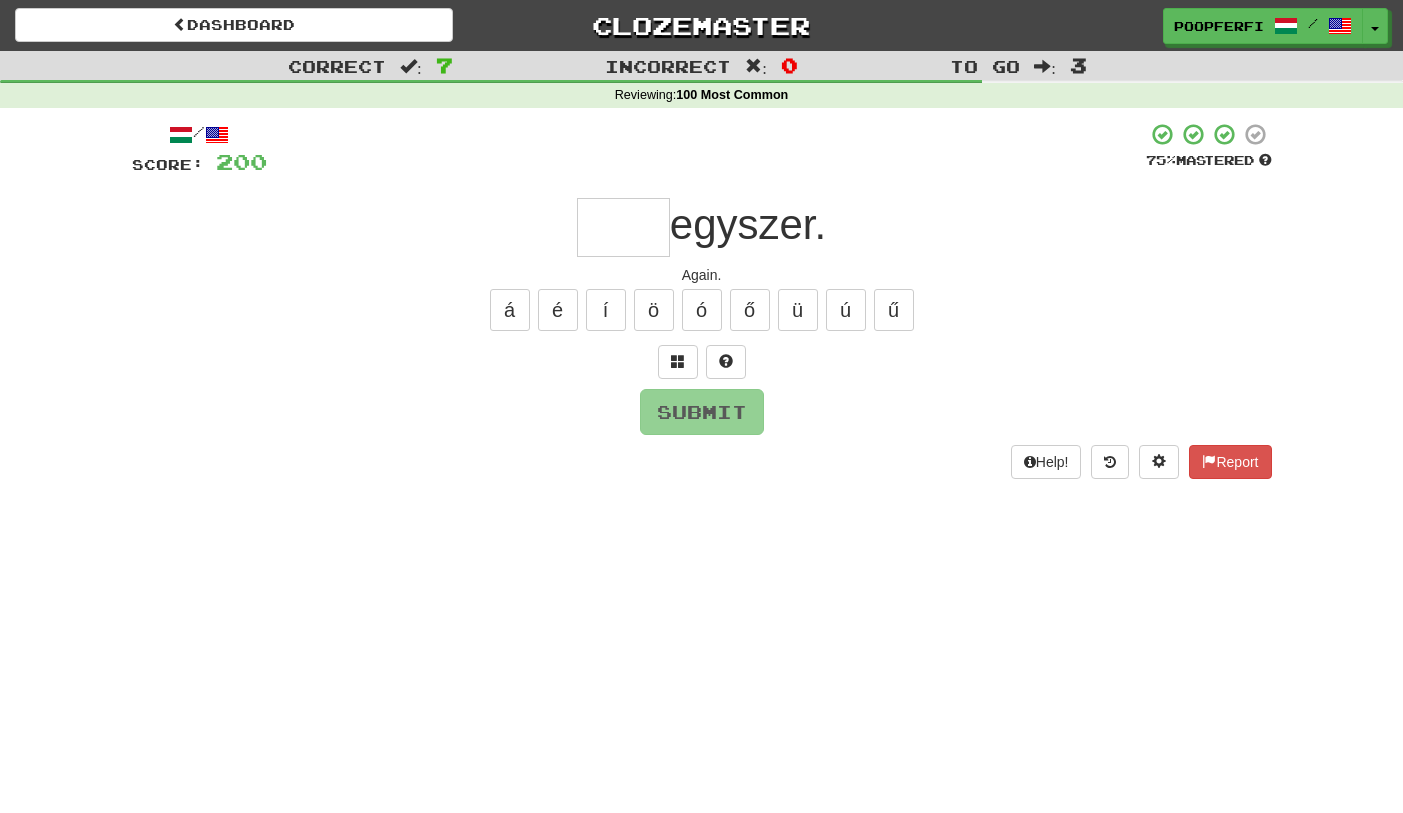 type on "*" 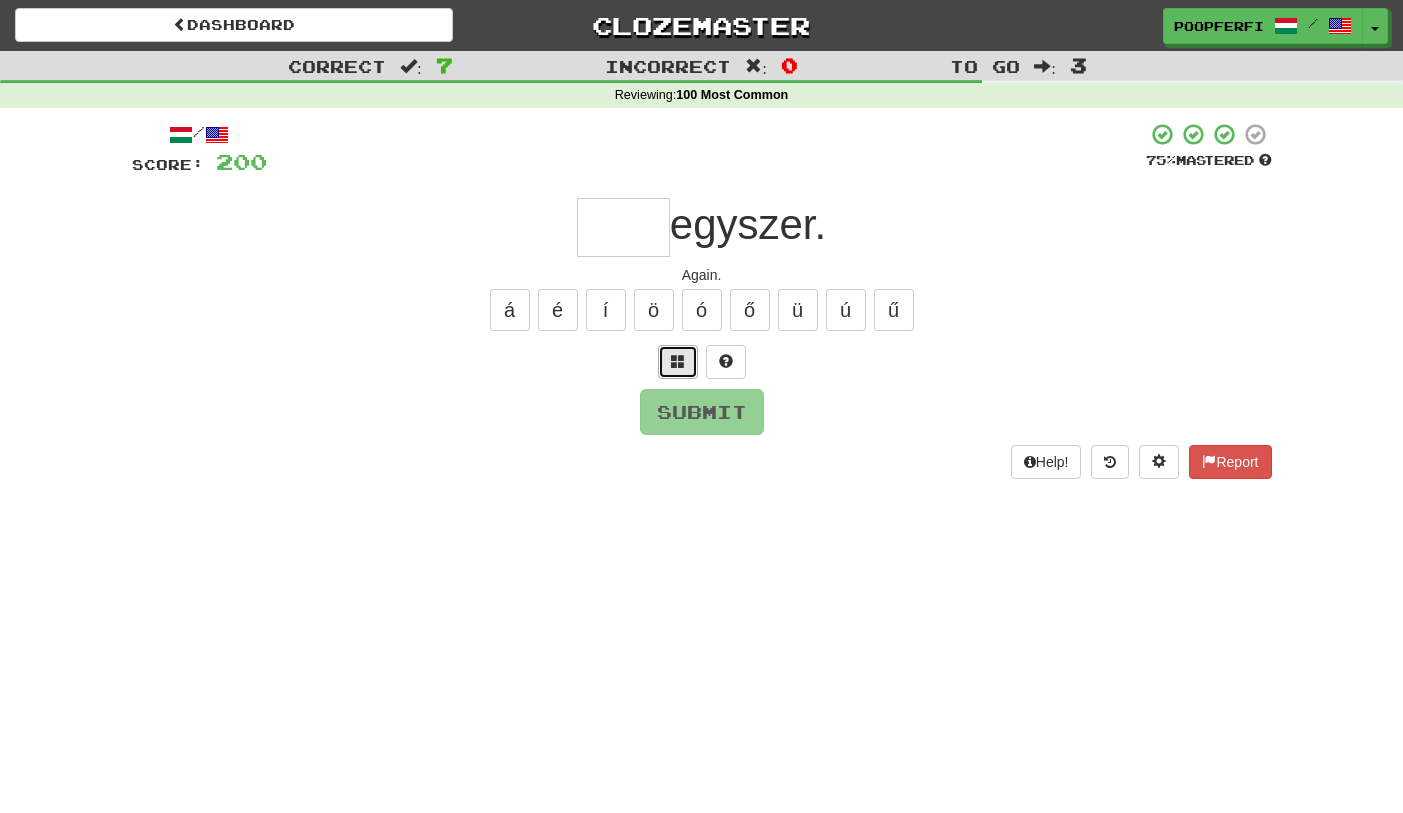 click at bounding box center (678, 362) 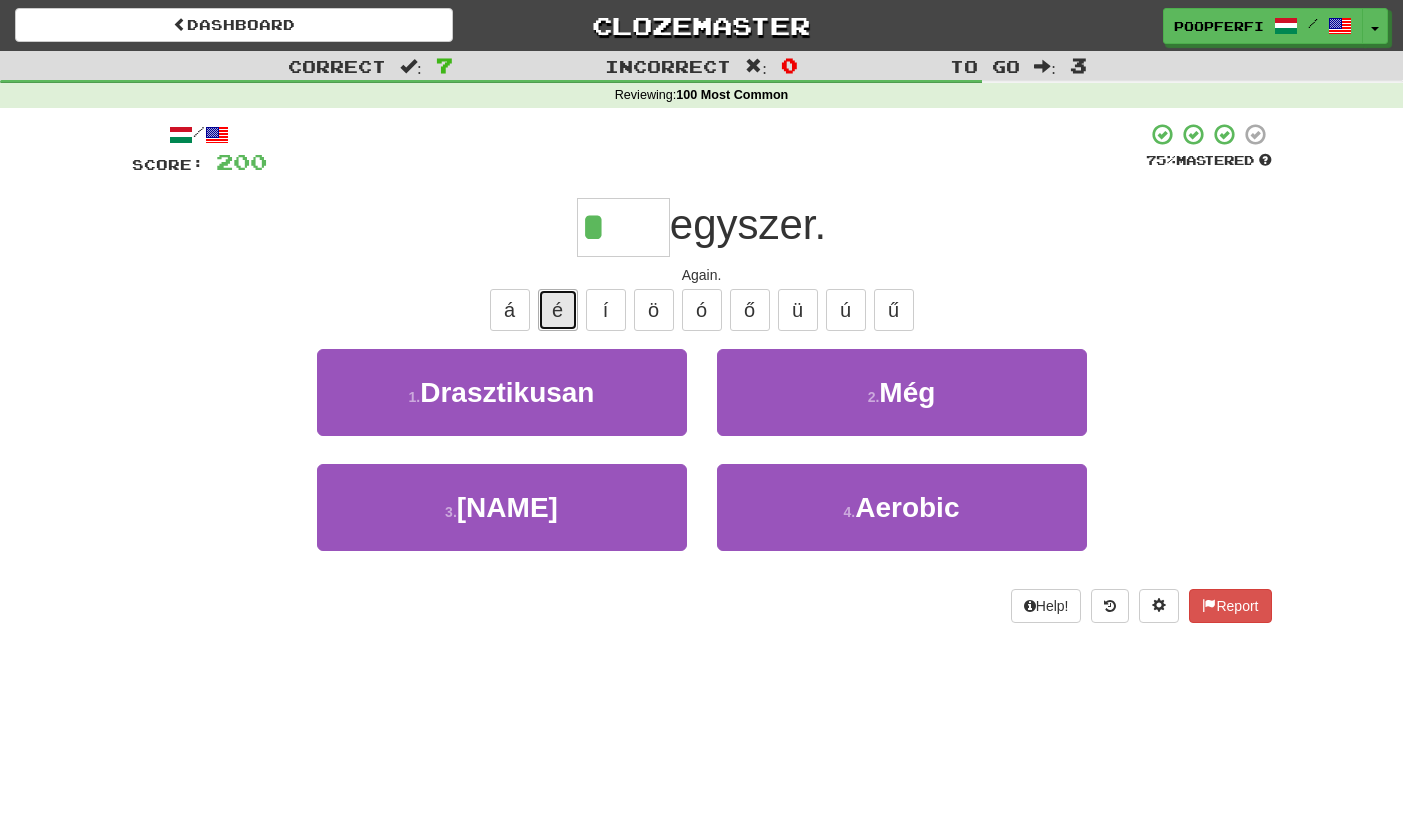click on "é" at bounding box center (558, 310) 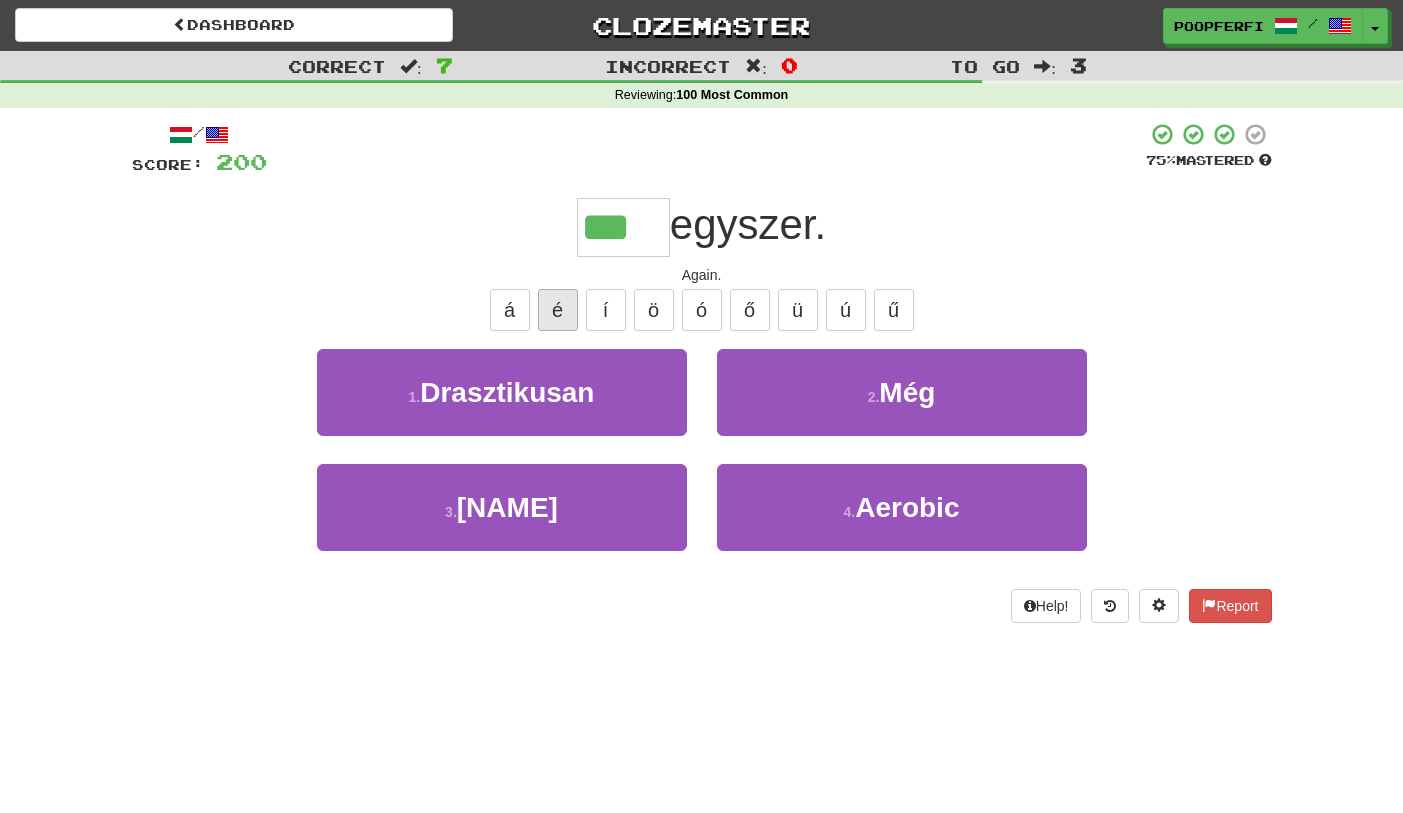 type on "***" 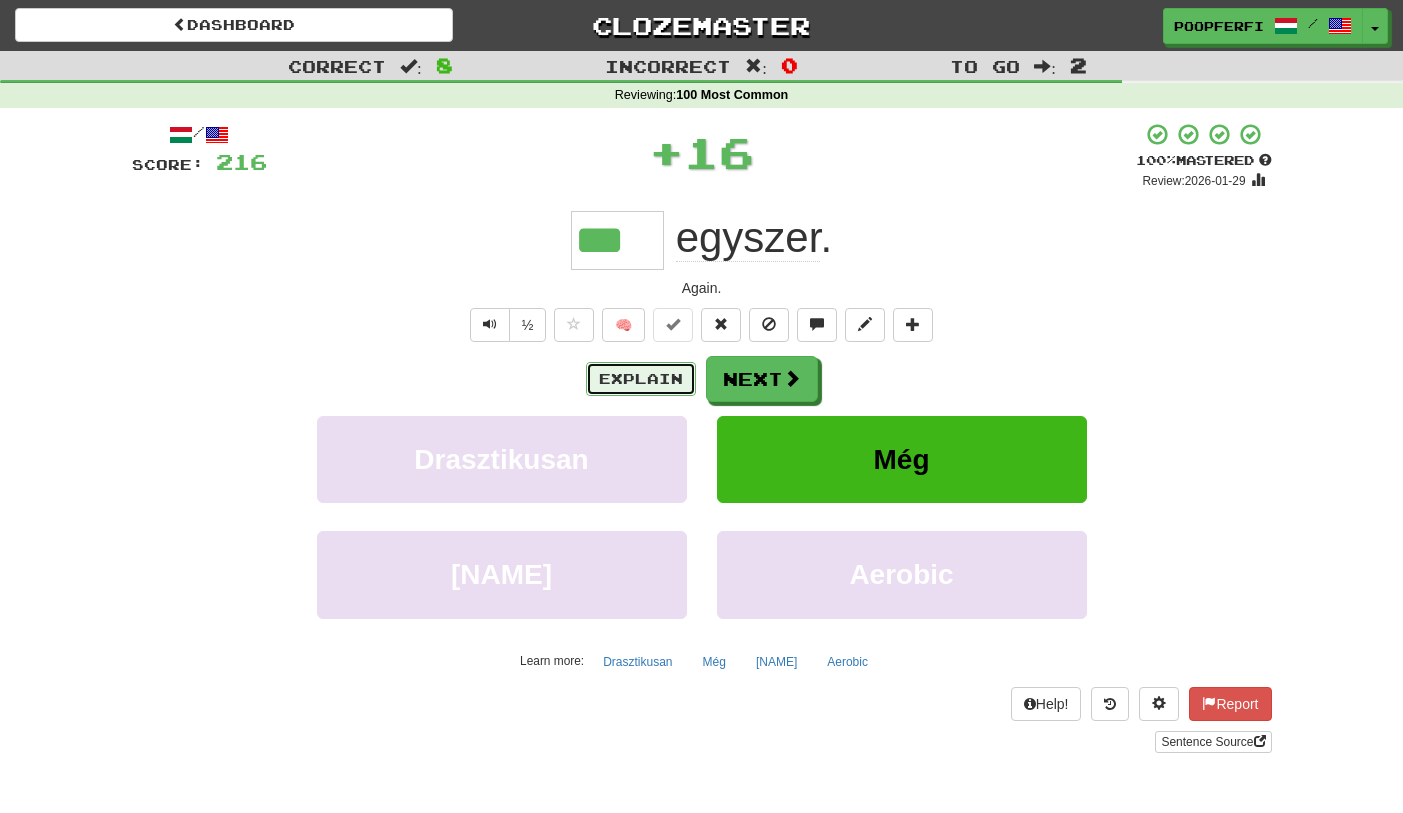 click on "Explain" at bounding box center [641, 379] 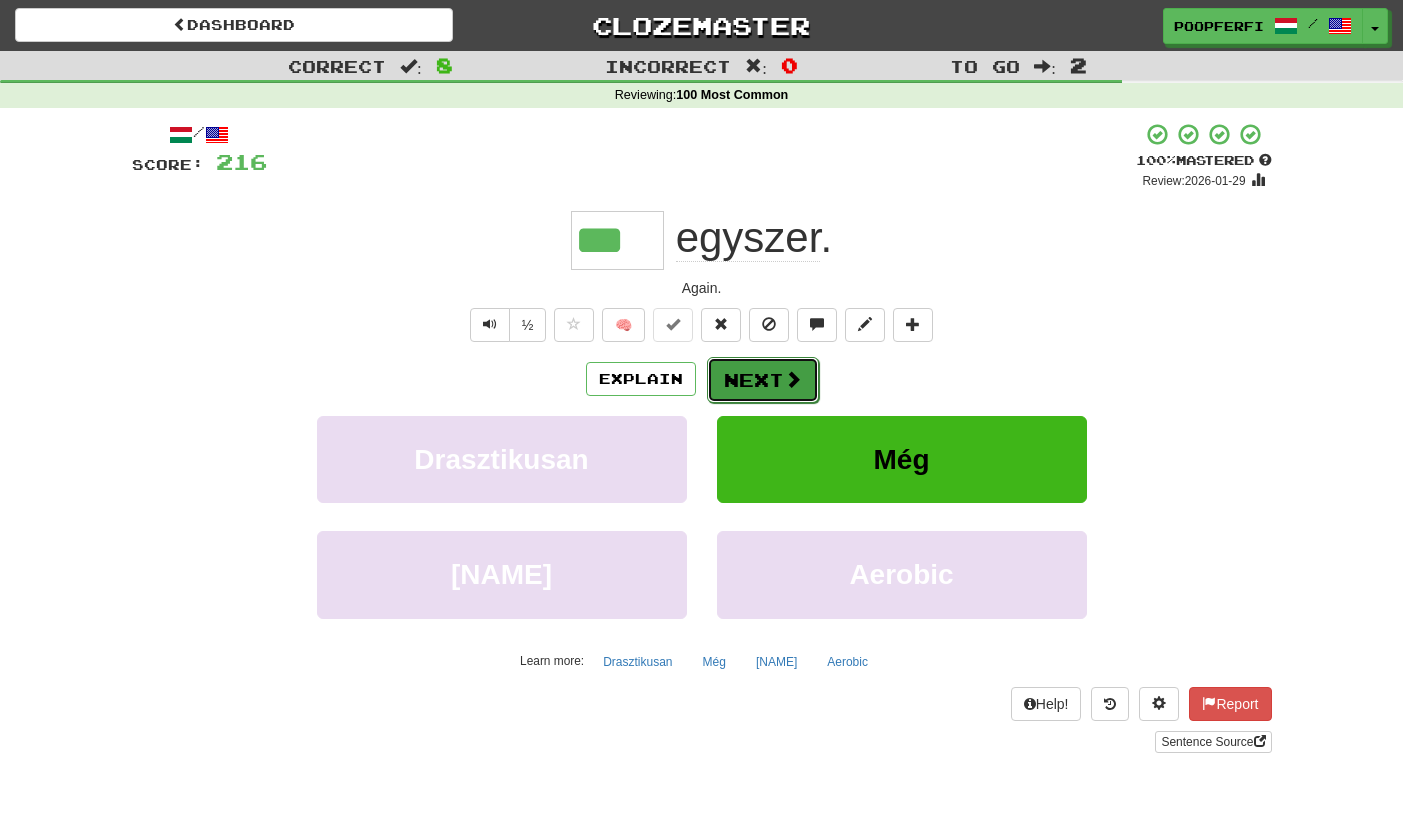 click on "Next" at bounding box center [763, 380] 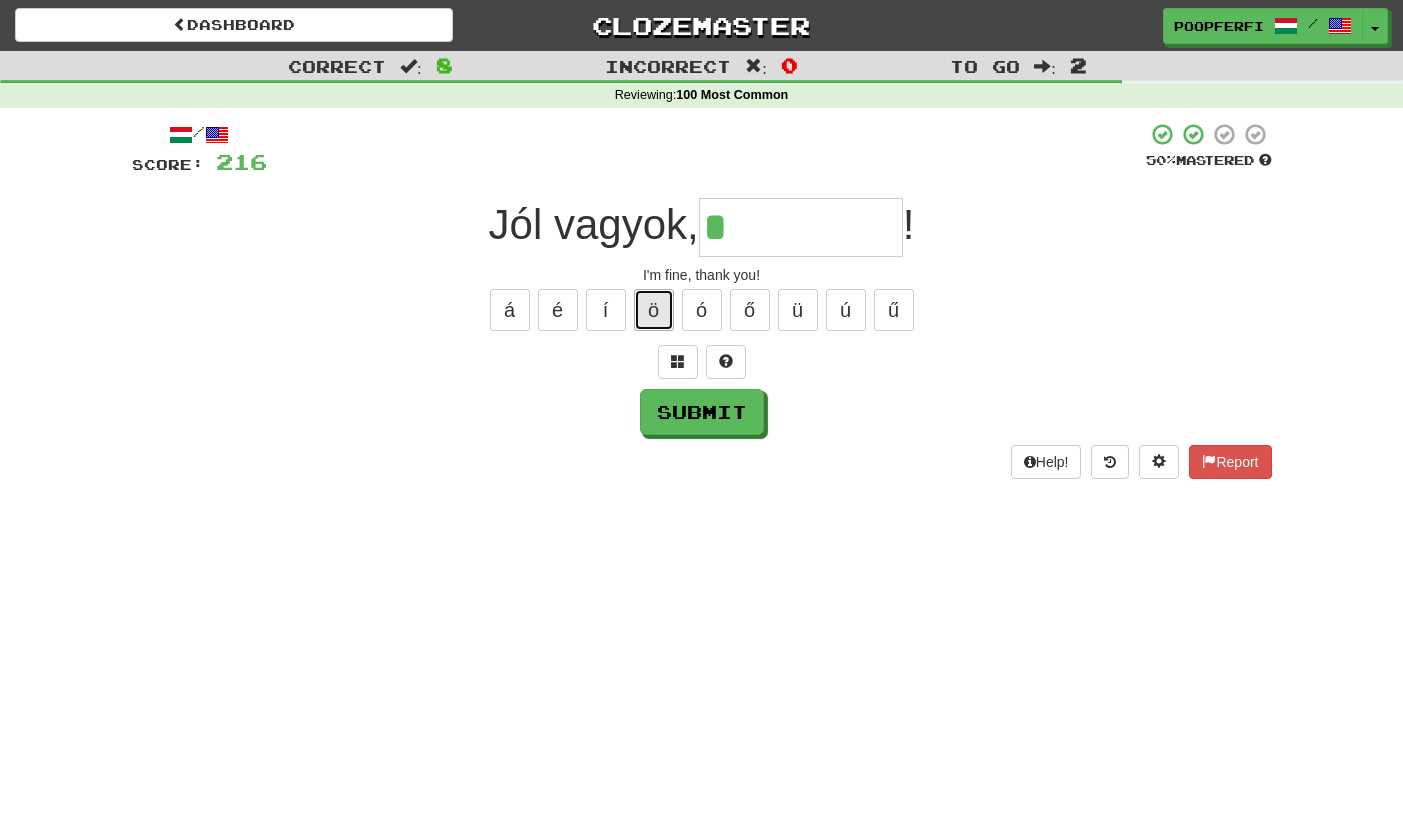 click on "ö" at bounding box center [654, 310] 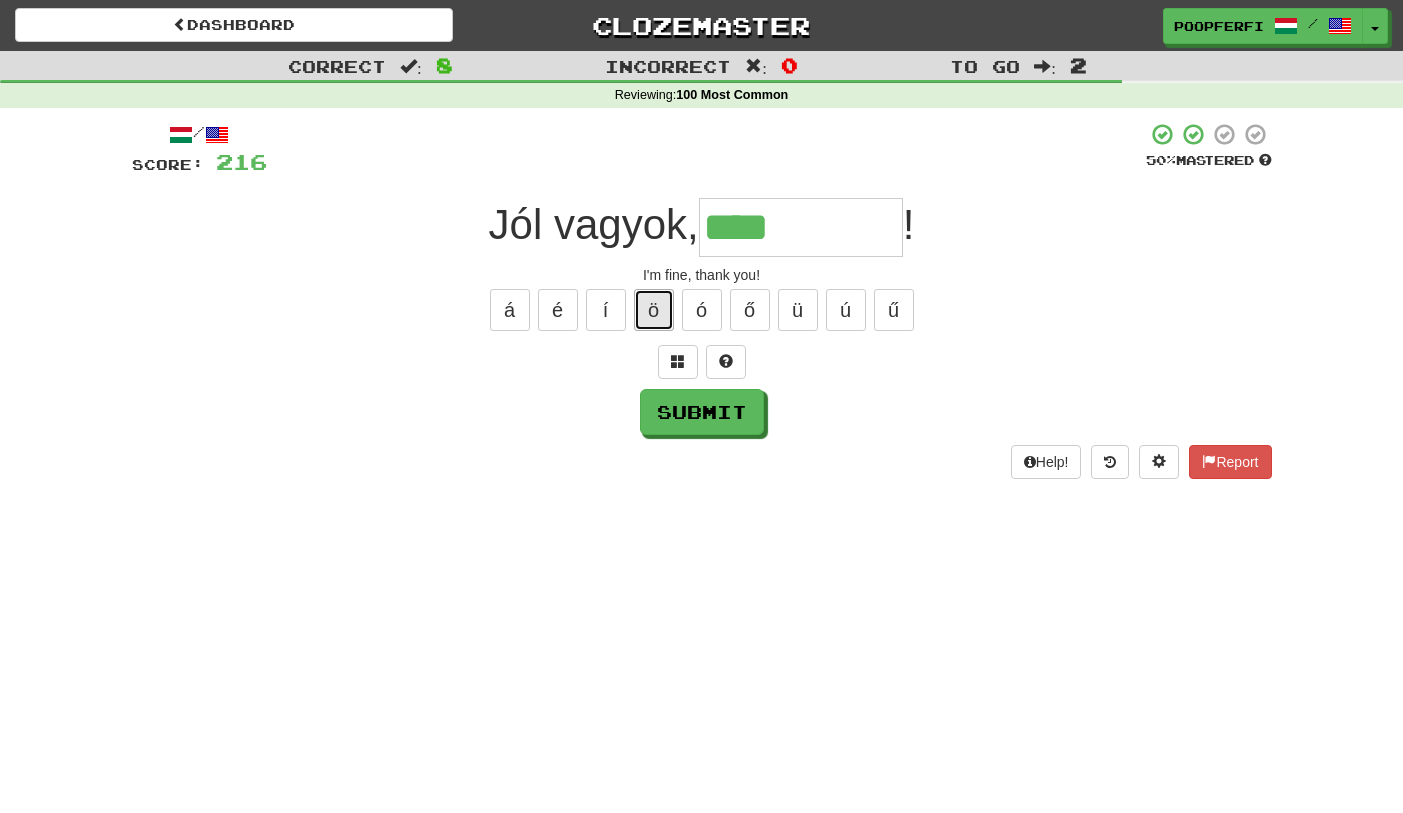 click on "ö" at bounding box center [654, 310] 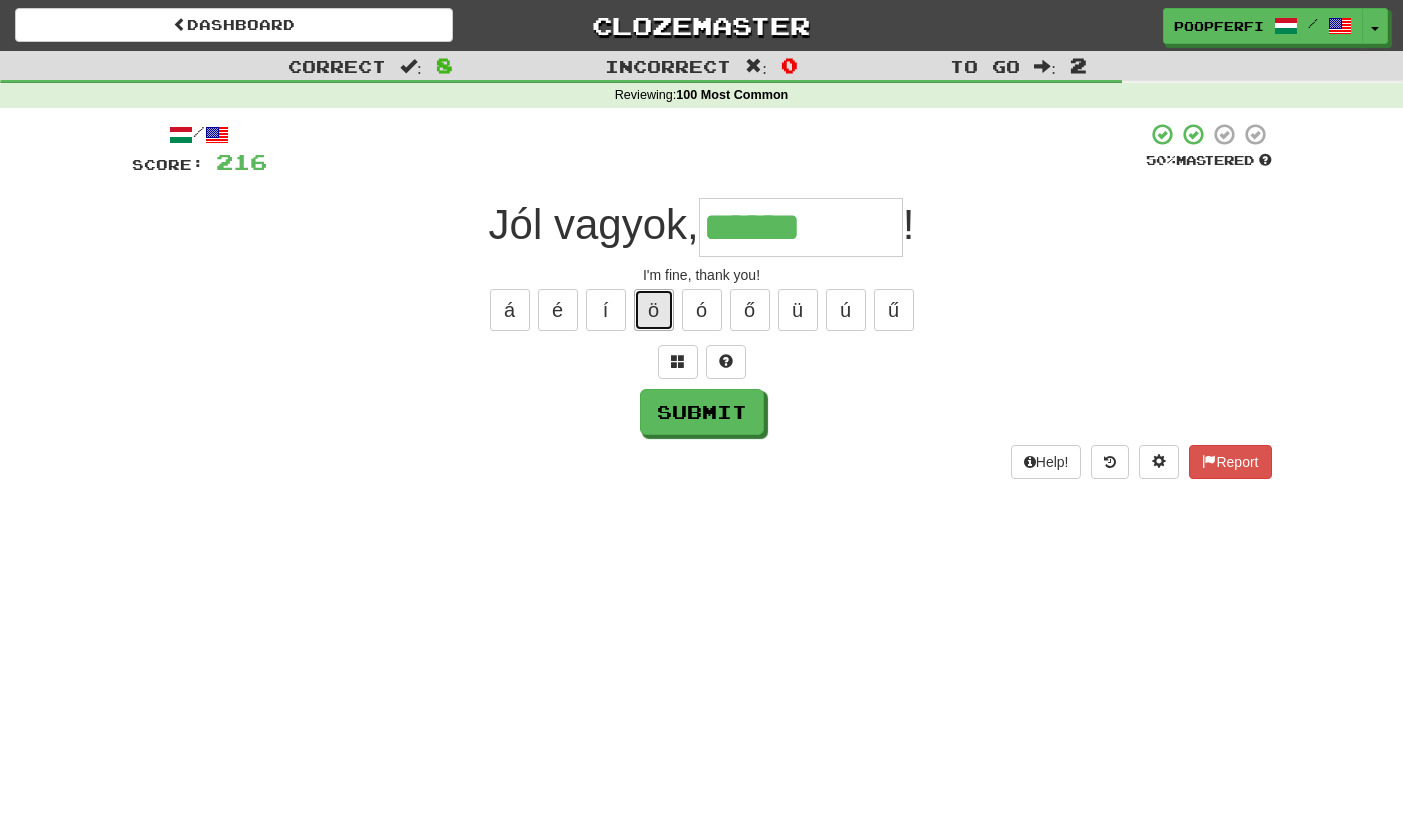 click on "ö" at bounding box center (654, 310) 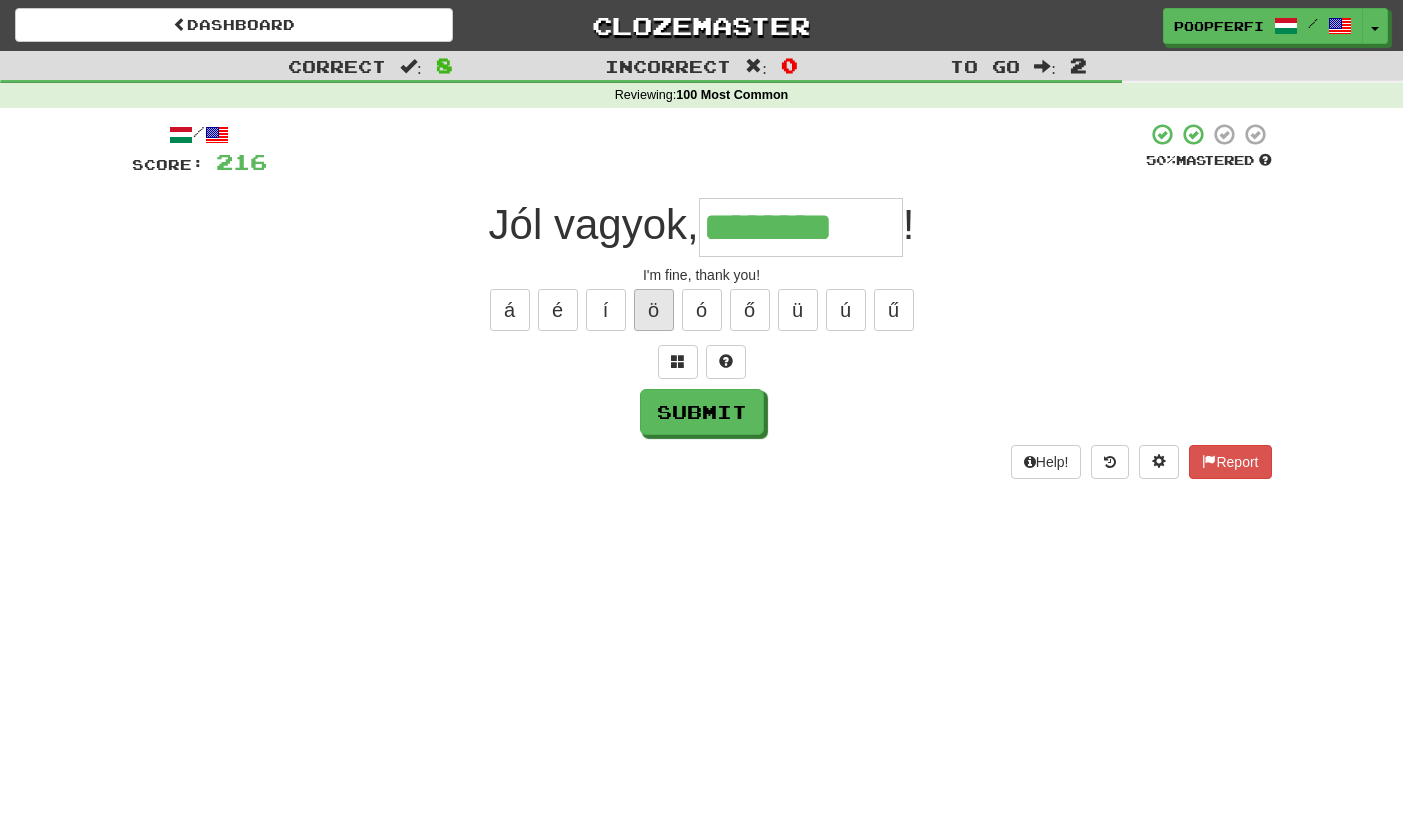 type on "********" 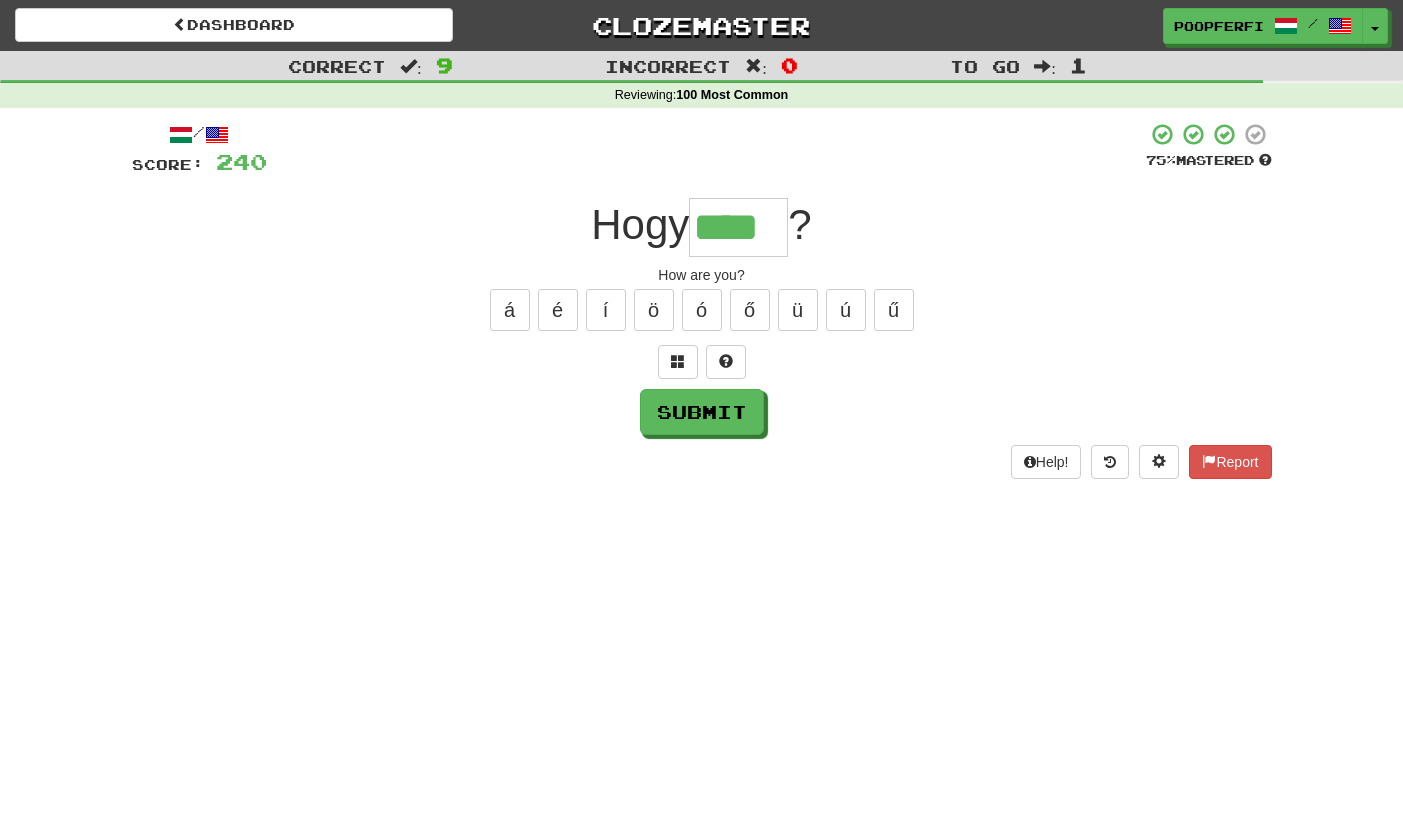 type on "****" 